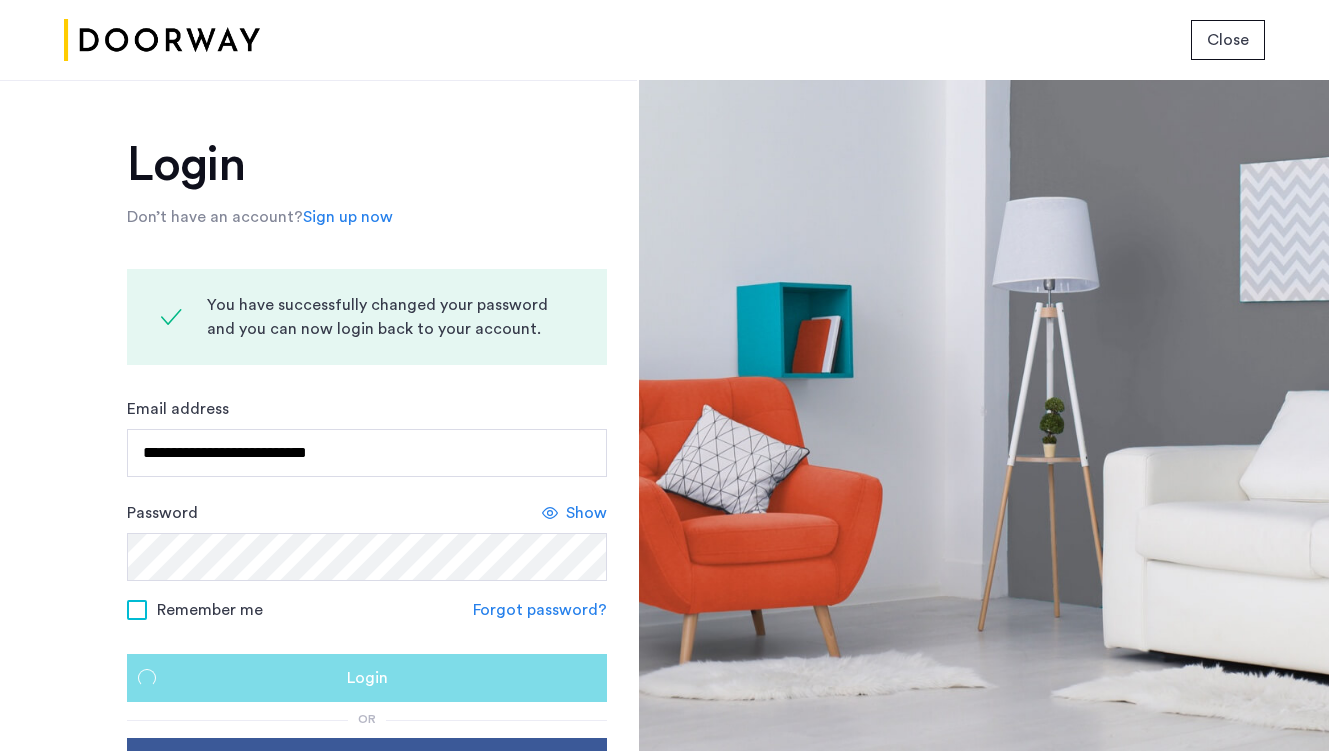 scroll, scrollTop: 0, scrollLeft: 0, axis: both 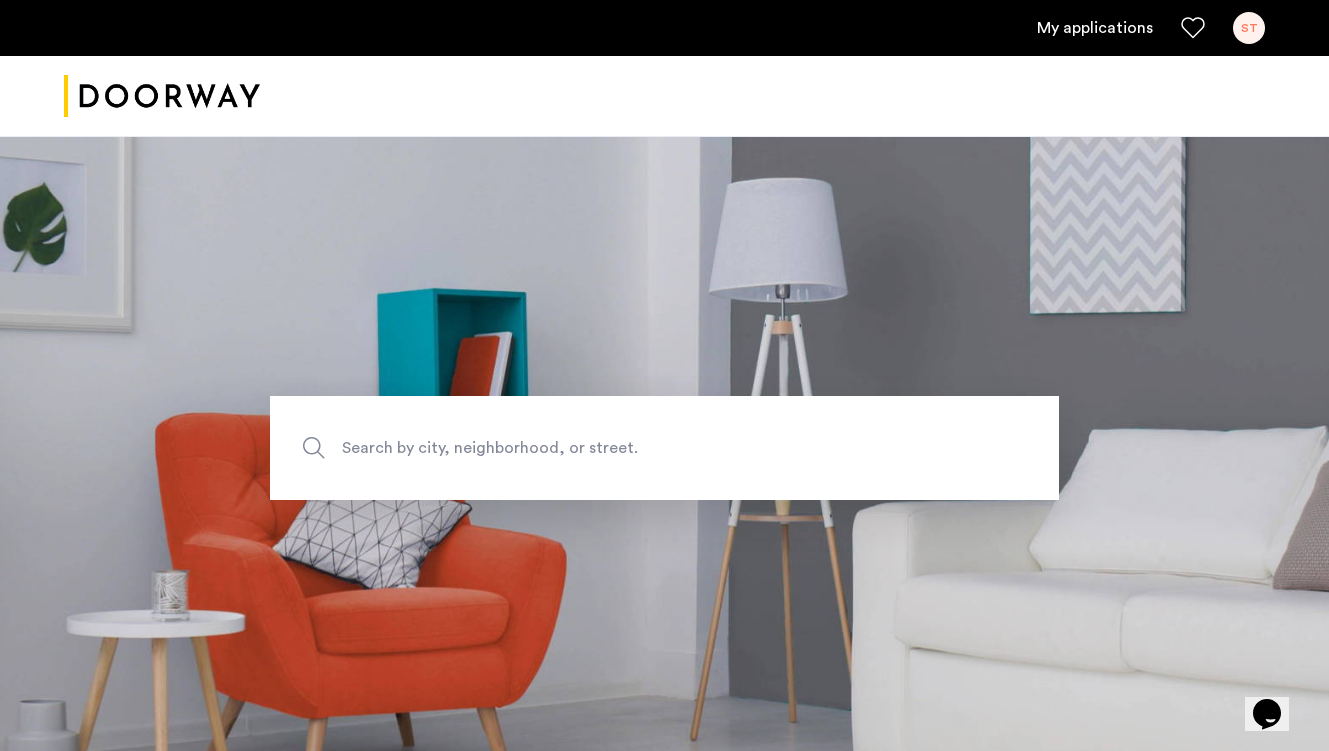 click on "My applications" at bounding box center [1095, 28] 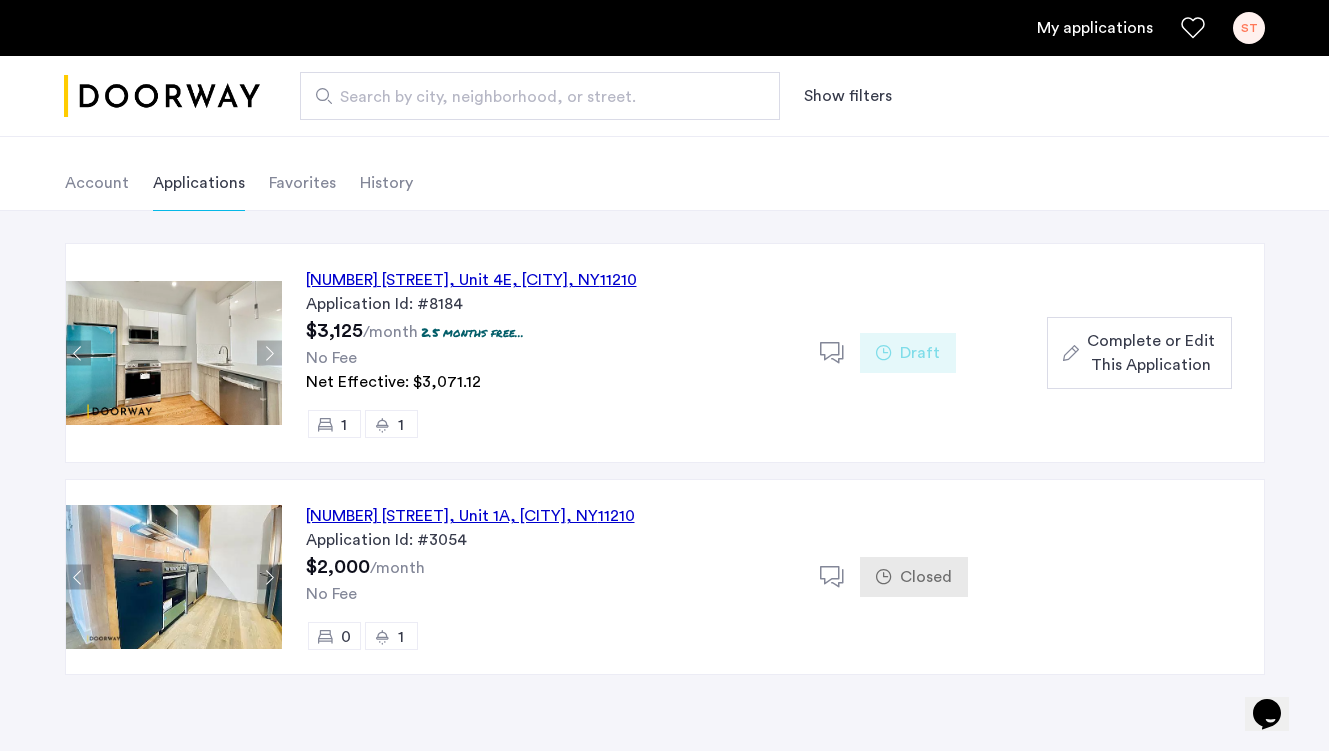 scroll, scrollTop: 146, scrollLeft: 0, axis: vertical 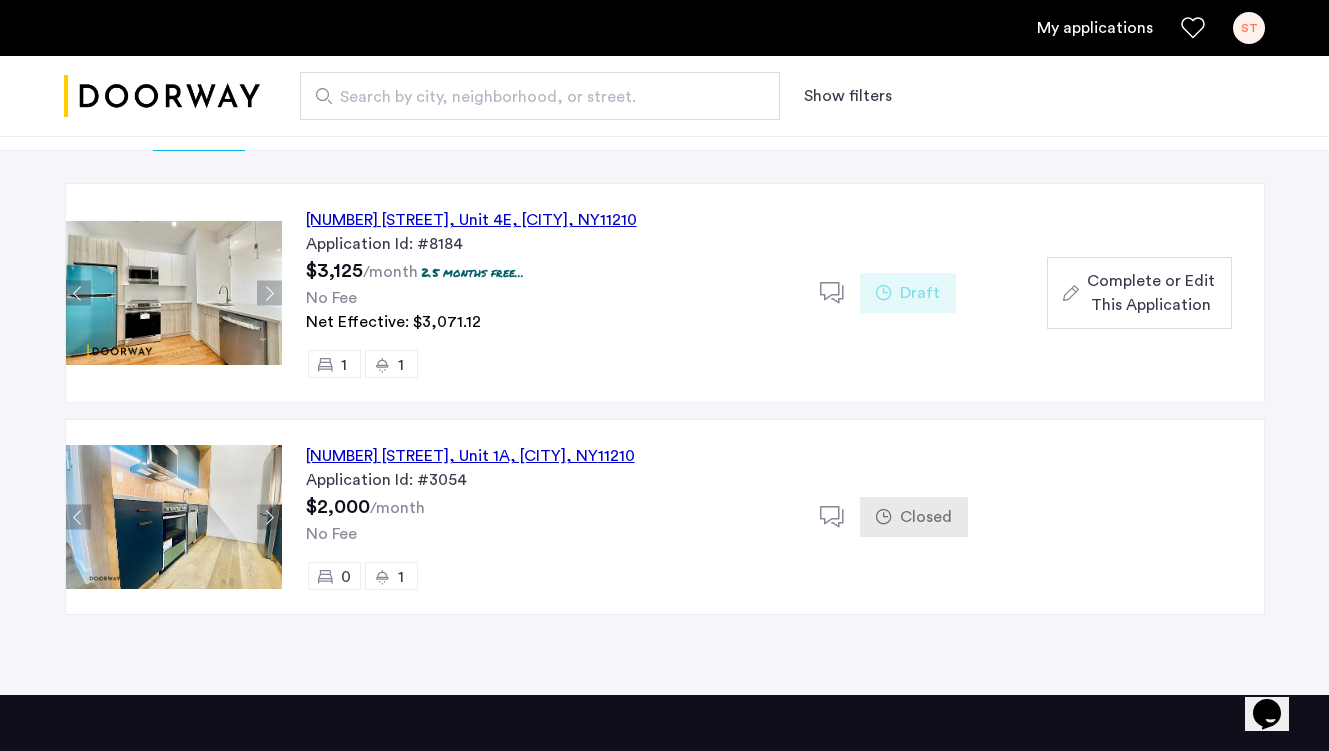 click 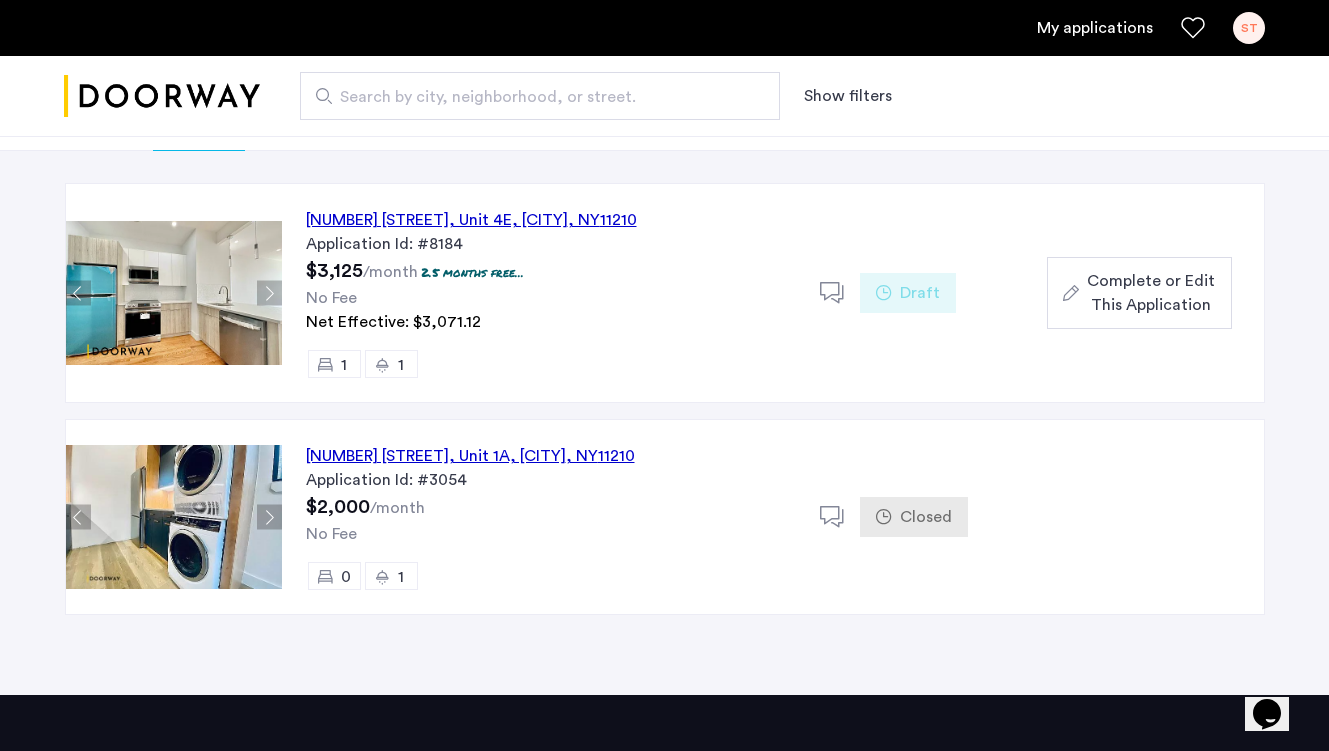 click 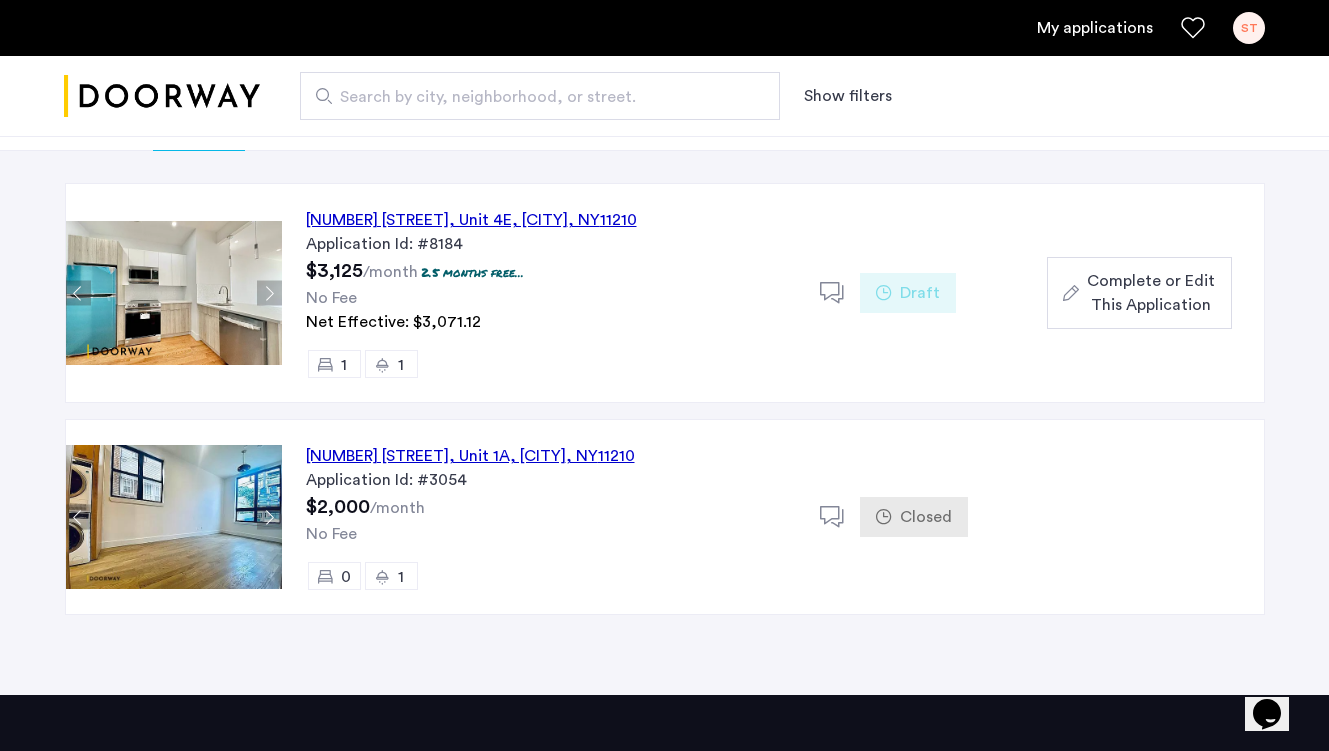click 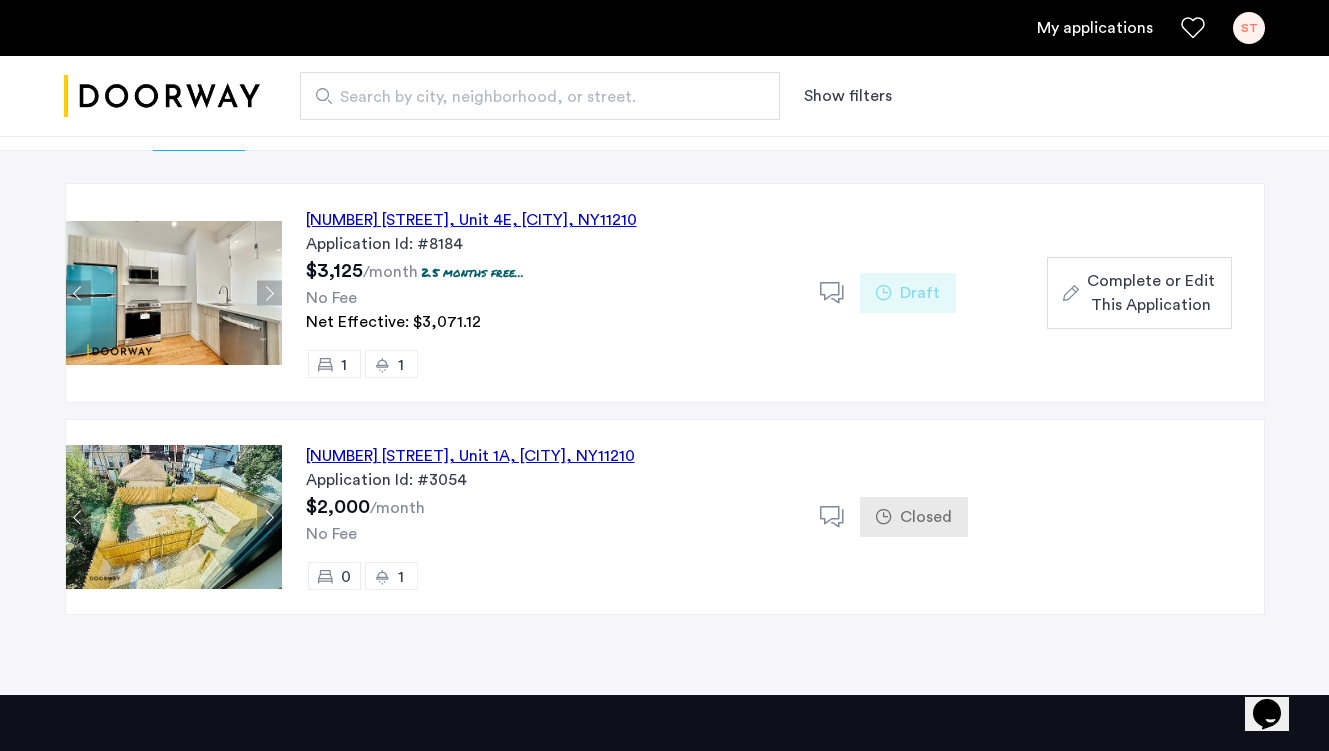 click 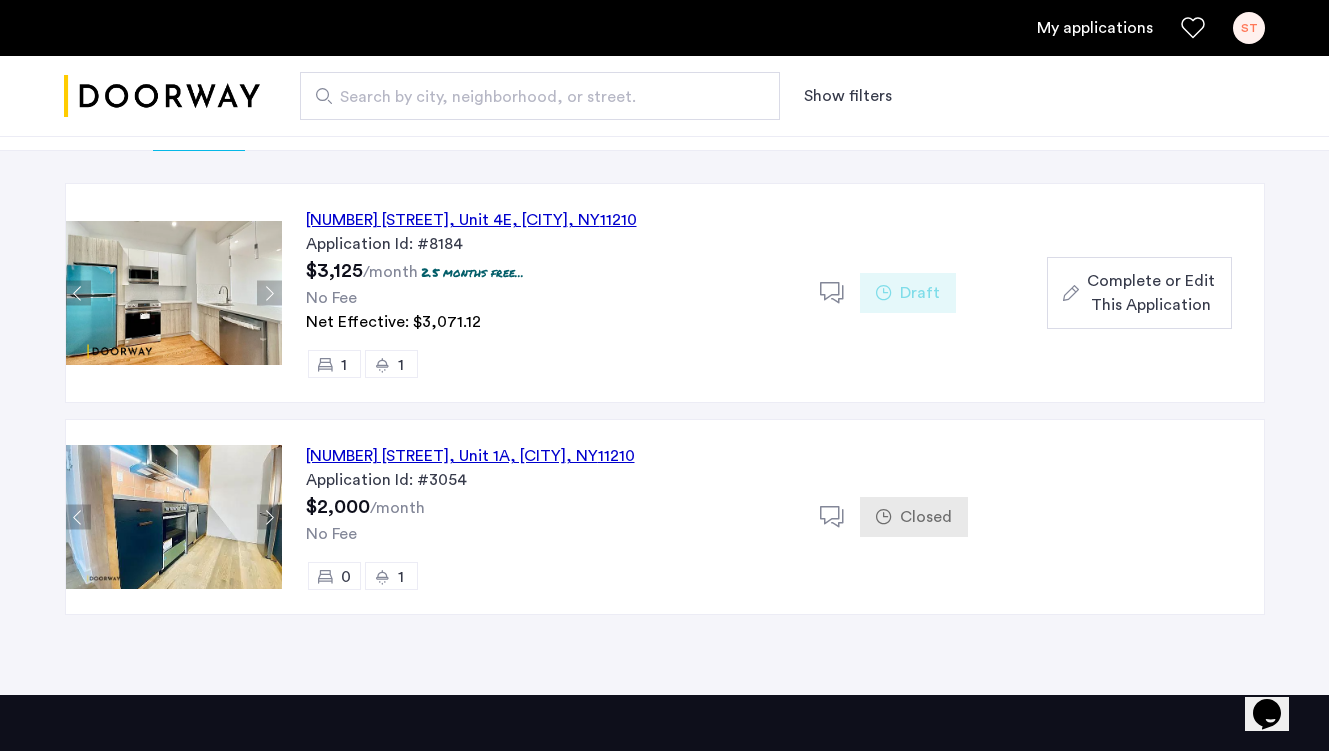 click 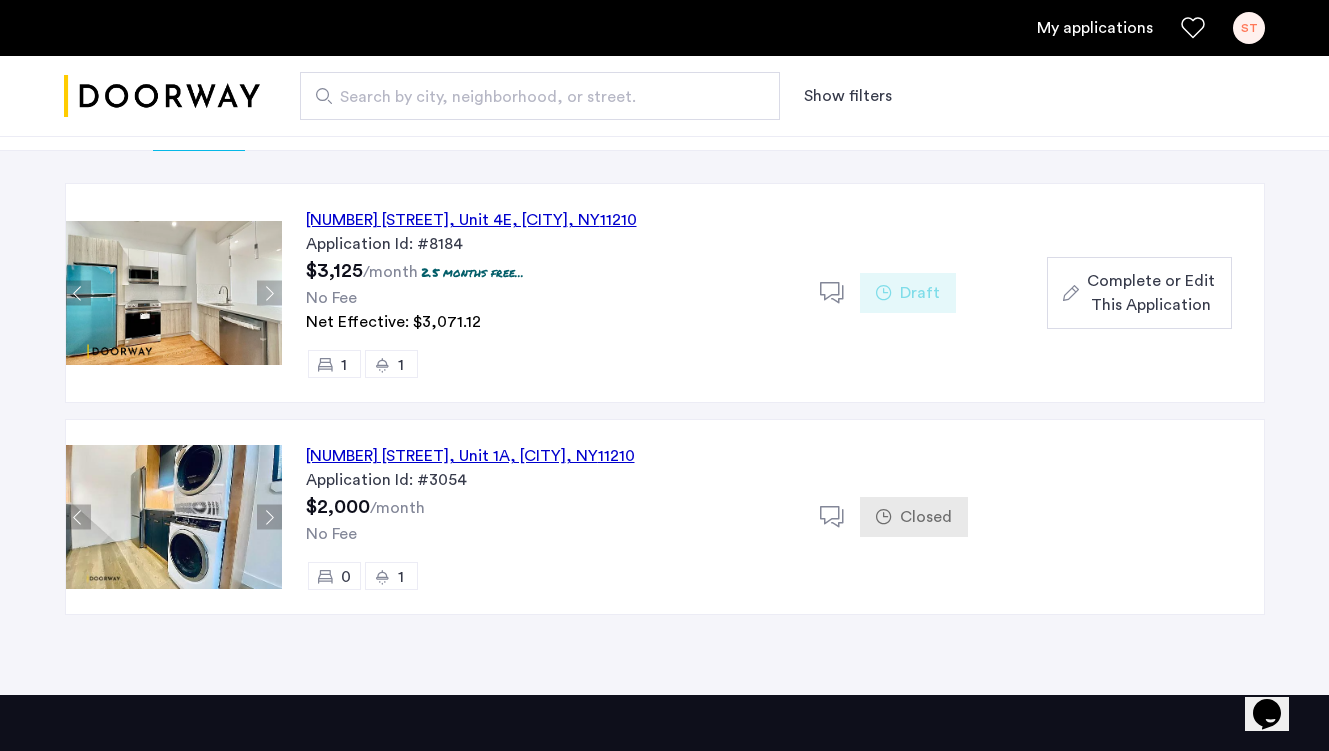 click 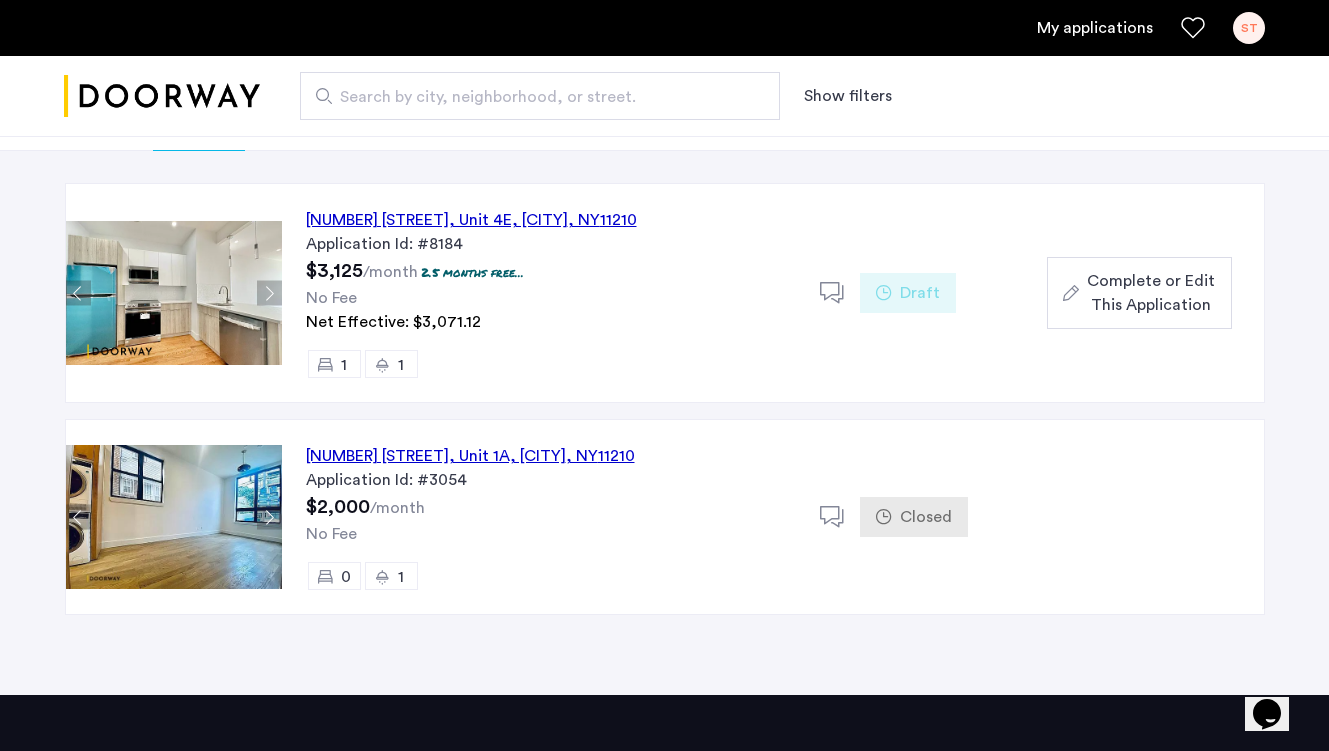 click 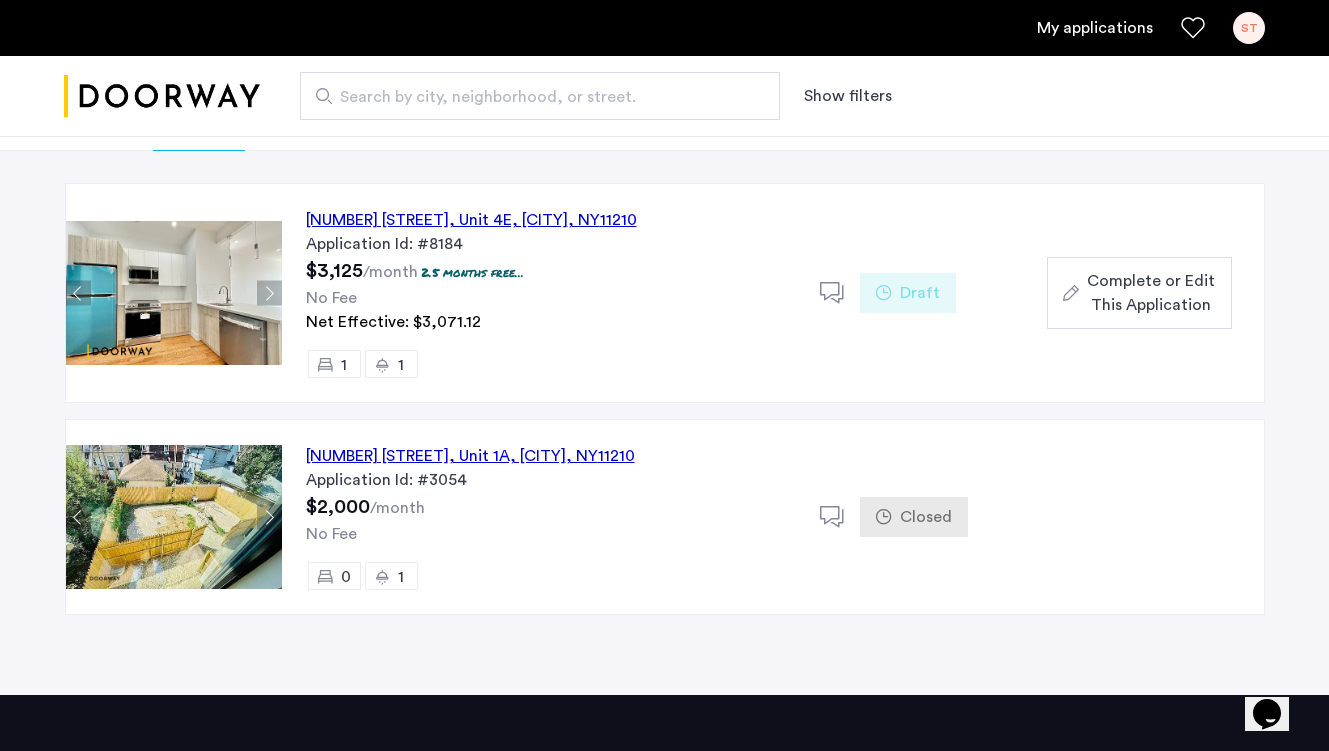 click 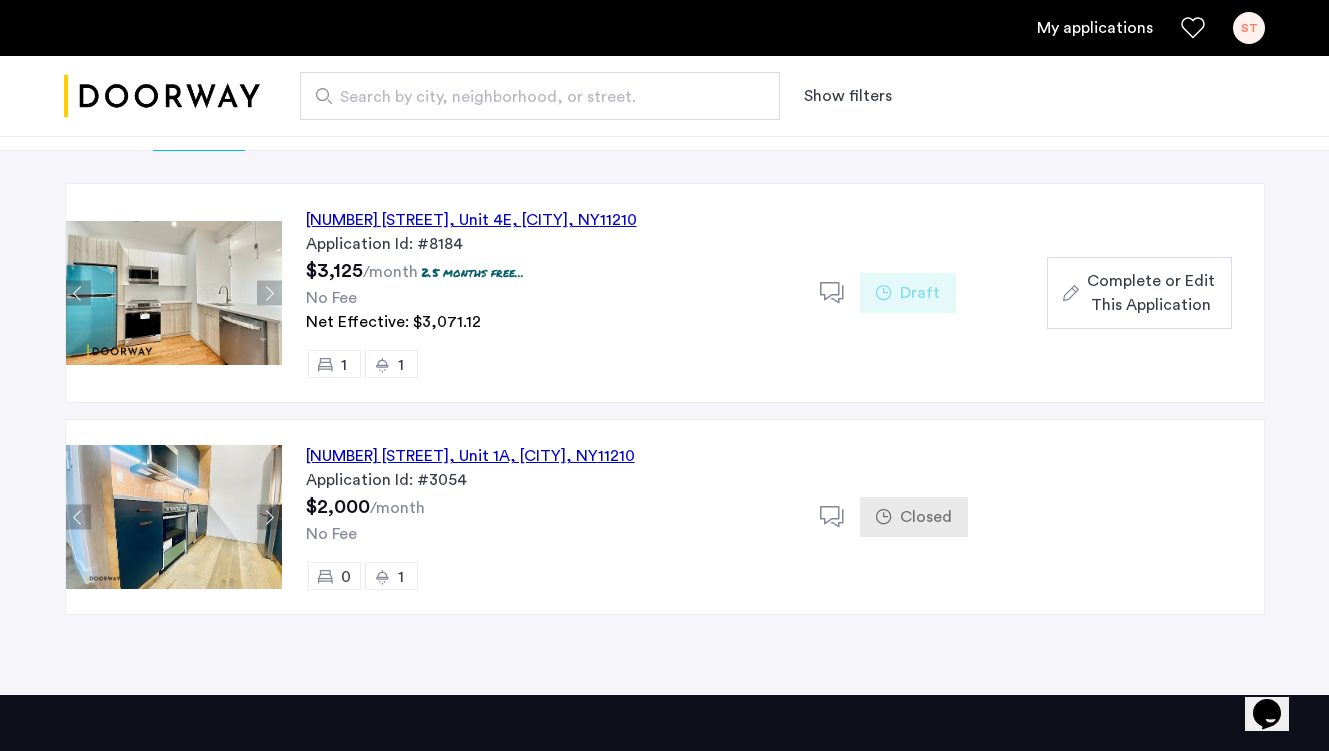 click 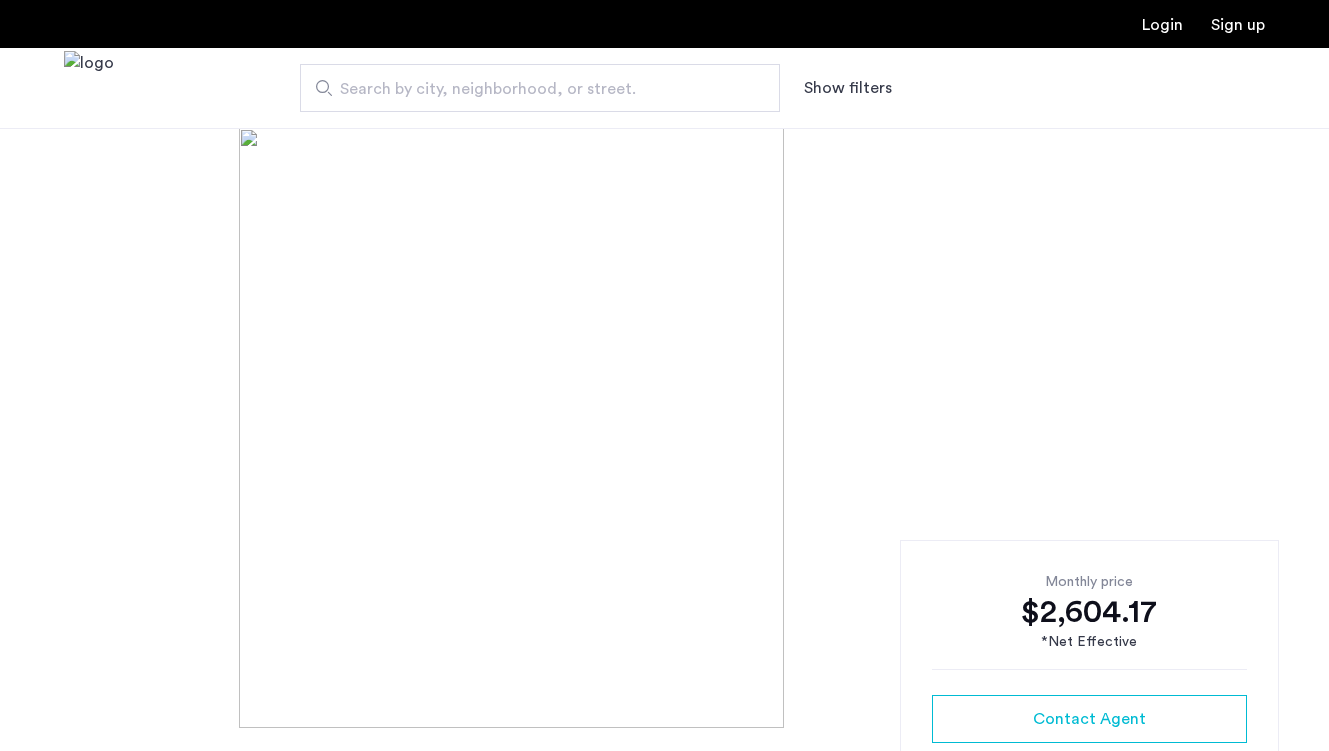 scroll, scrollTop: 0, scrollLeft: 0, axis: both 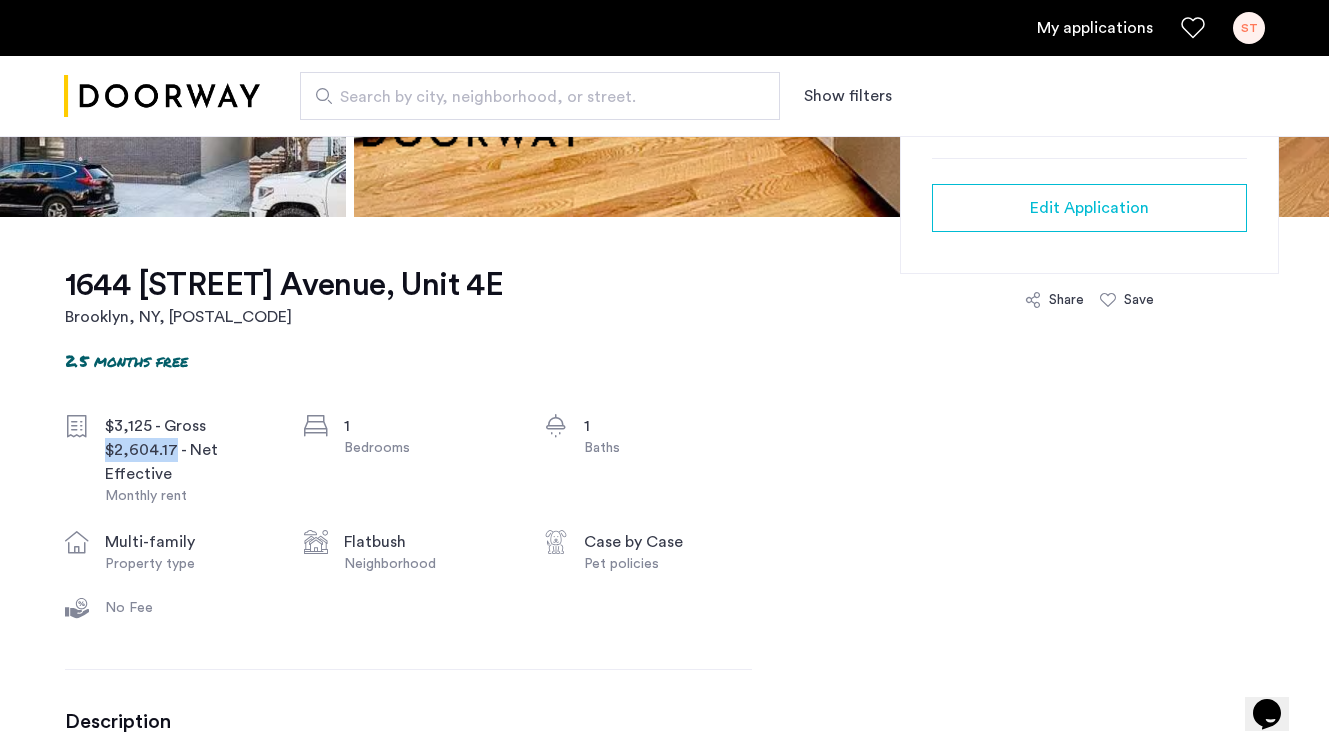 drag, startPoint x: 172, startPoint y: 453, endPoint x: 103, endPoint y: 459, distance: 69.260376 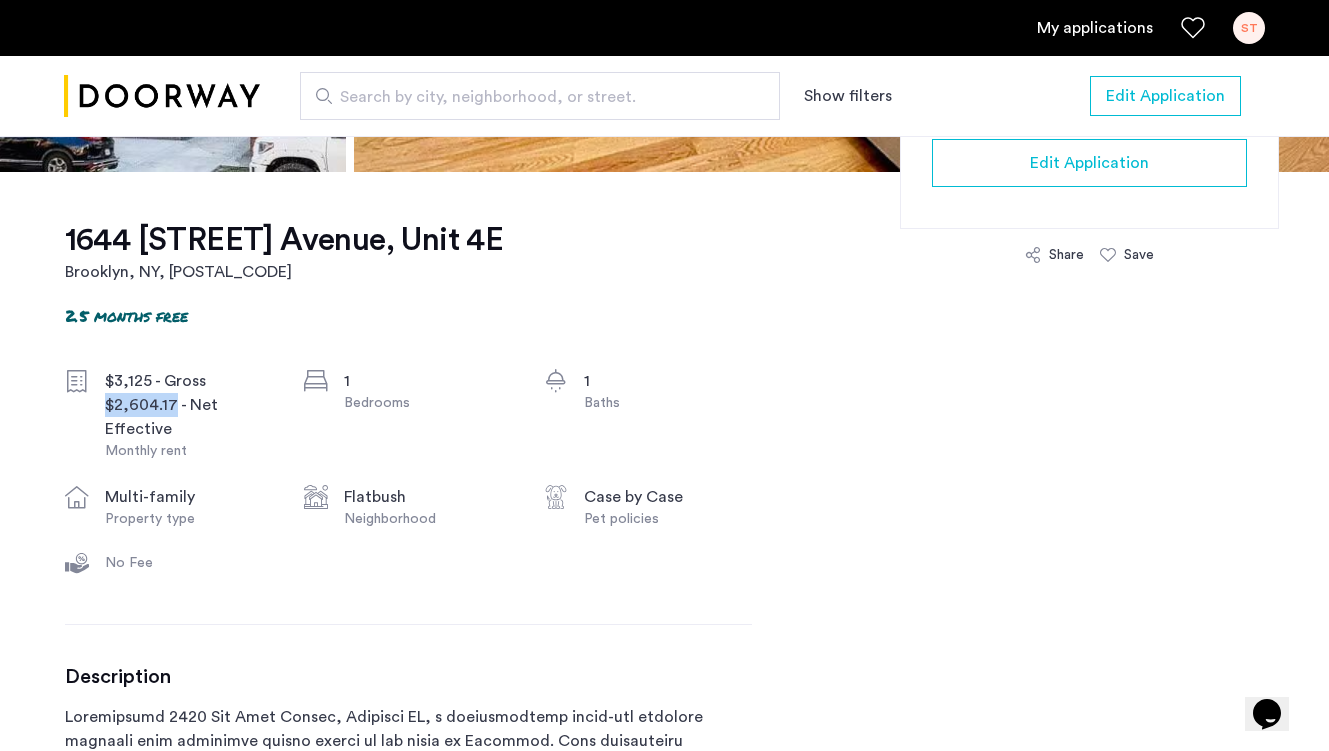 scroll, scrollTop: 722, scrollLeft: 0, axis: vertical 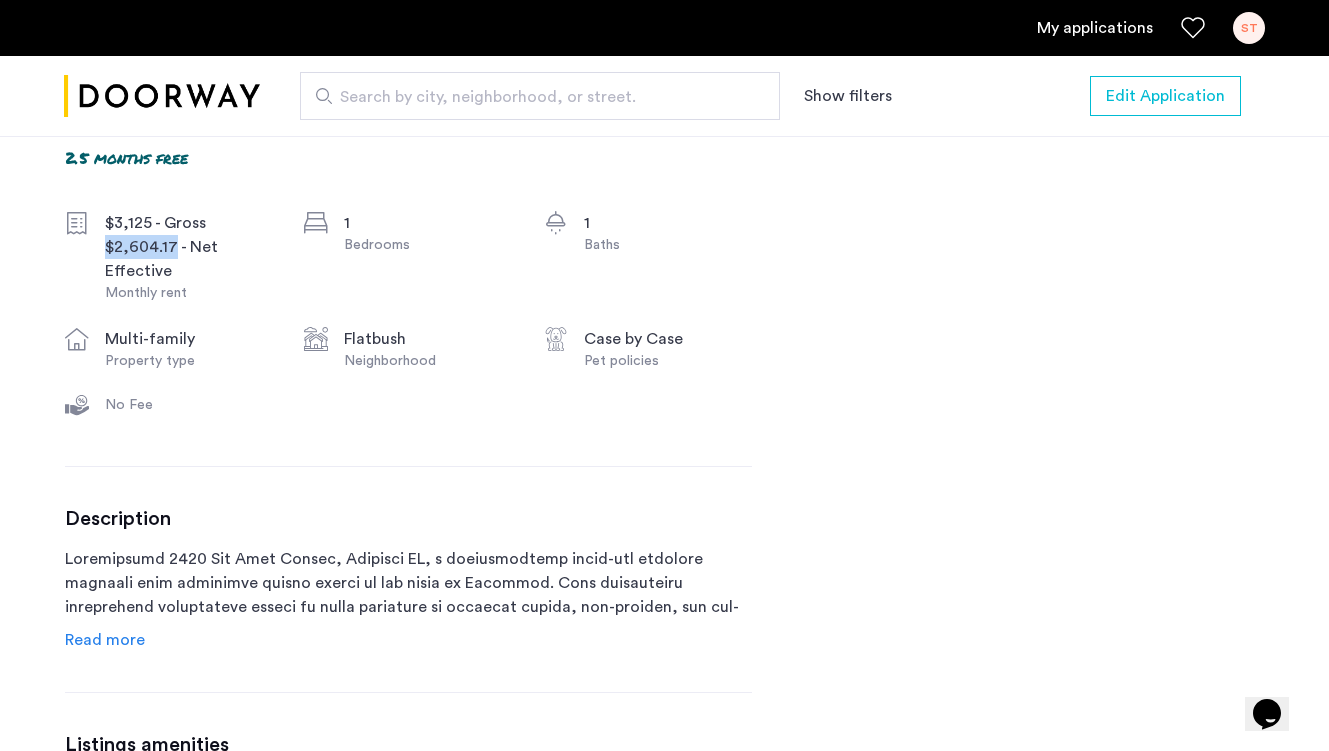 click on "1644 [STREET] Avenue, Unit 4E Brooklyn, [STATE] , 11210 2.5 months free $3,125 - Gross $2,604.17 - Net Effective Monthly rent 1 Bedrooms 1 Baths multi-family Property type Flatbush Neighborhood Case by Case Pet policies No Fee Description Incredible 1 bedroom unit in a Brand New Building! This unit has beautiful hardwood floors, washer/dryer in-Unit, huge closet space, easy functional living set up, dishwashers and more!
Elevator building, with rooftop access, and parking!
The area has a Target shopping center near by, easy train access, super quiet and residential, and very close to Brooklyn College!
Schedule your showings asap before it’s gone! Read more Listings amenities Dishwasher Hardwood Floors Washer/Dryer In Unit Private Outdoor Space Central A/C City Views Building amenities Parking Bike Room Elevator Garbage chute Package Room Roof Deck Security cameras Virtual Doorman Covered parking Roof Access Garage Parking" 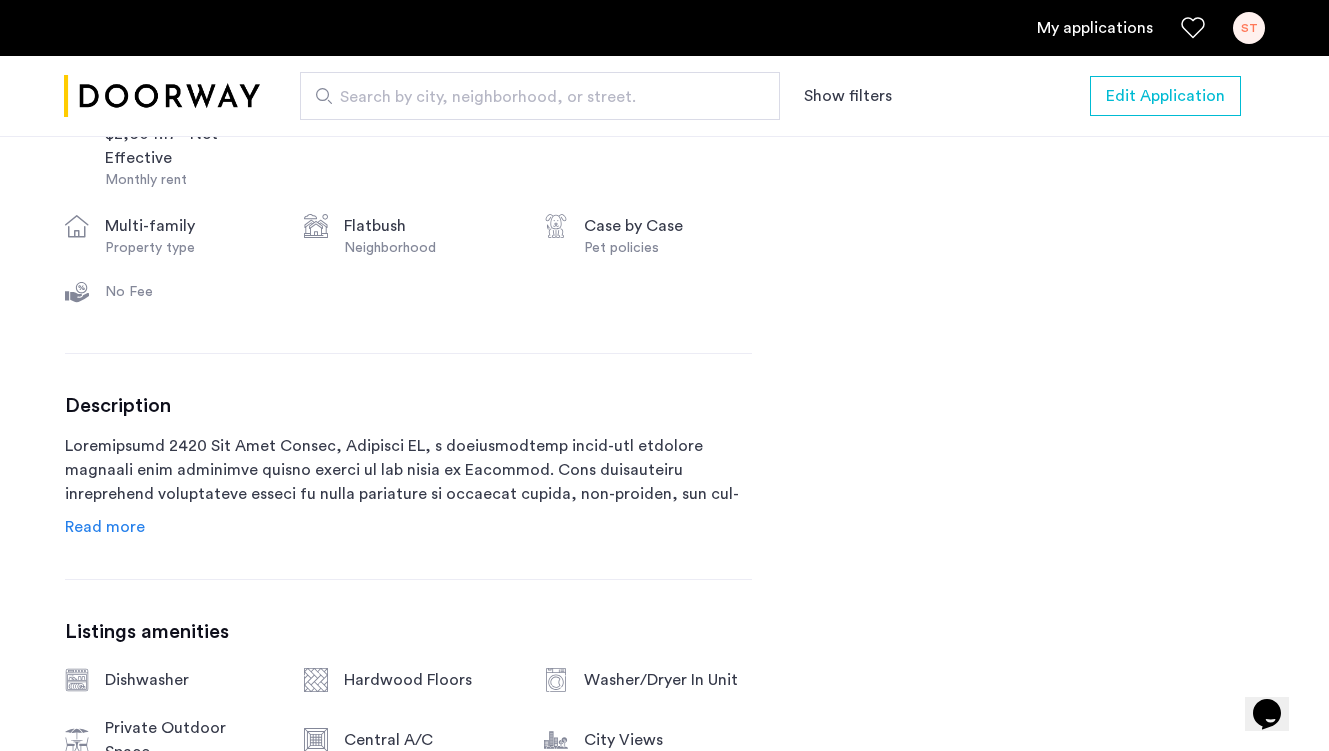 scroll, scrollTop: 864, scrollLeft: 0, axis: vertical 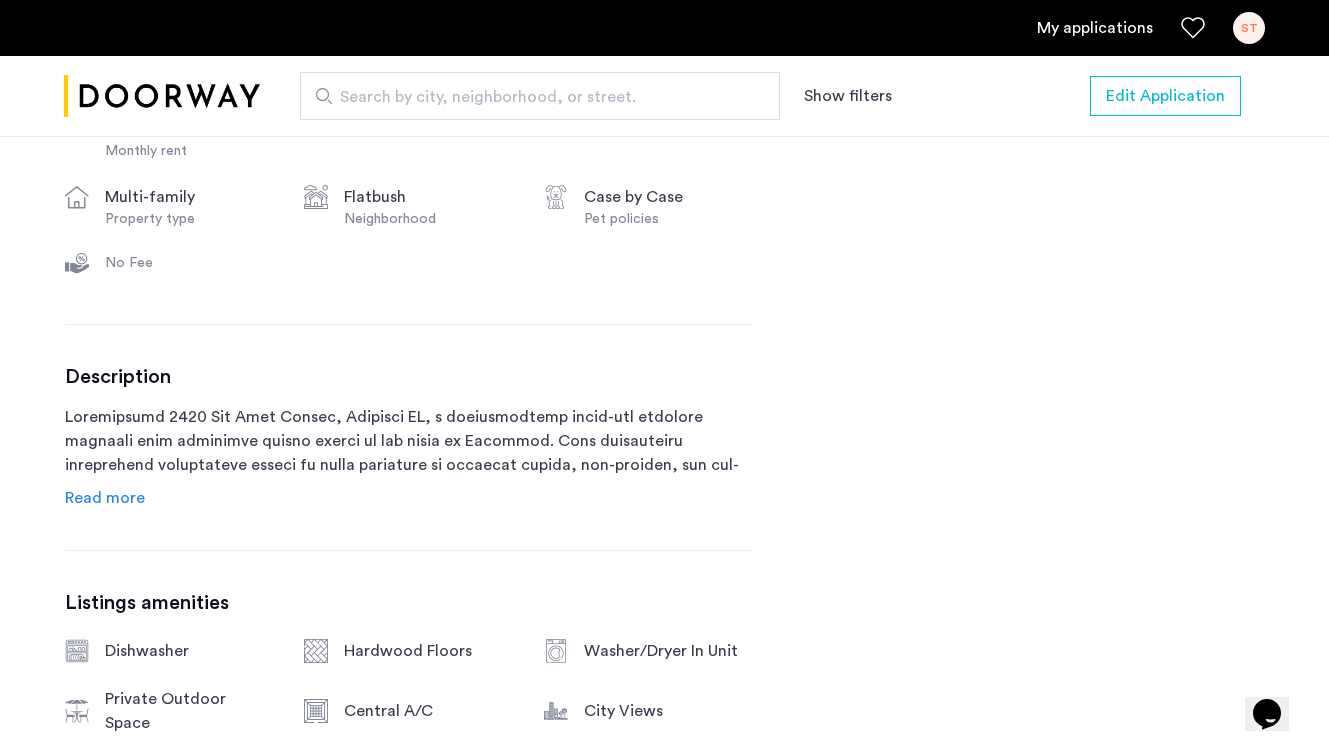 click on "Read more" 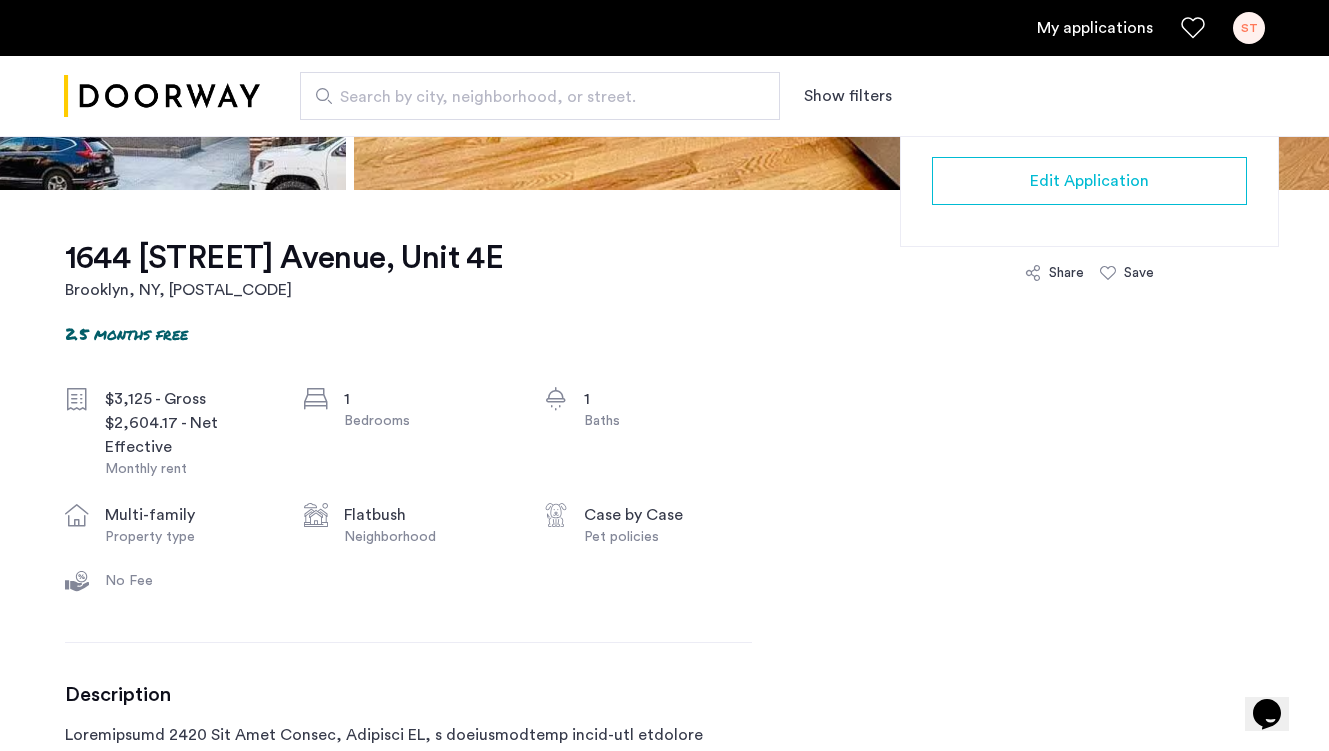 scroll, scrollTop: 547, scrollLeft: 0, axis: vertical 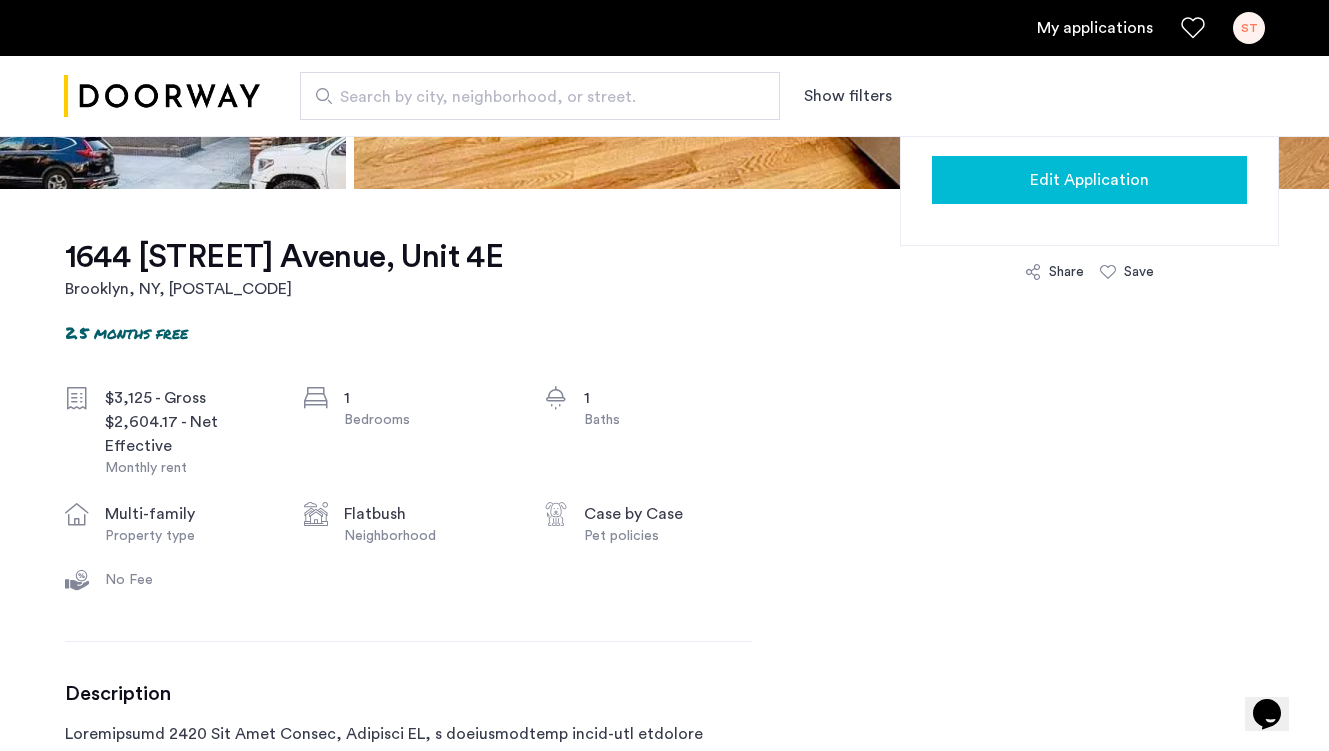 click on "Edit Application" 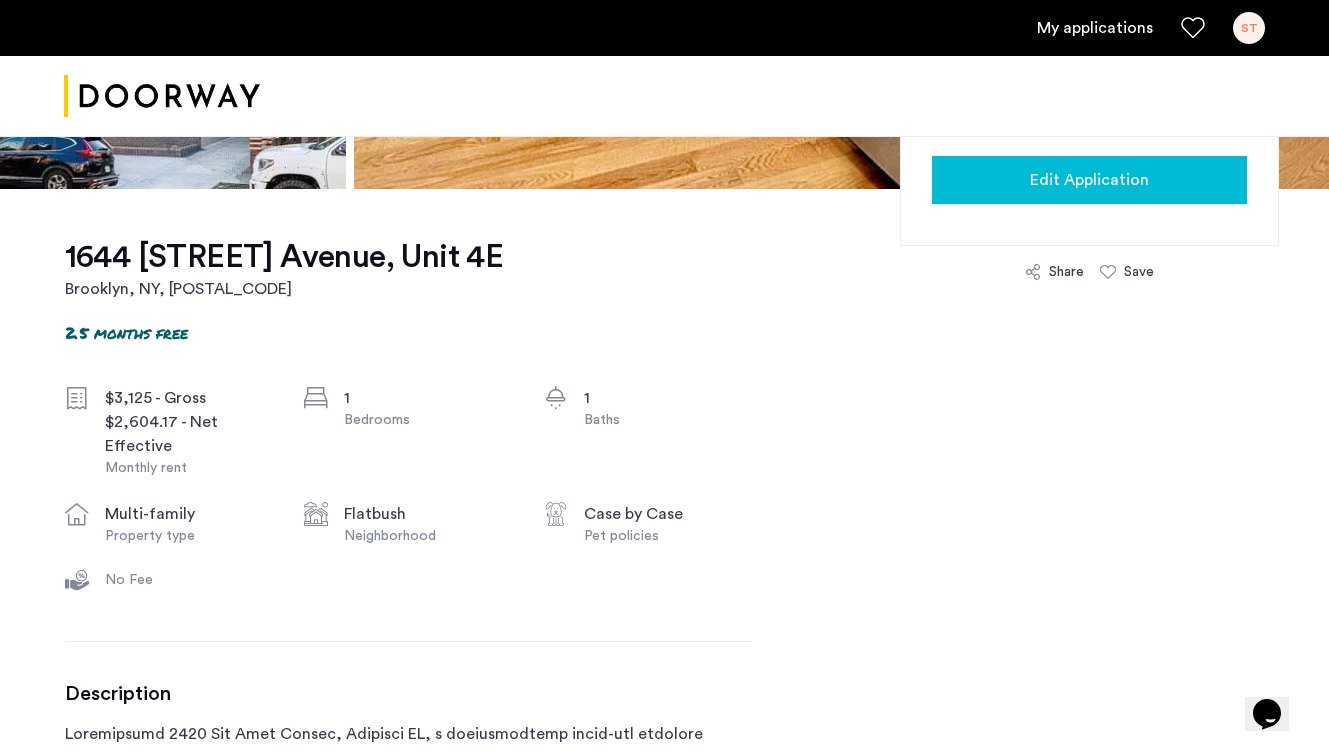 scroll, scrollTop: 0, scrollLeft: 0, axis: both 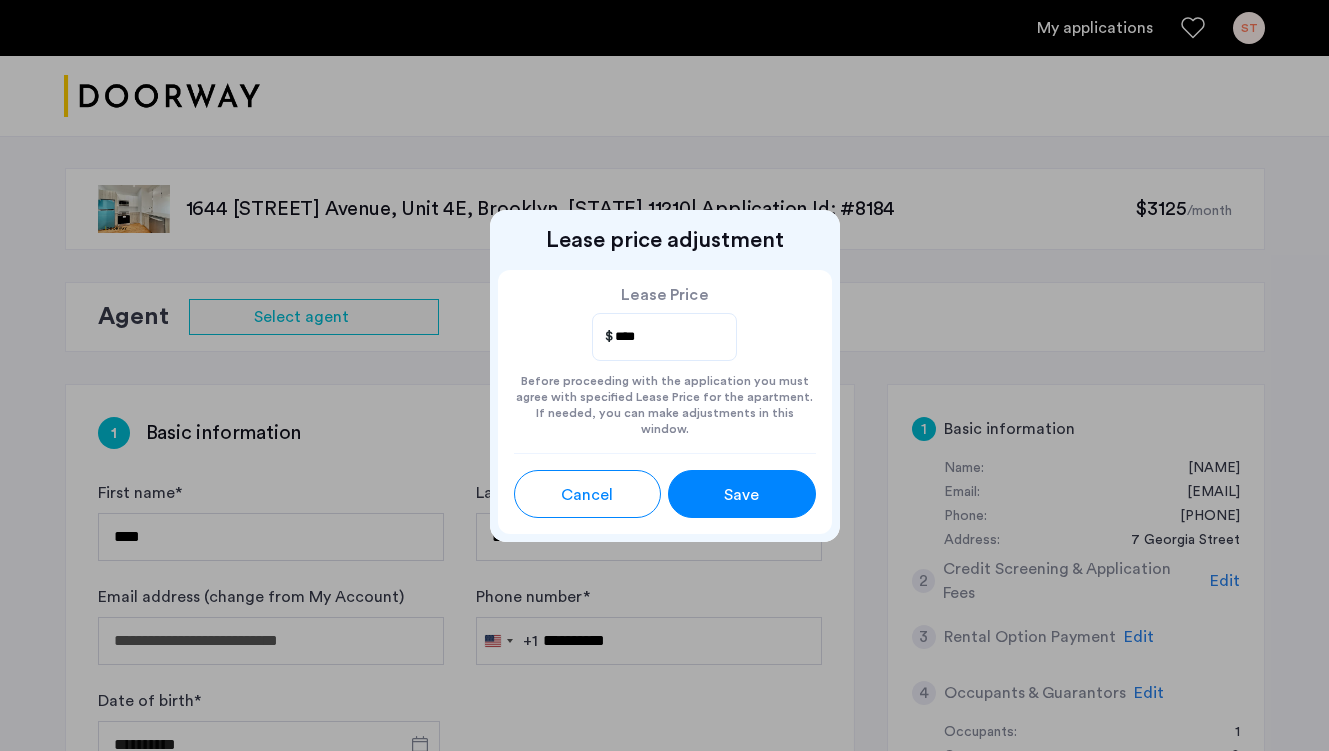 click on "Save" at bounding box center (741, 495) 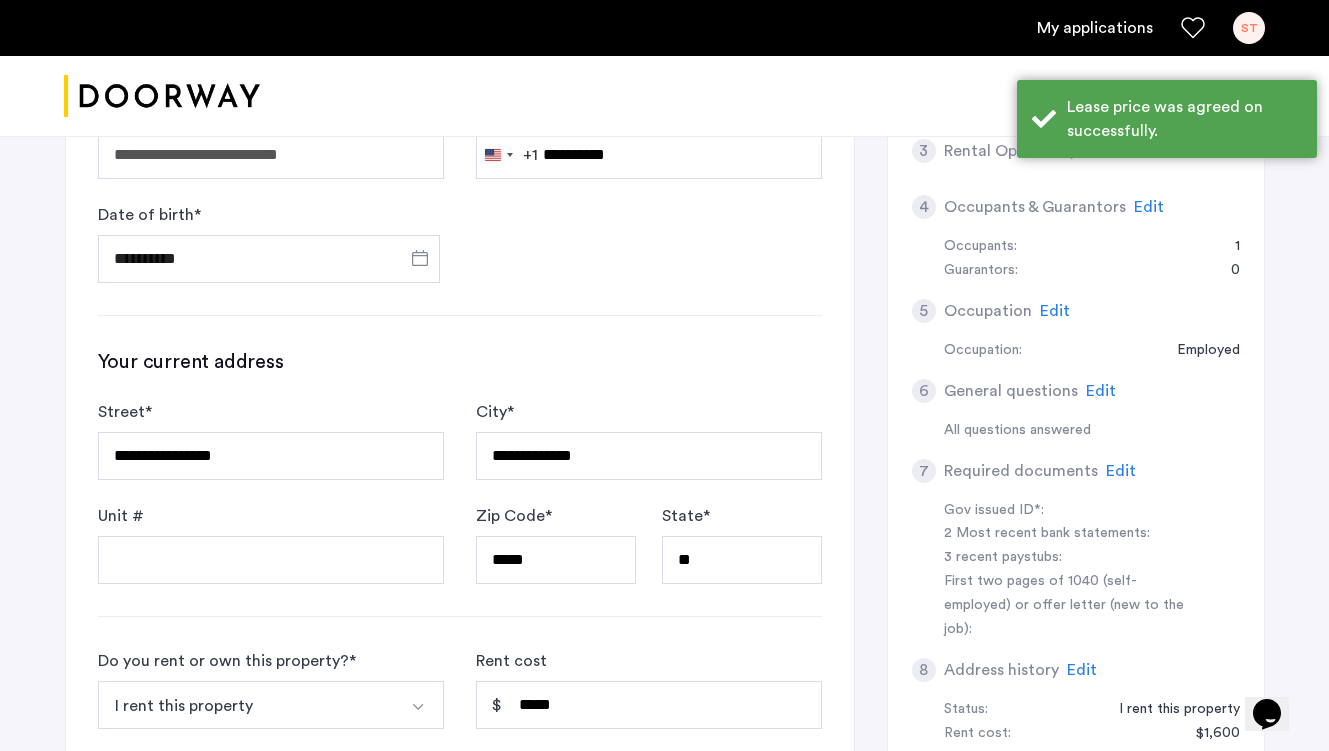 scroll, scrollTop: 552, scrollLeft: 0, axis: vertical 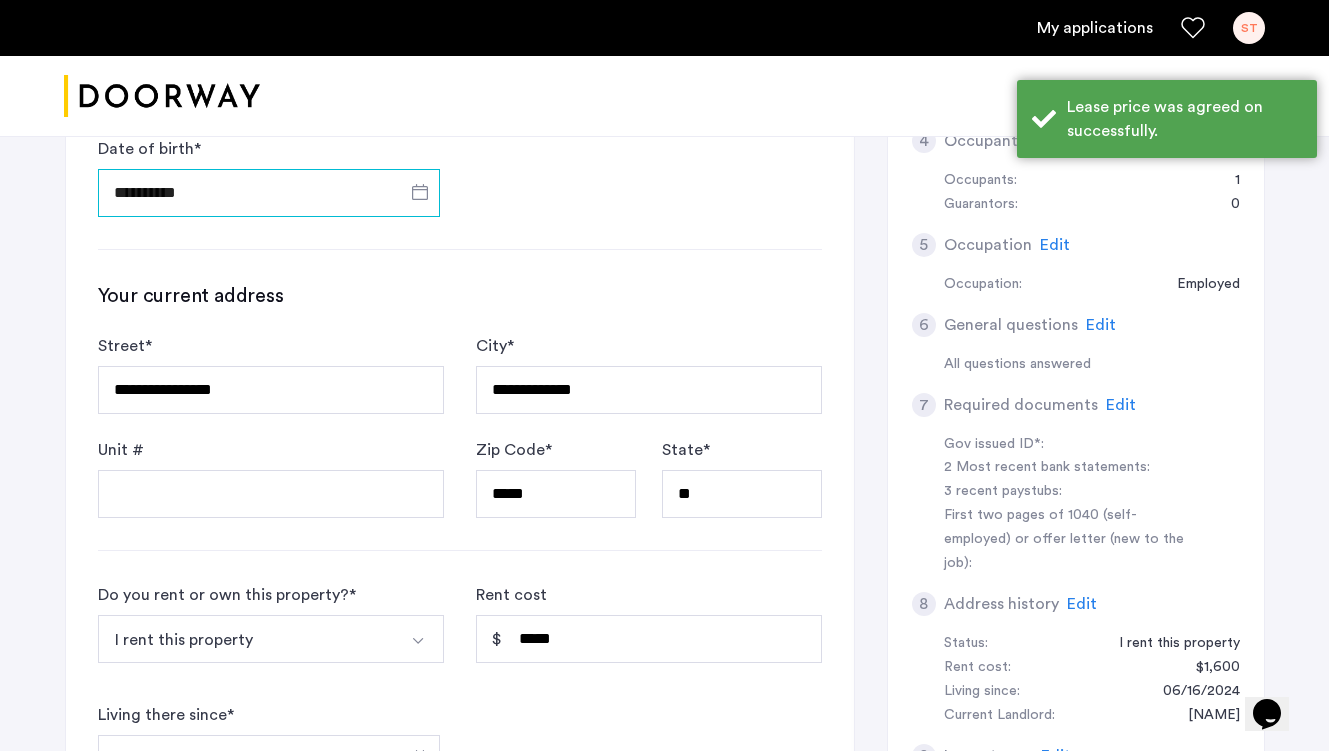 click on "**********" at bounding box center [269, 193] 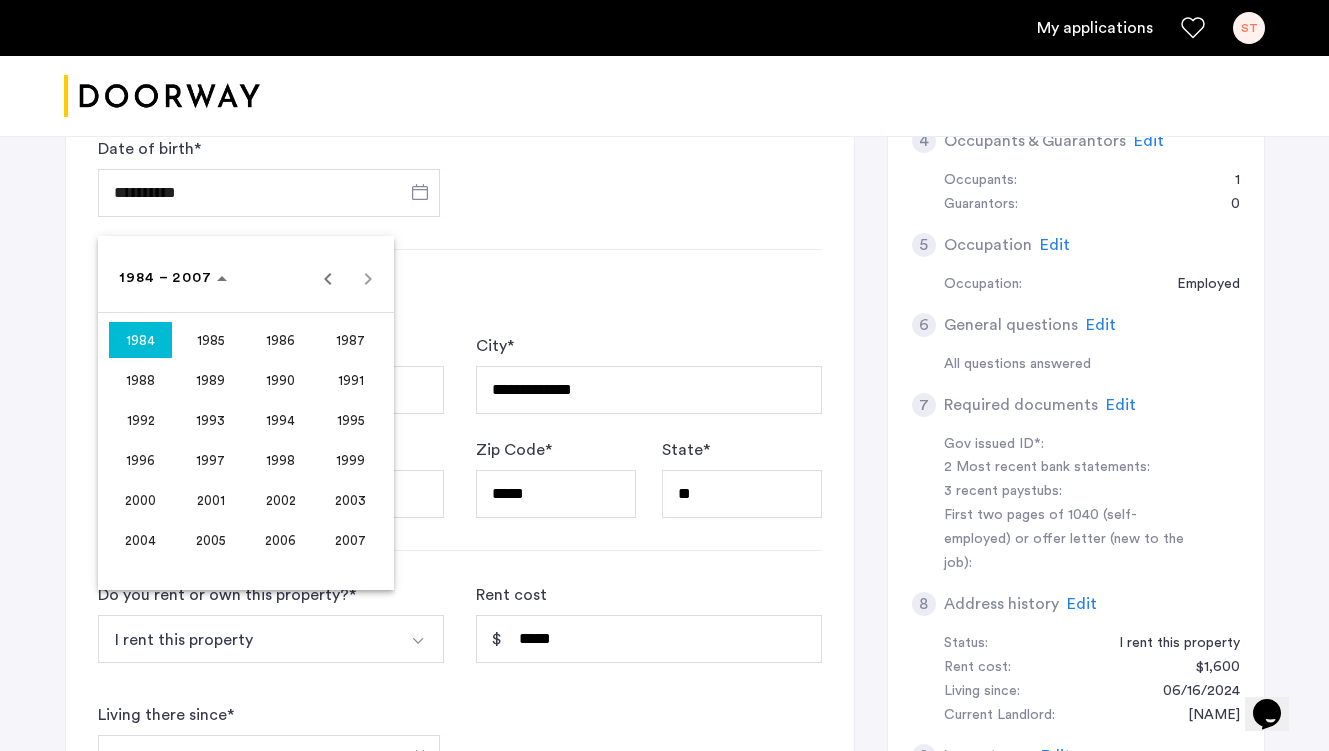 click at bounding box center (664, 375) 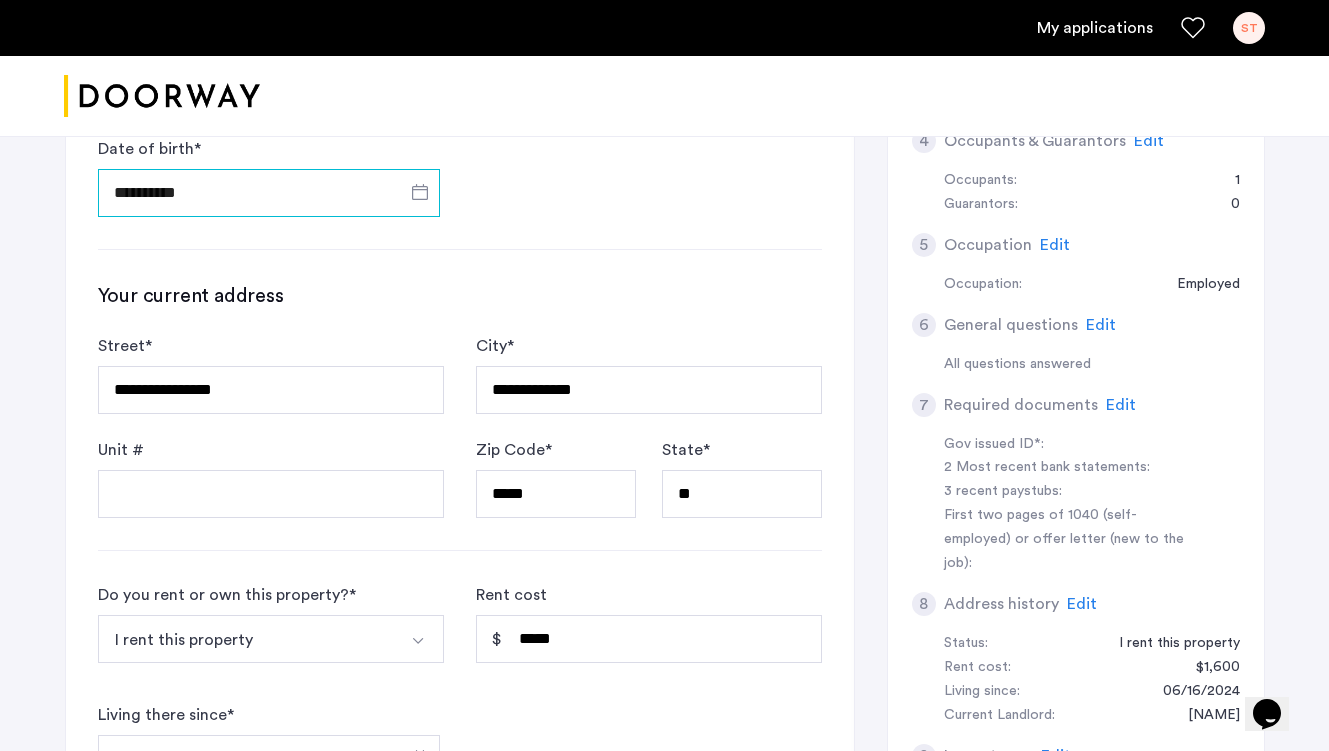 click on "**********" at bounding box center [269, 193] 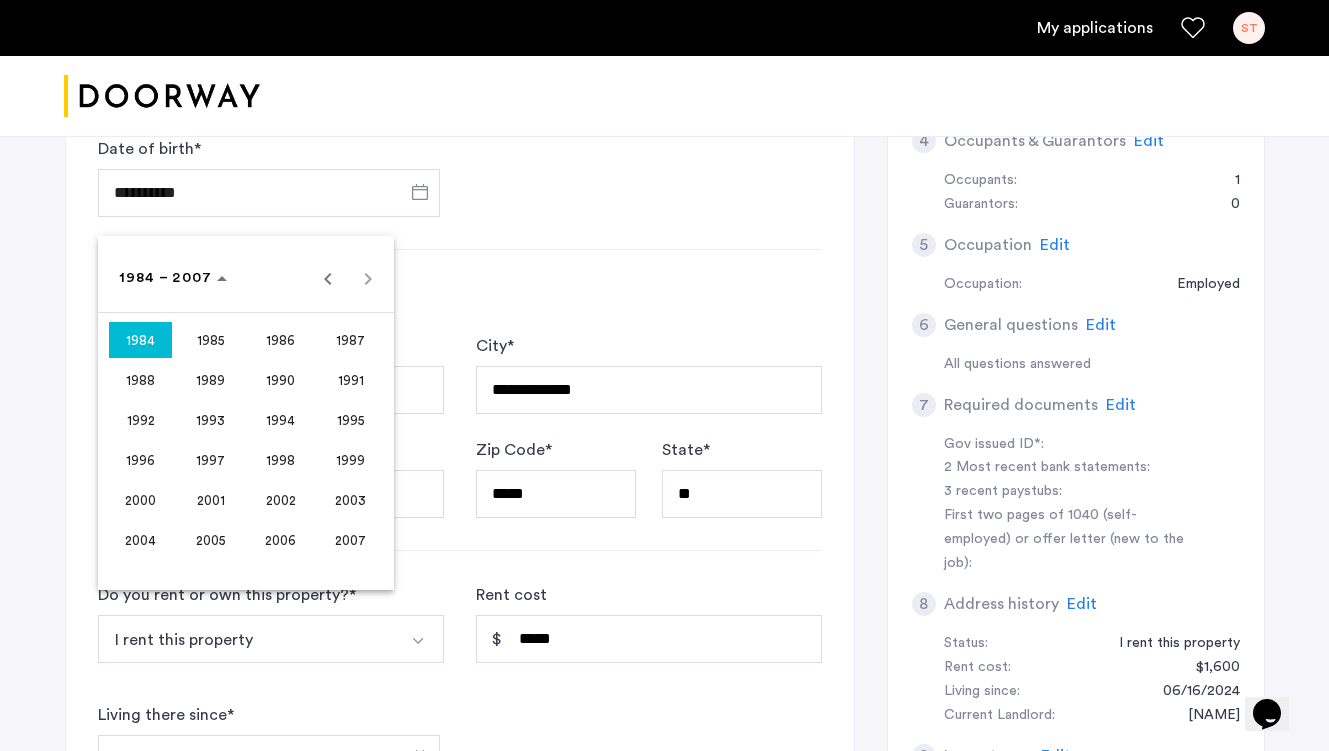 click on "1998" at bounding box center [280, 460] 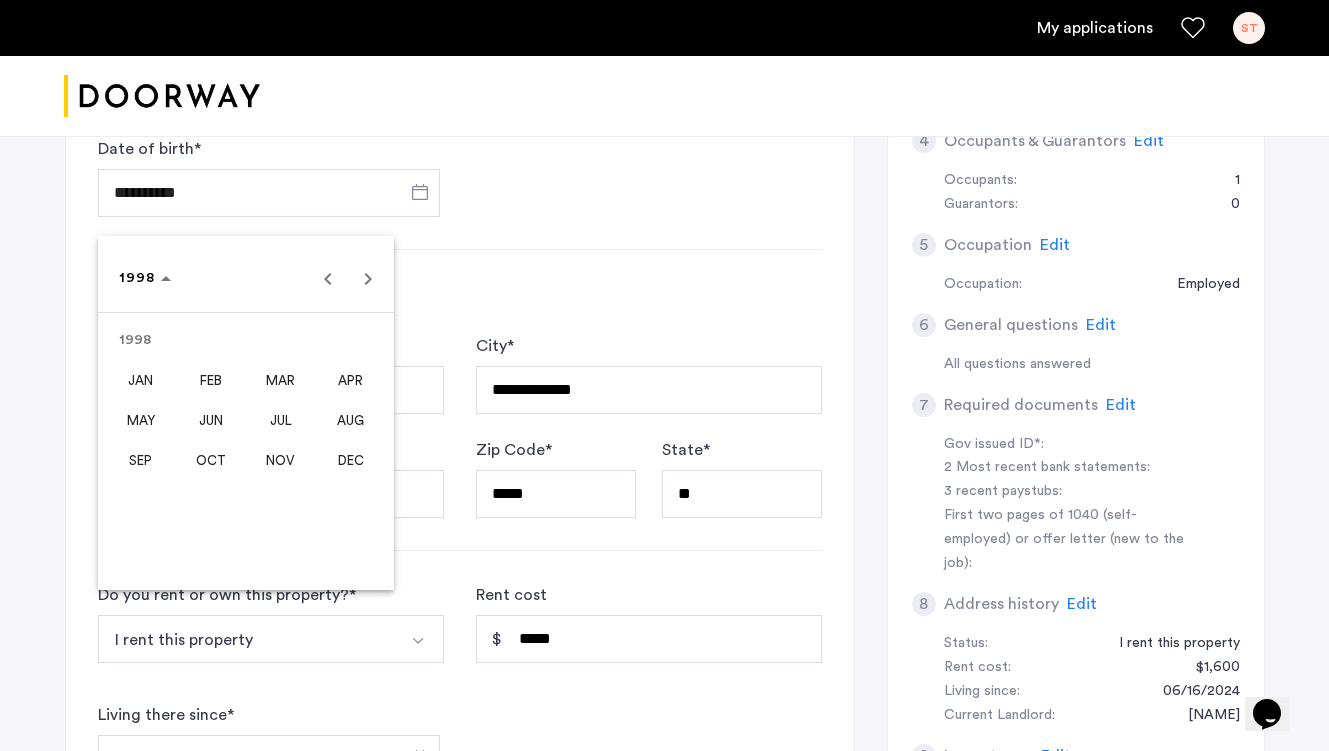 click on "JUL" at bounding box center (280, 420) 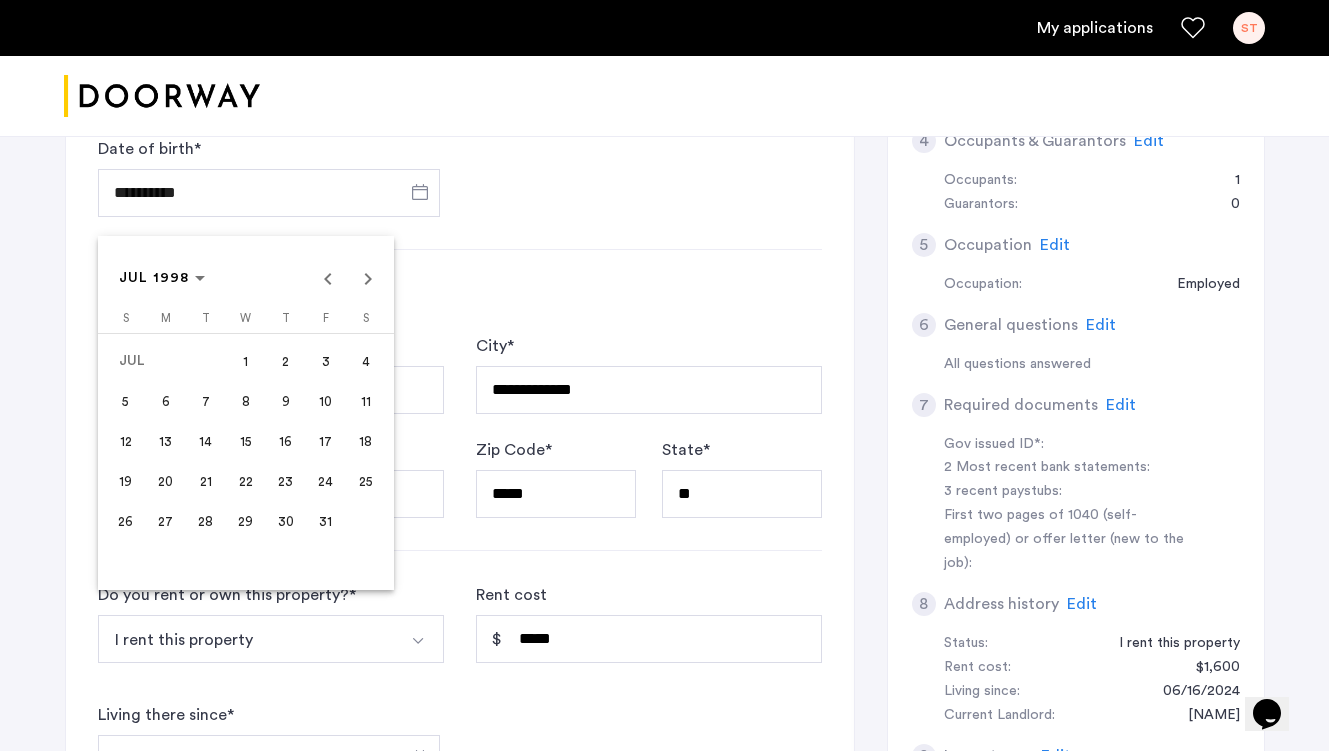 click on "16" at bounding box center (286, 441) 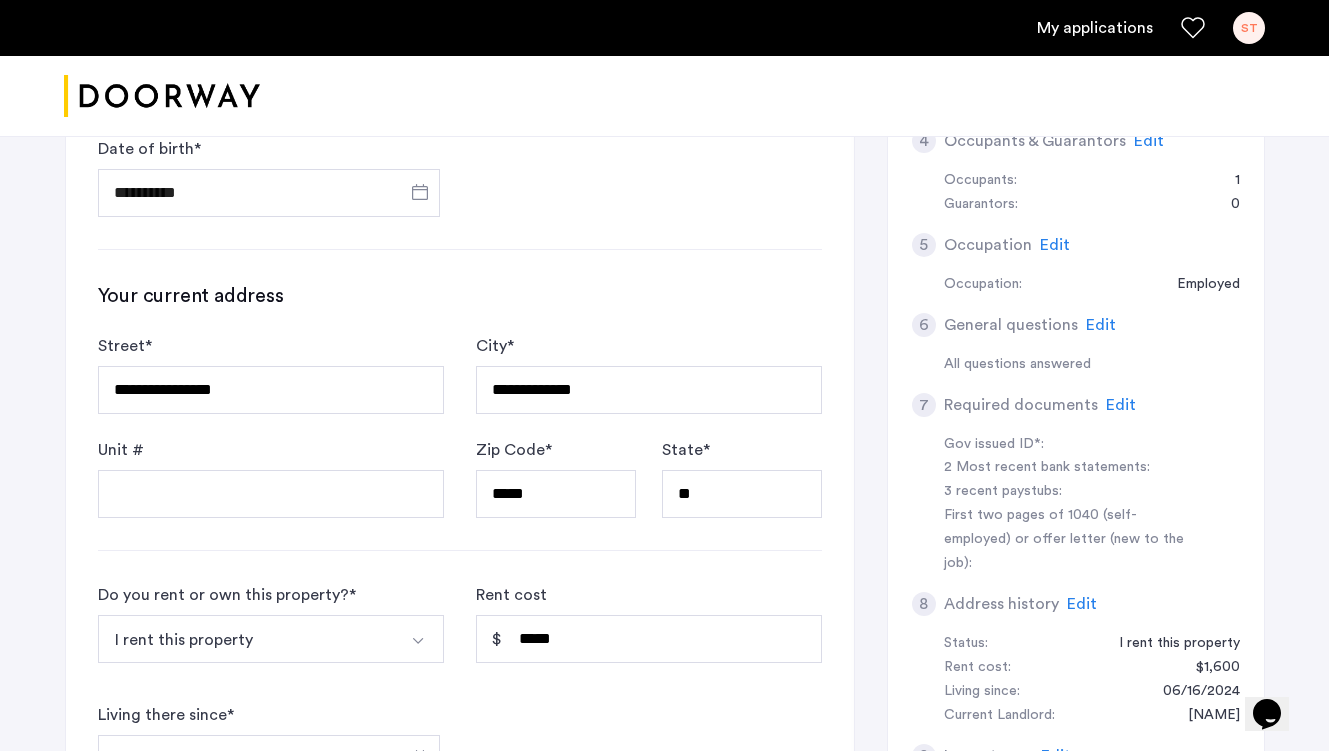 type on "**********" 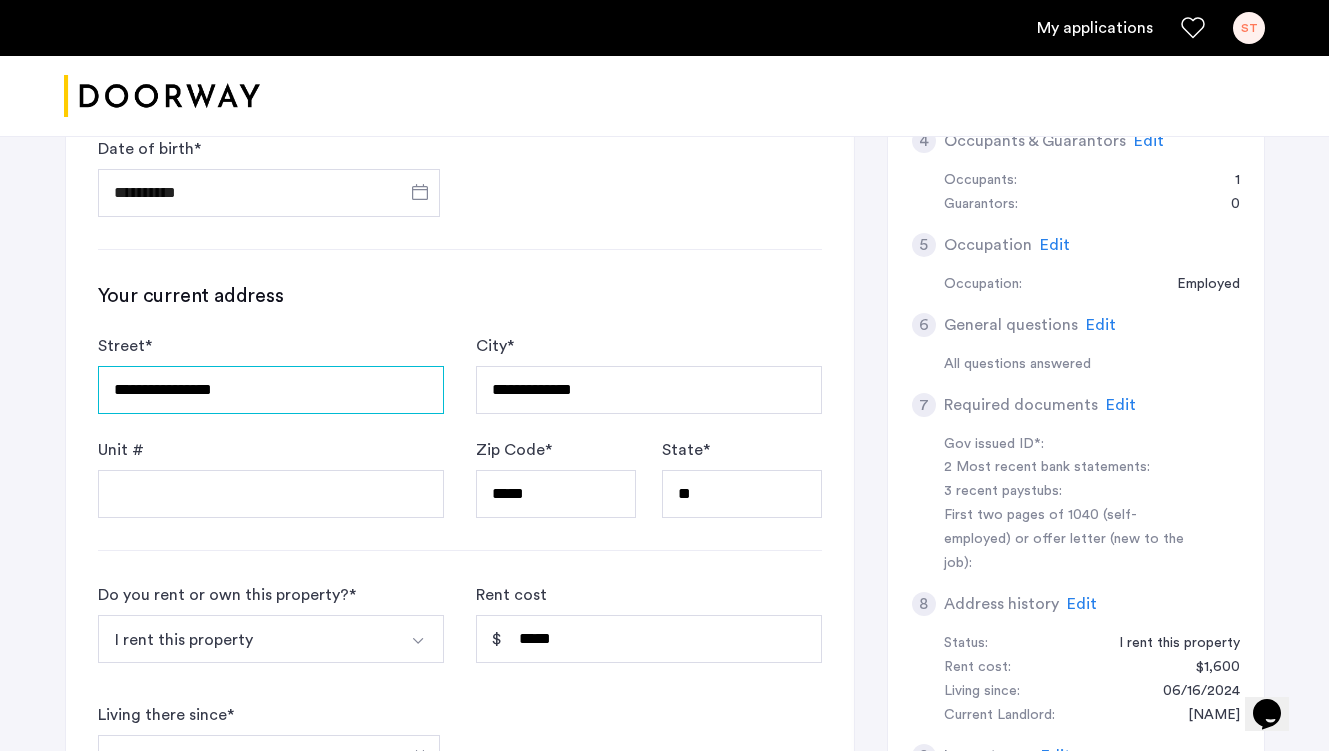 drag, startPoint x: 338, startPoint y: 388, endPoint x: 61, endPoint y: 367, distance: 277.7949 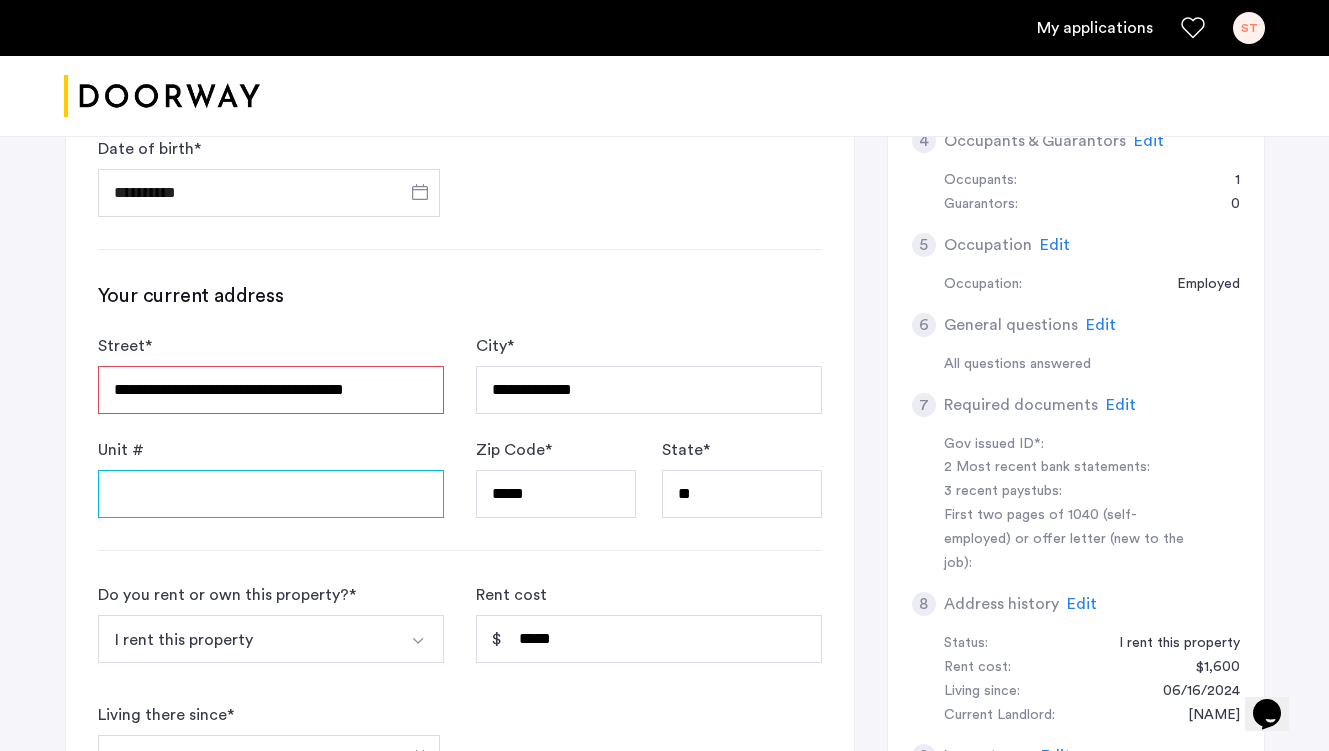 type on "**********" 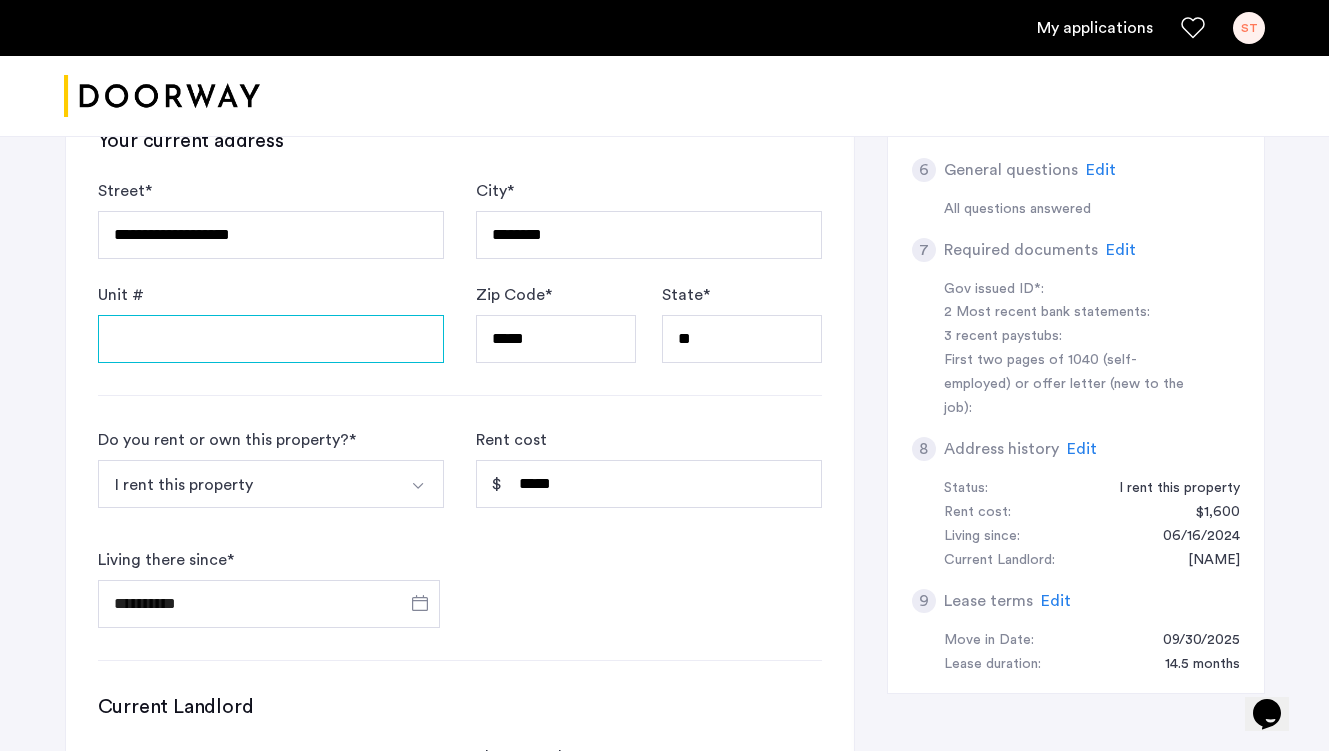 scroll, scrollTop: 711, scrollLeft: 0, axis: vertical 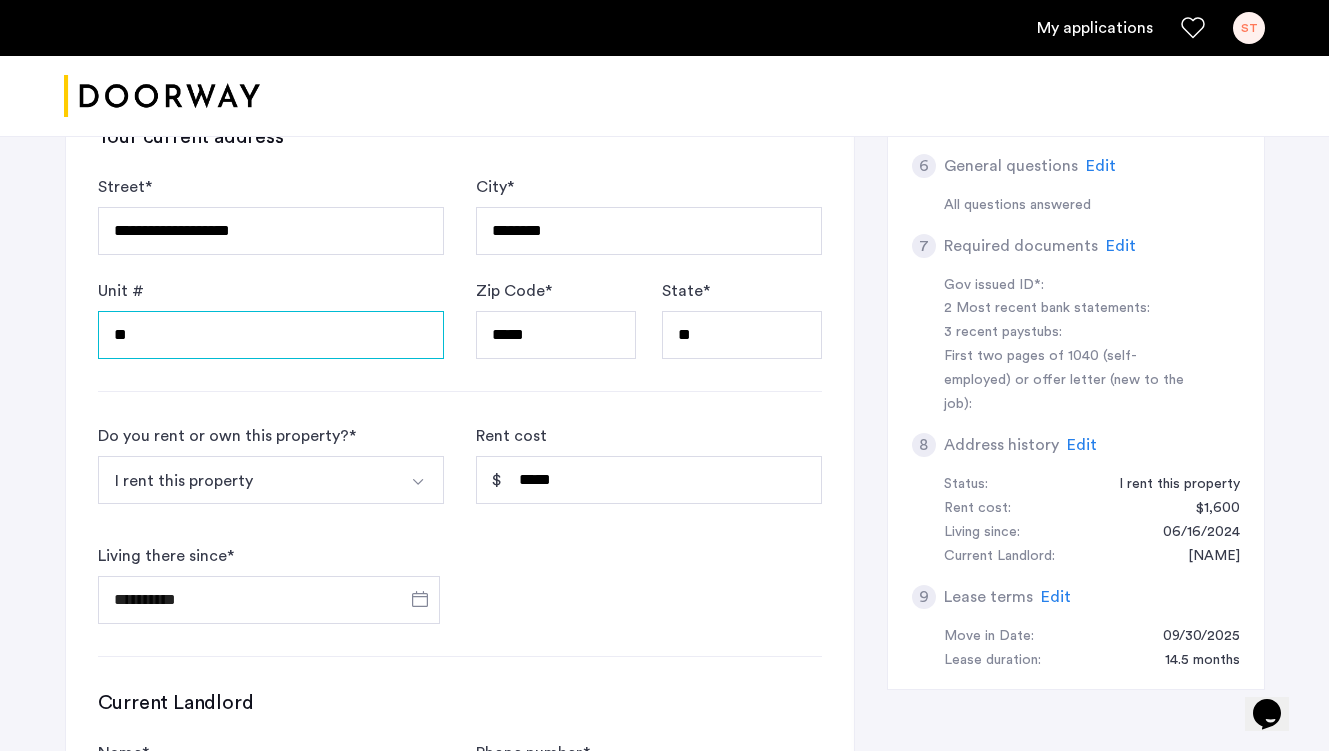 type on "*" 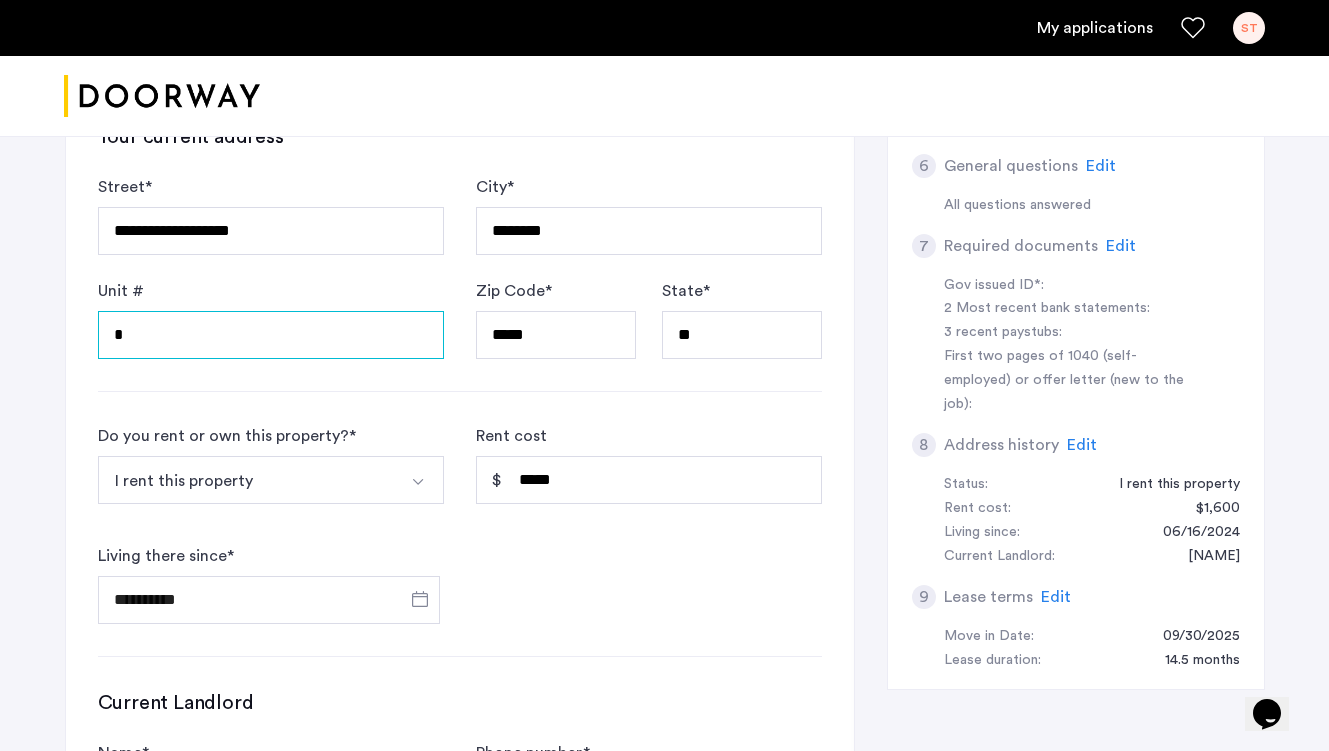 type 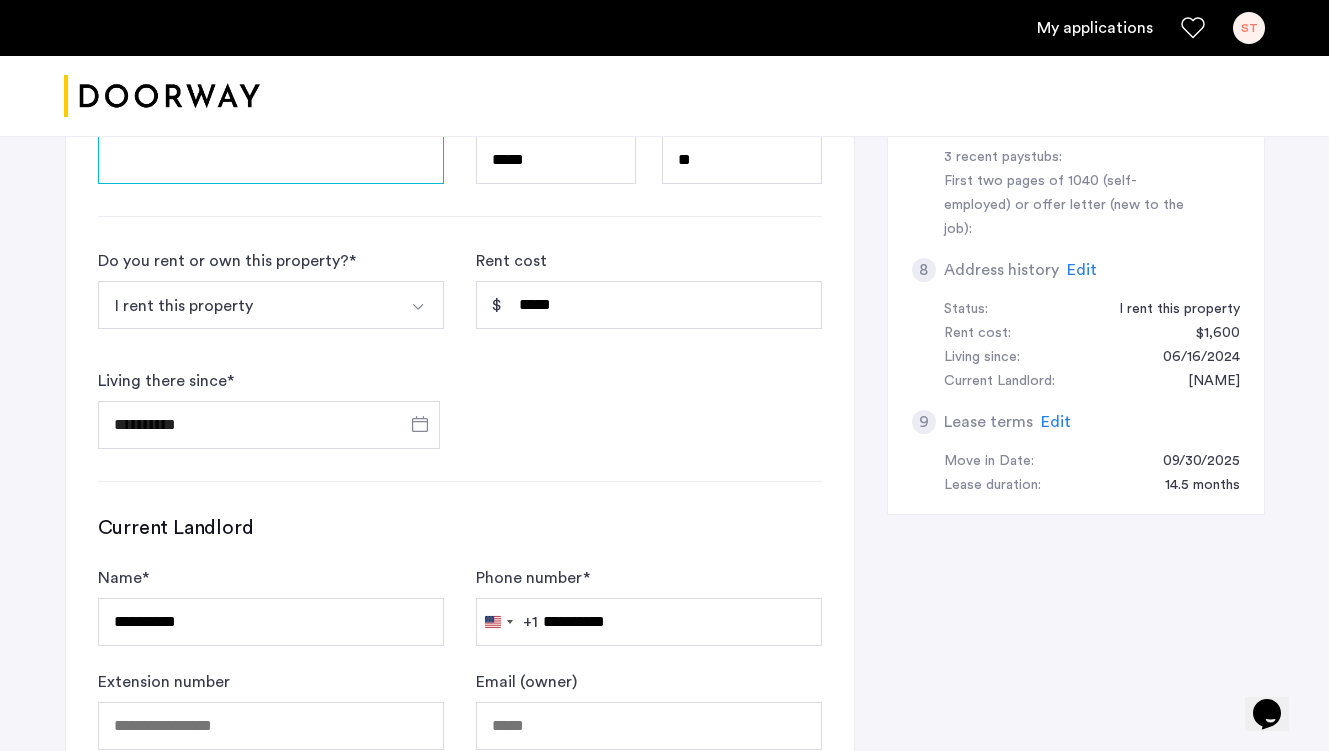 scroll, scrollTop: 887, scrollLeft: 0, axis: vertical 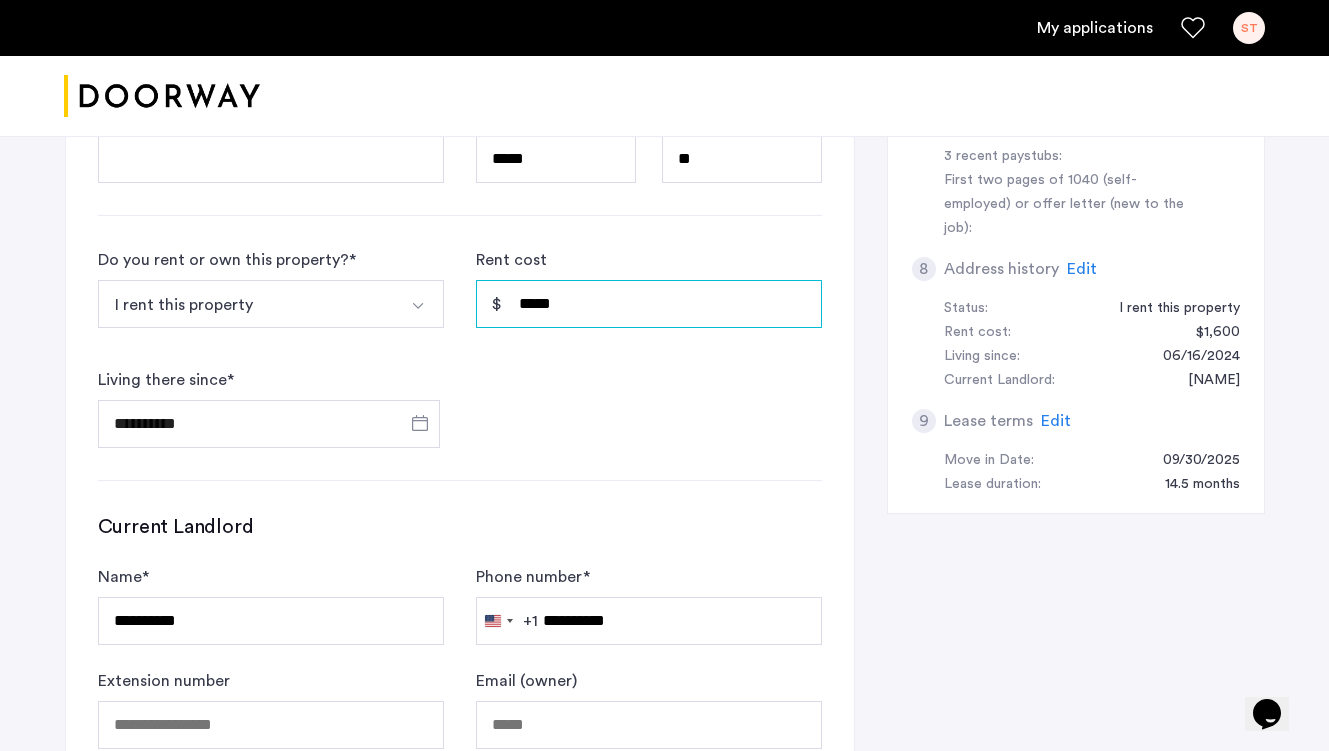 drag, startPoint x: 618, startPoint y: 303, endPoint x: 499, endPoint y: 303, distance: 119 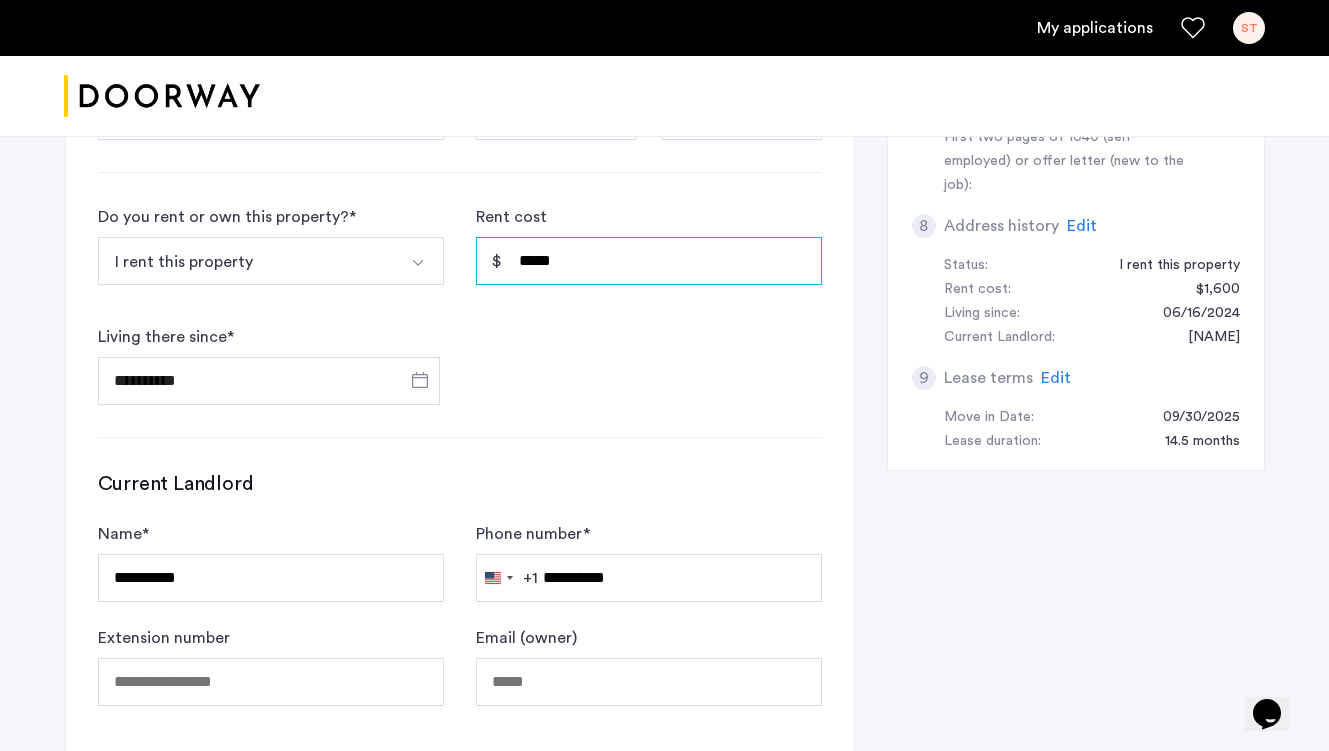 scroll, scrollTop: 960, scrollLeft: 0, axis: vertical 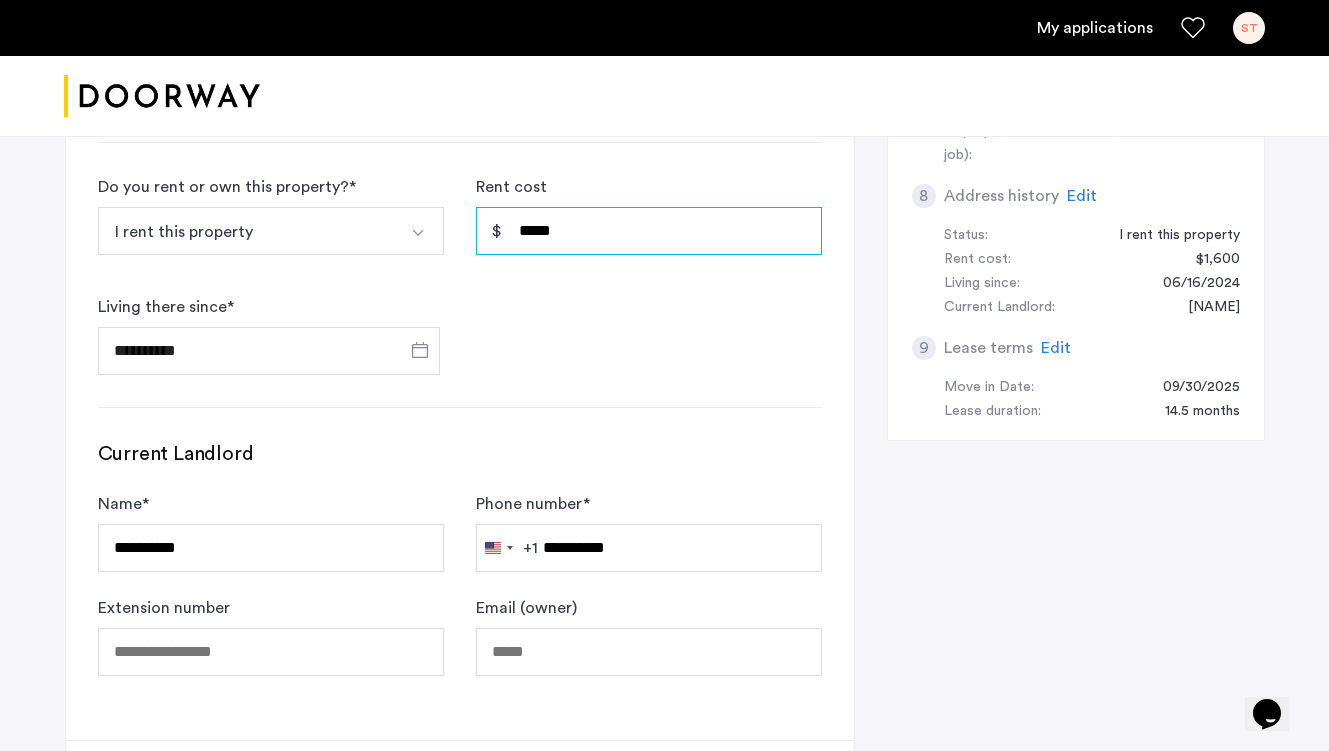 type on "*****" 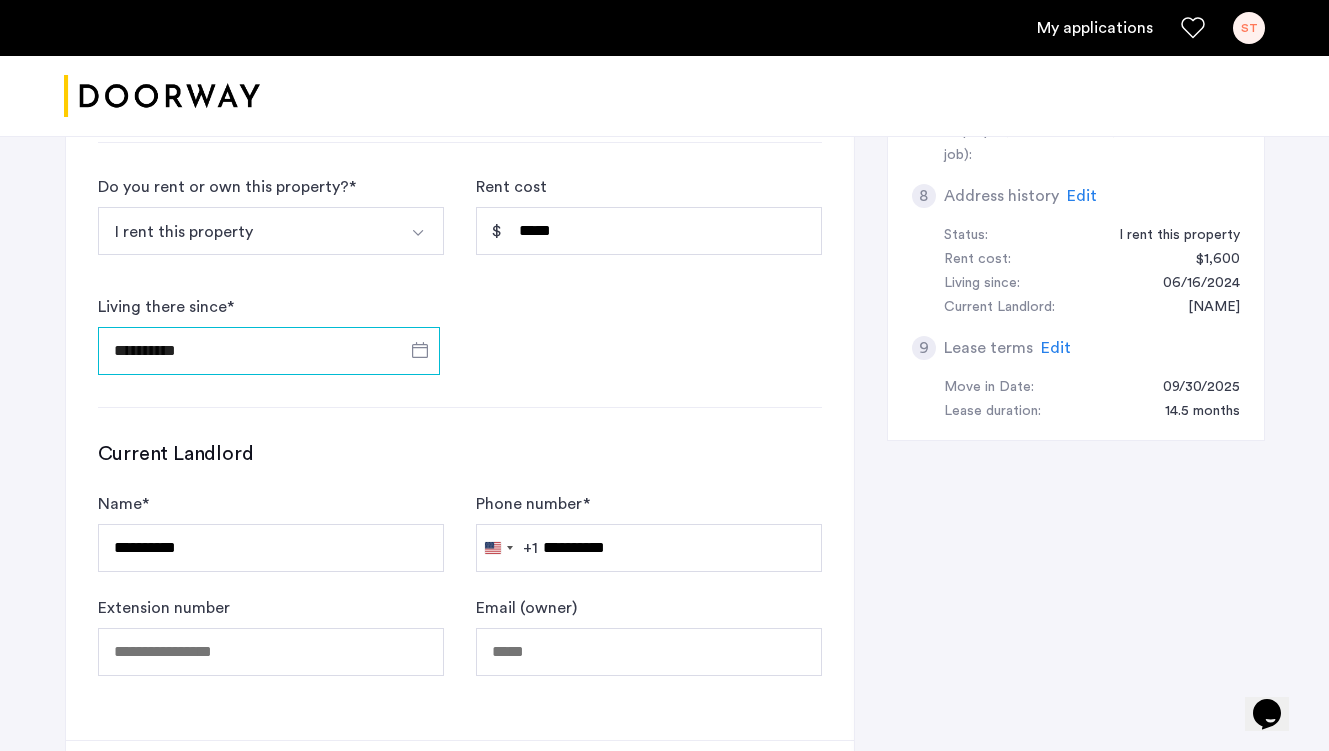 click on "**********" at bounding box center (269, 351) 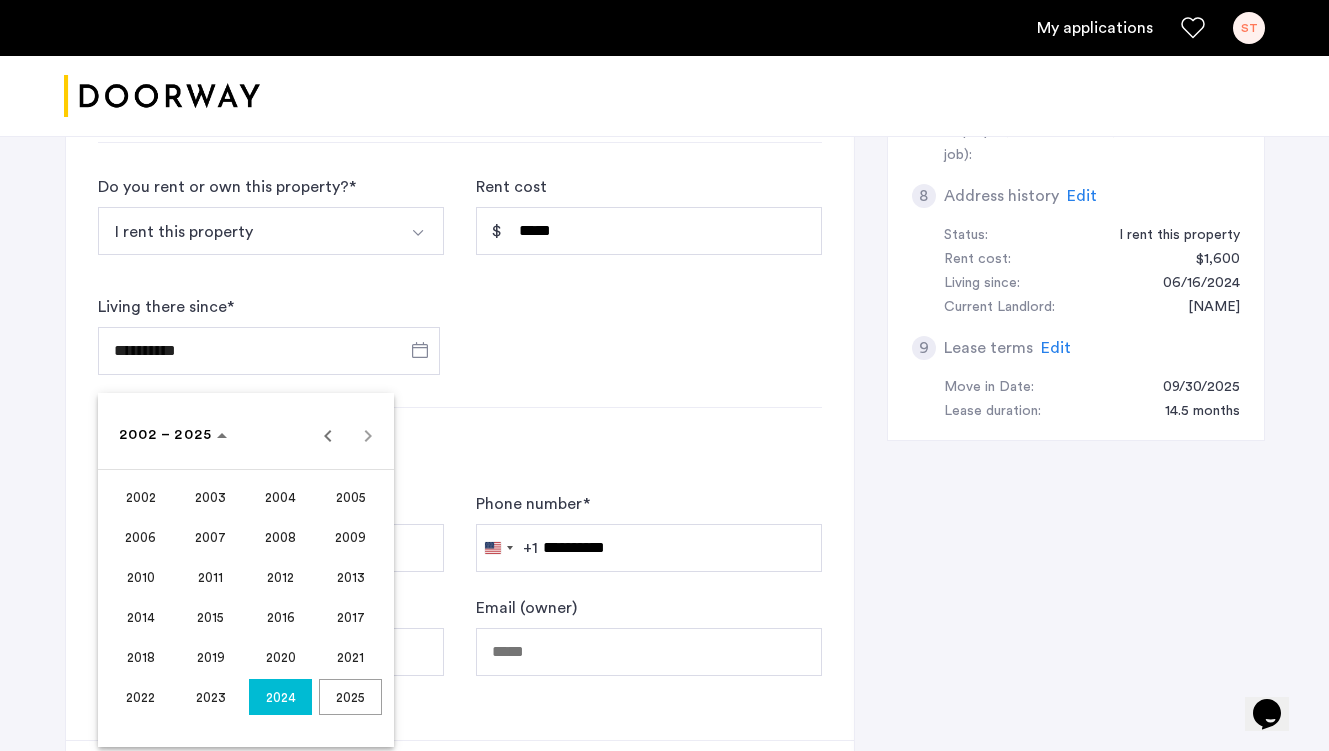 click on "2024" at bounding box center [280, 697] 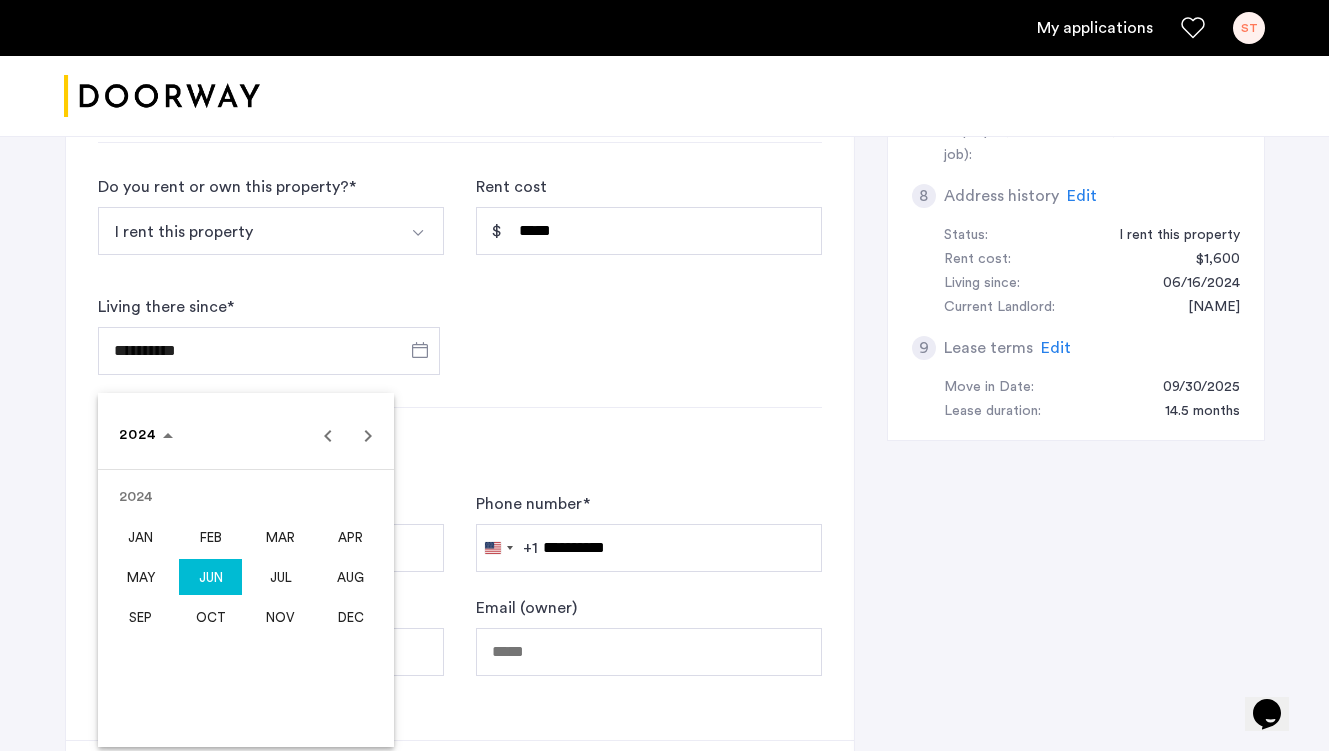 click on "AUG" at bounding box center [350, 577] 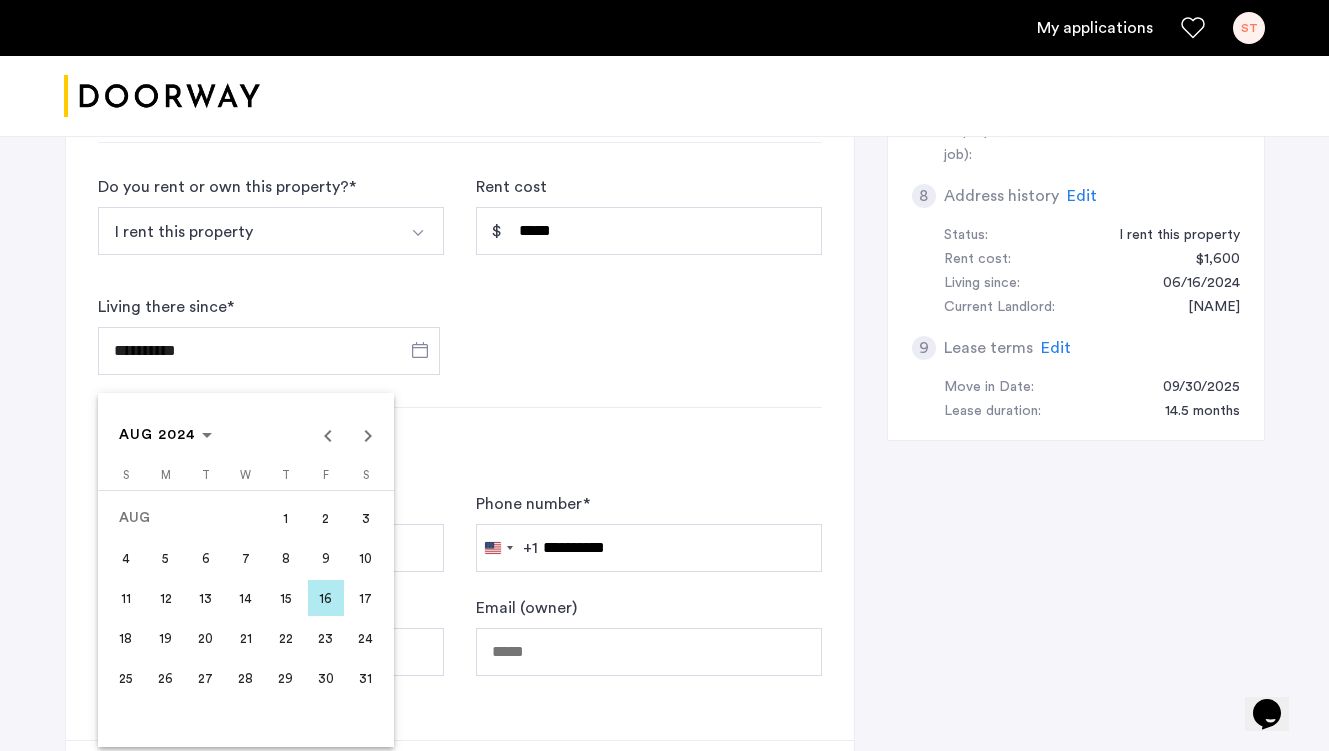 click on "16" at bounding box center [326, 598] 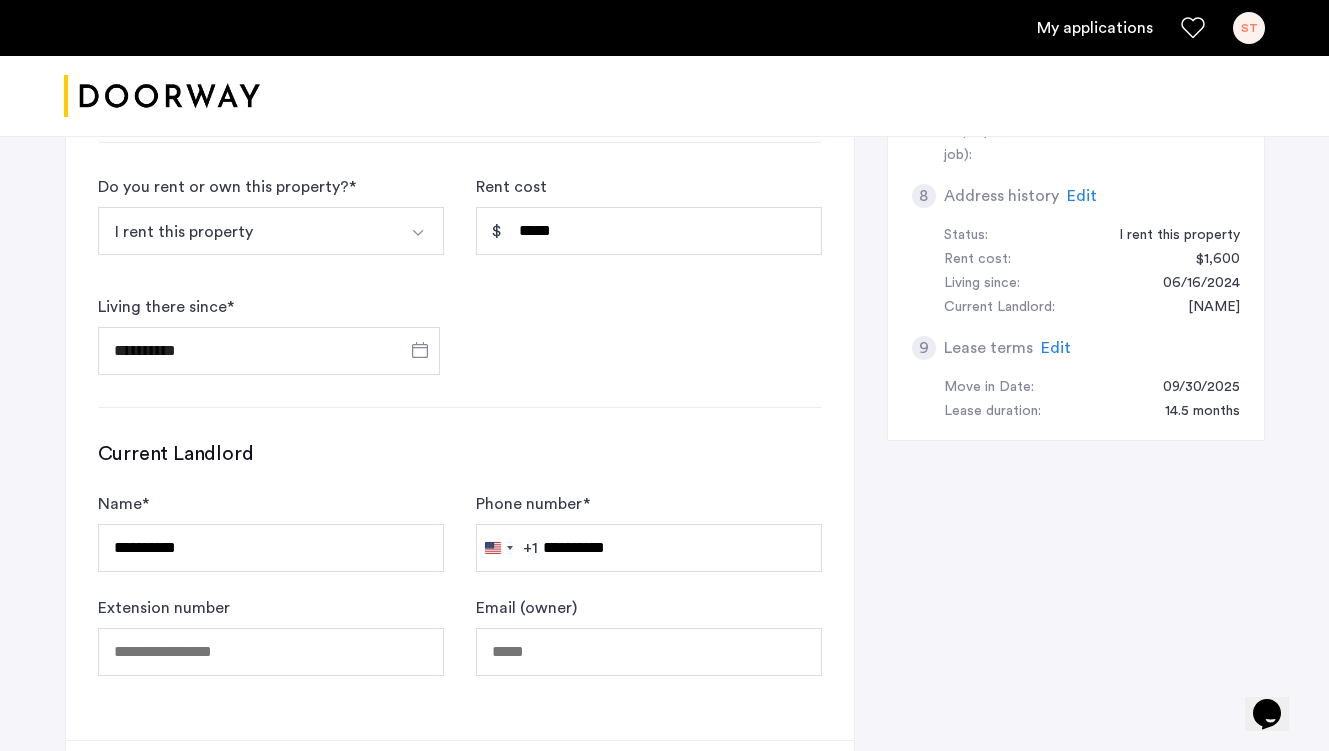 type on "**********" 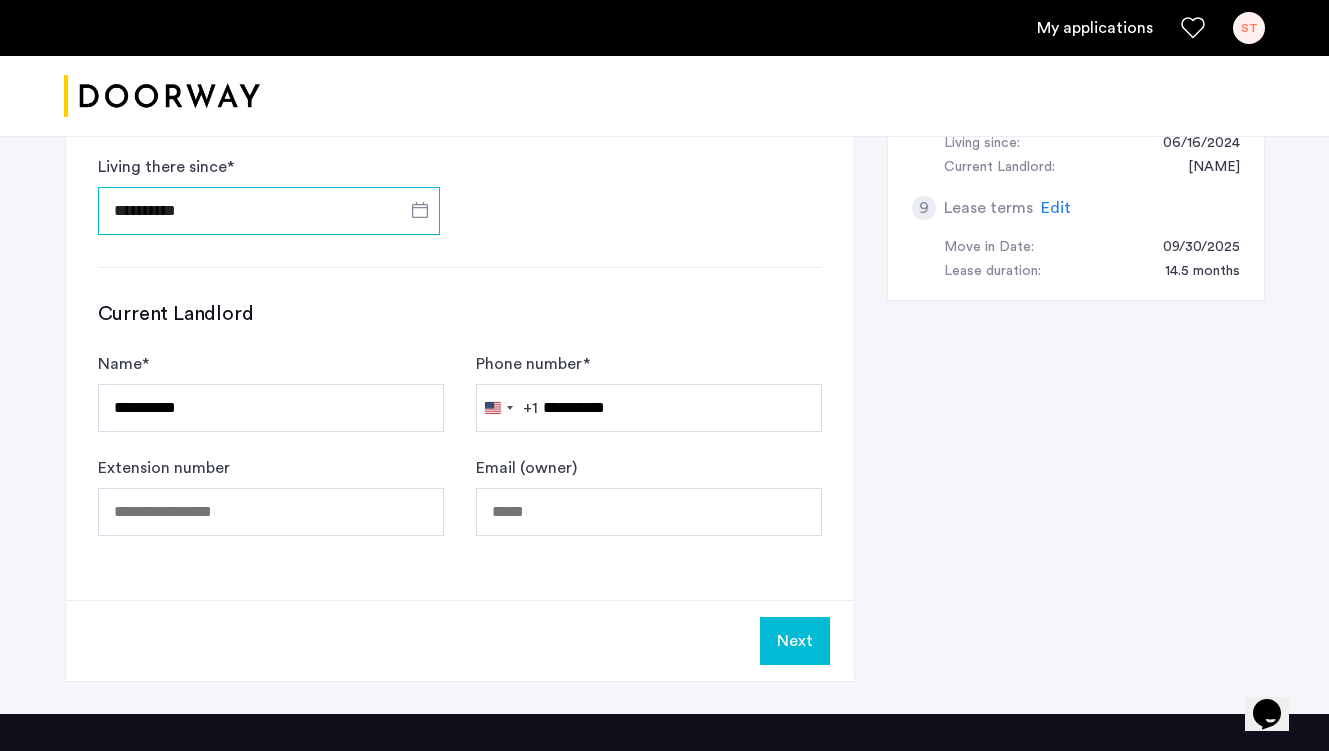 scroll, scrollTop: 1129, scrollLeft: 0, axis: vertical 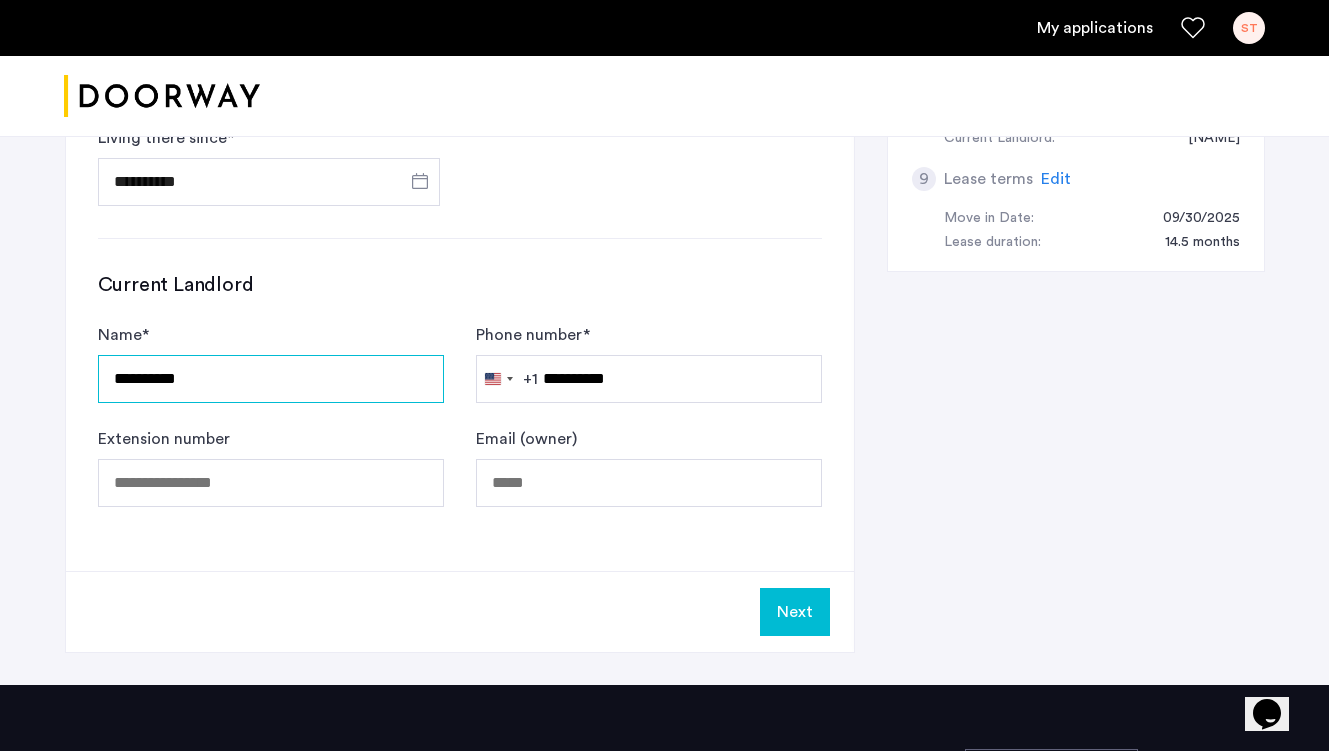 drag, startPoint x: 307, startPoint y: 375, endPoint x: 88, endPoint y: 373, distance: 219.00912 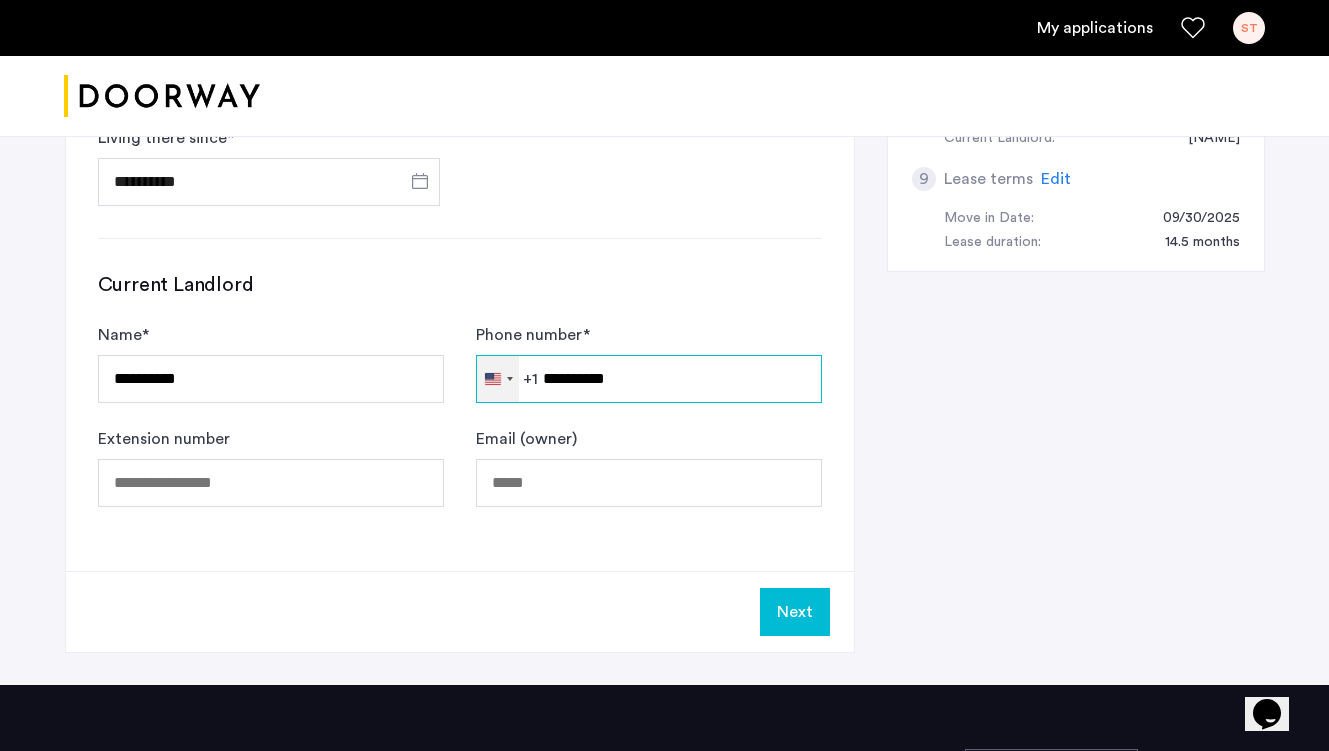 drag, startPoint x: 702, startPoint y: 384, endPoint x: 515, endPoint y: 384, distance: 187 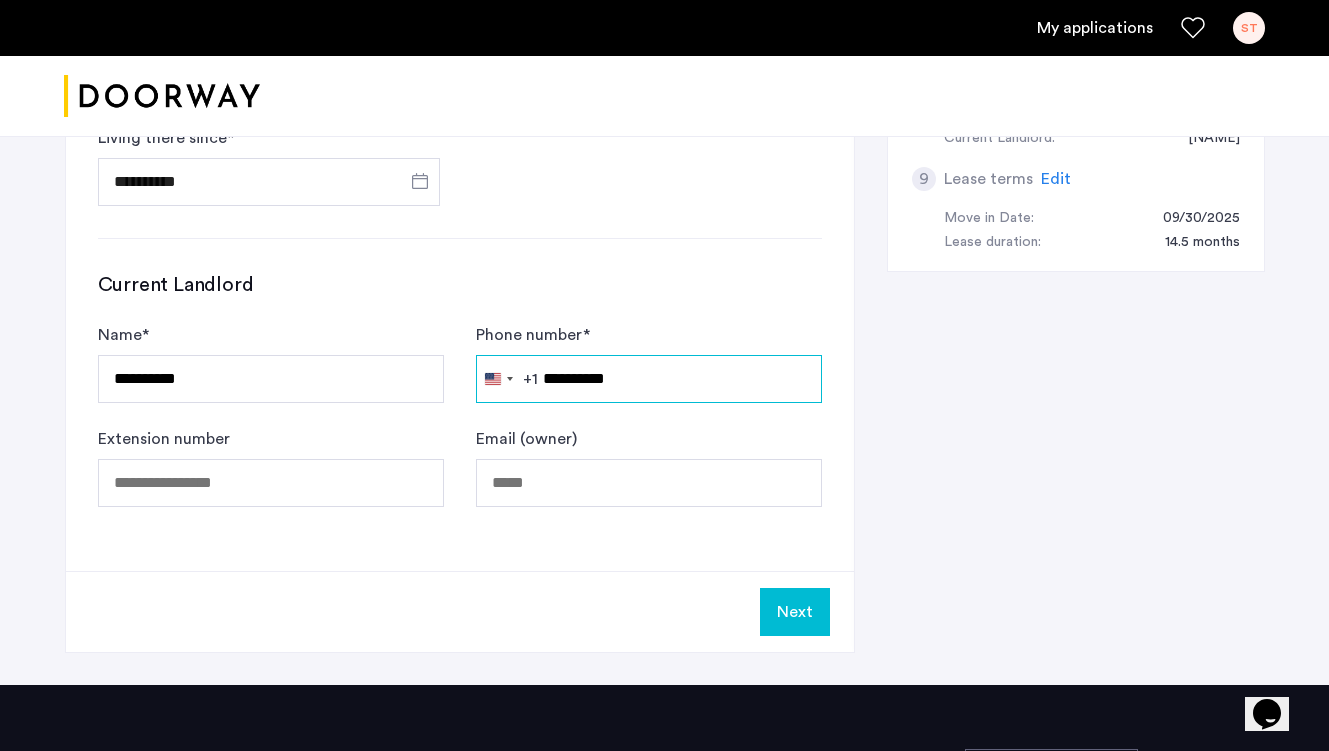 type on "**********" 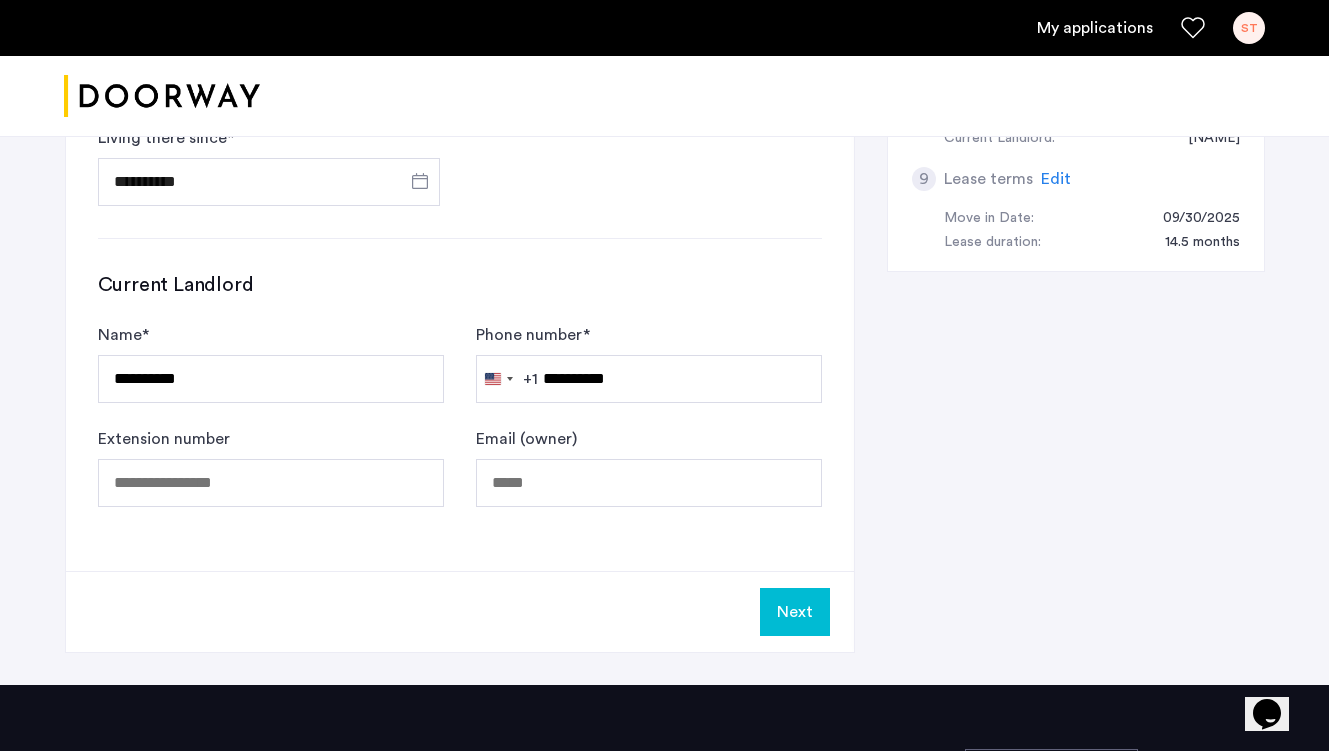 click on "Next" 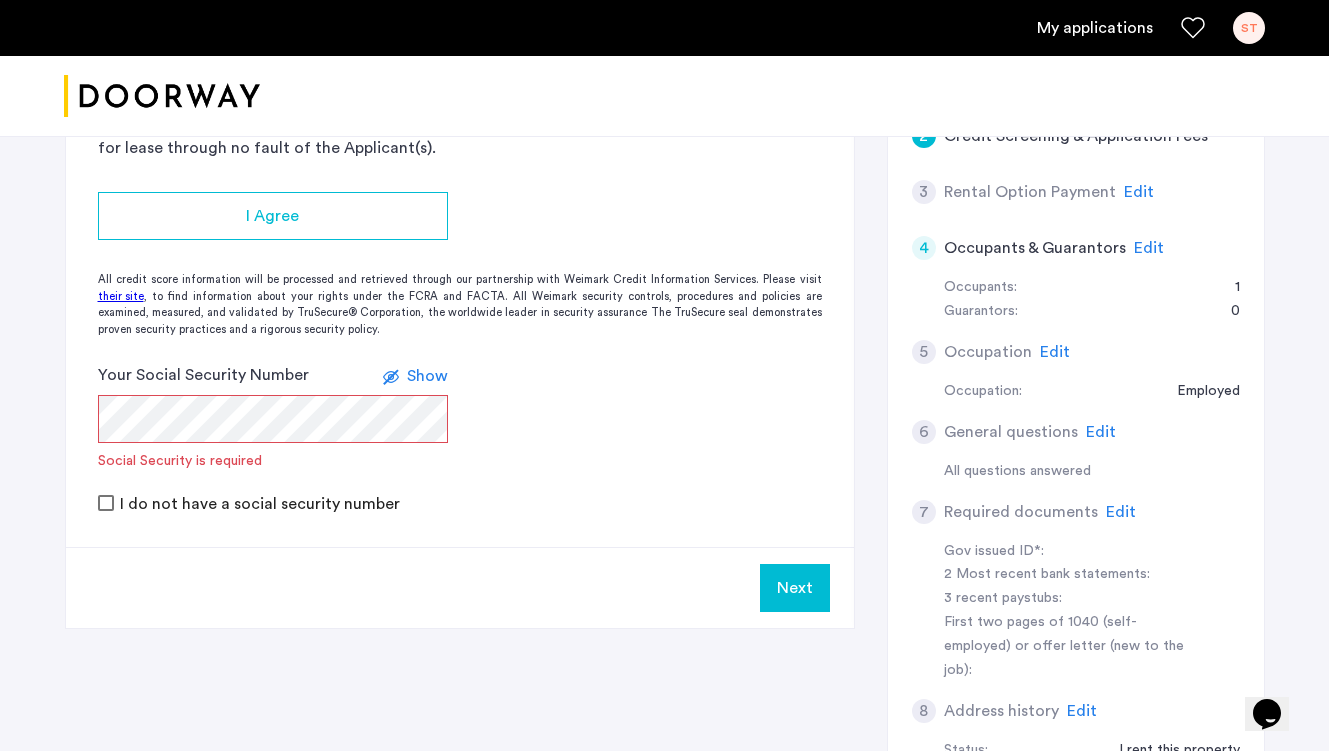 scroll, scrollTop: 456, scrollLeft: 0, axis: vertical 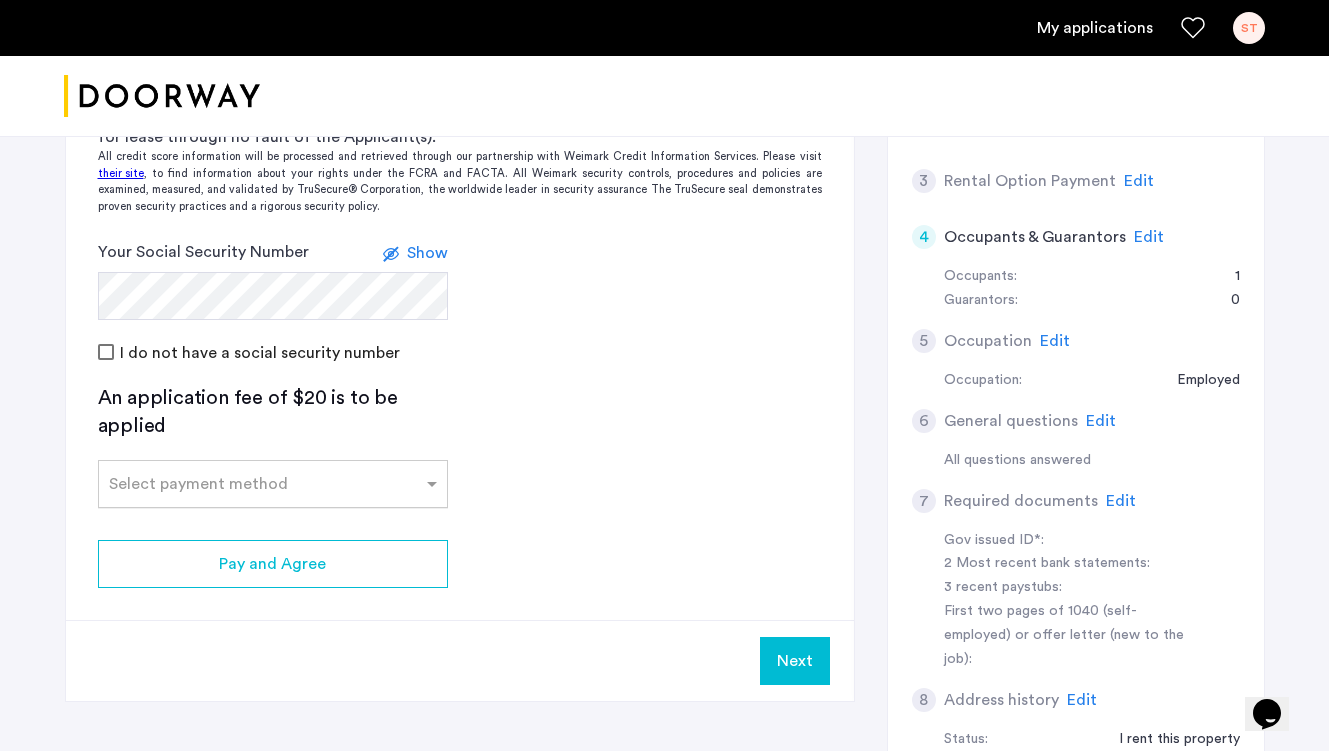 click 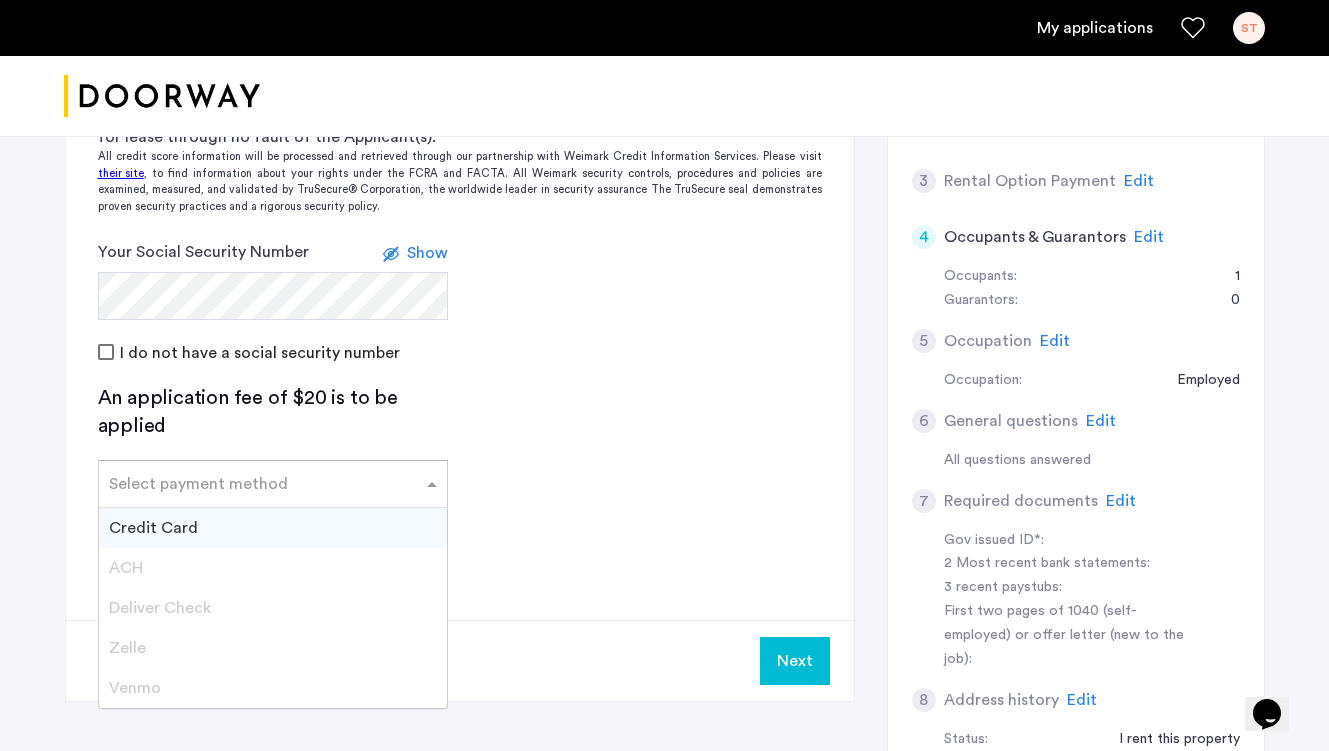 click on "Credit Card" at bounding box center [273, 528] 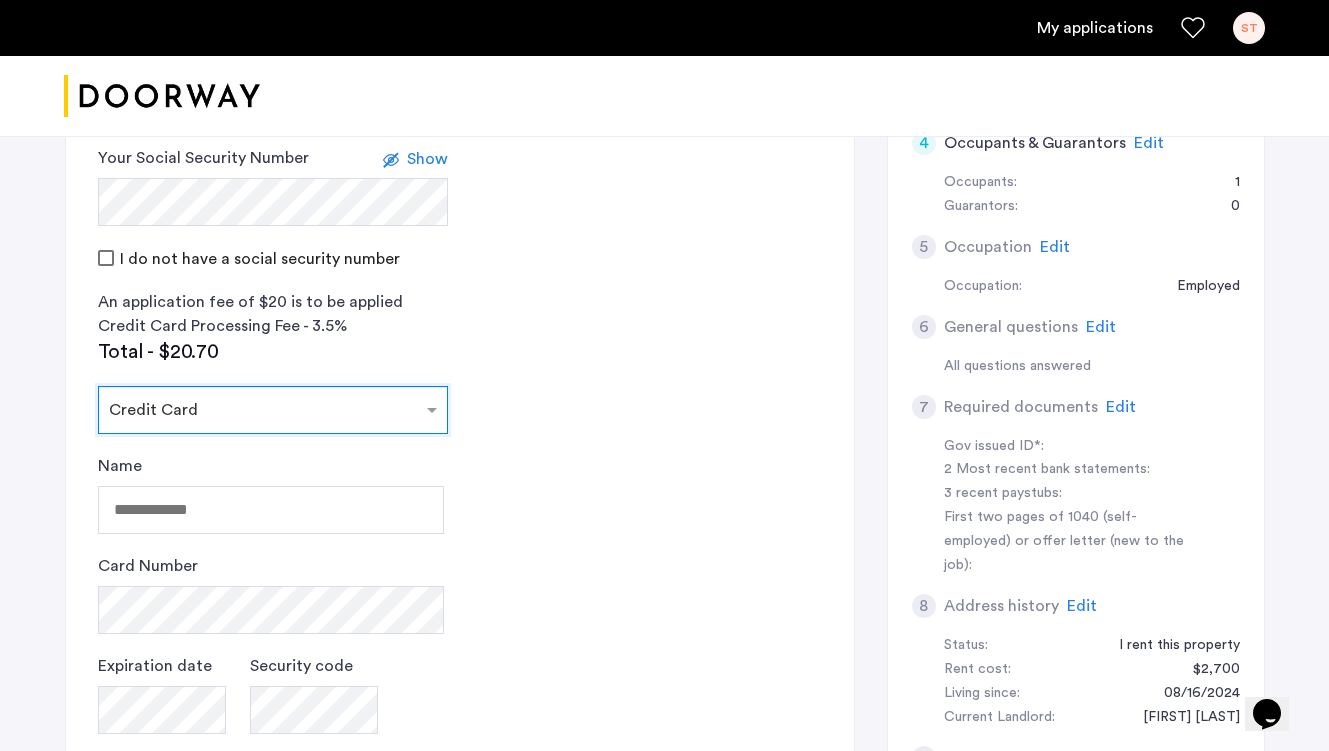 scroll, scrollTop: 584, scrollLeft: 0, axis: vertical 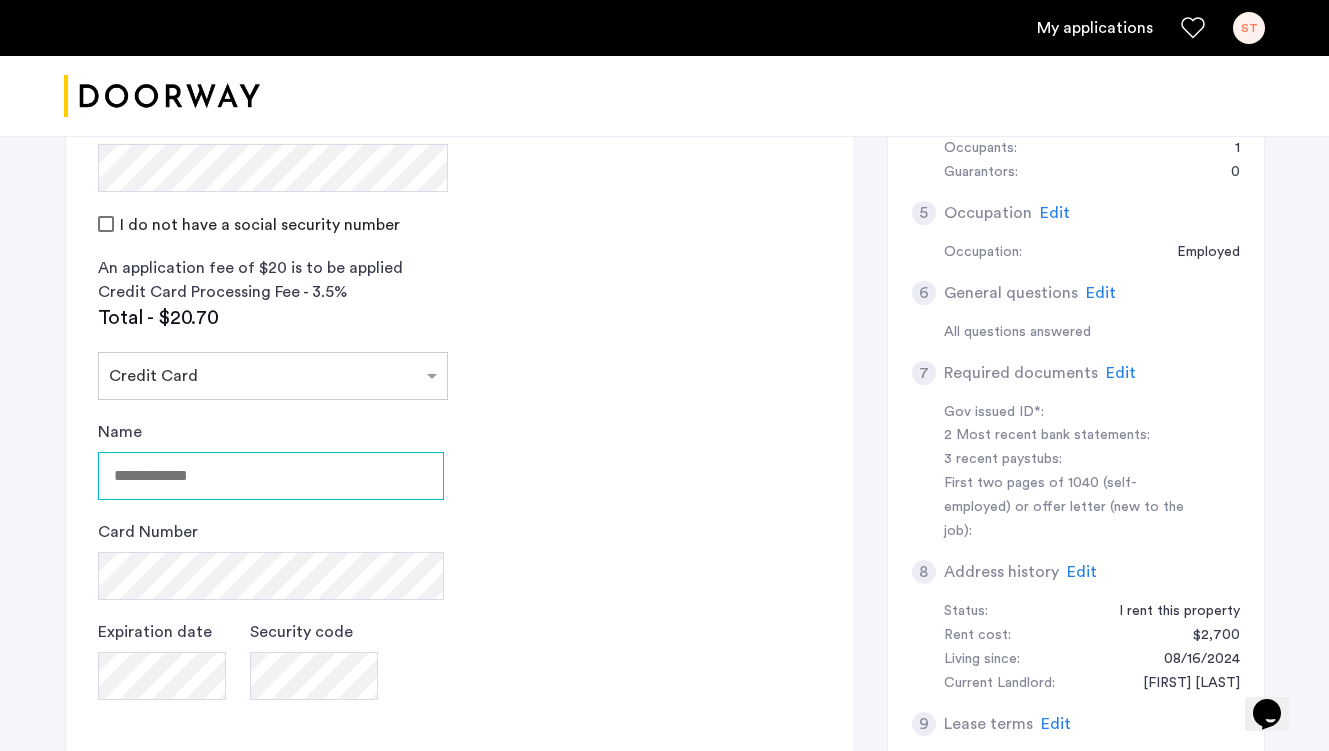 click on "Name" at bounding box center [271, 476] 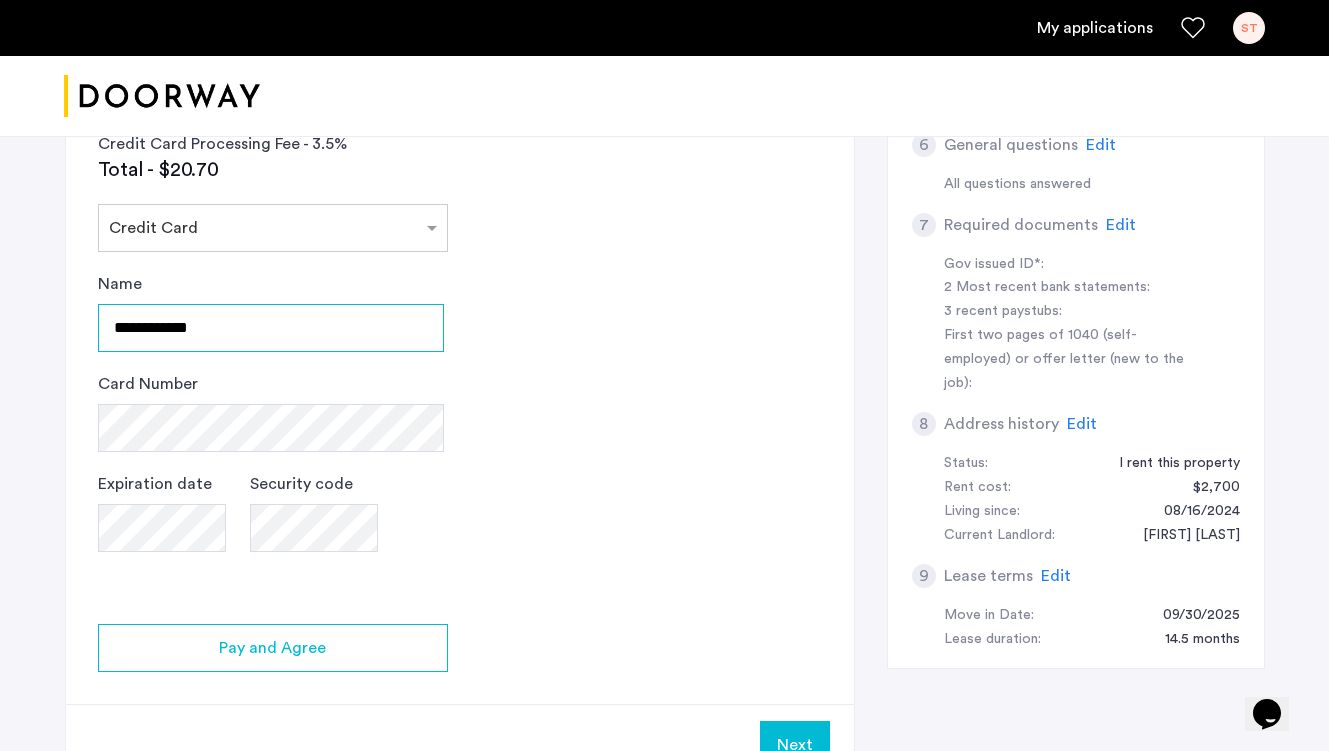 scroll, scrollTop: 756, scrollLeft: 0, axis: vertical 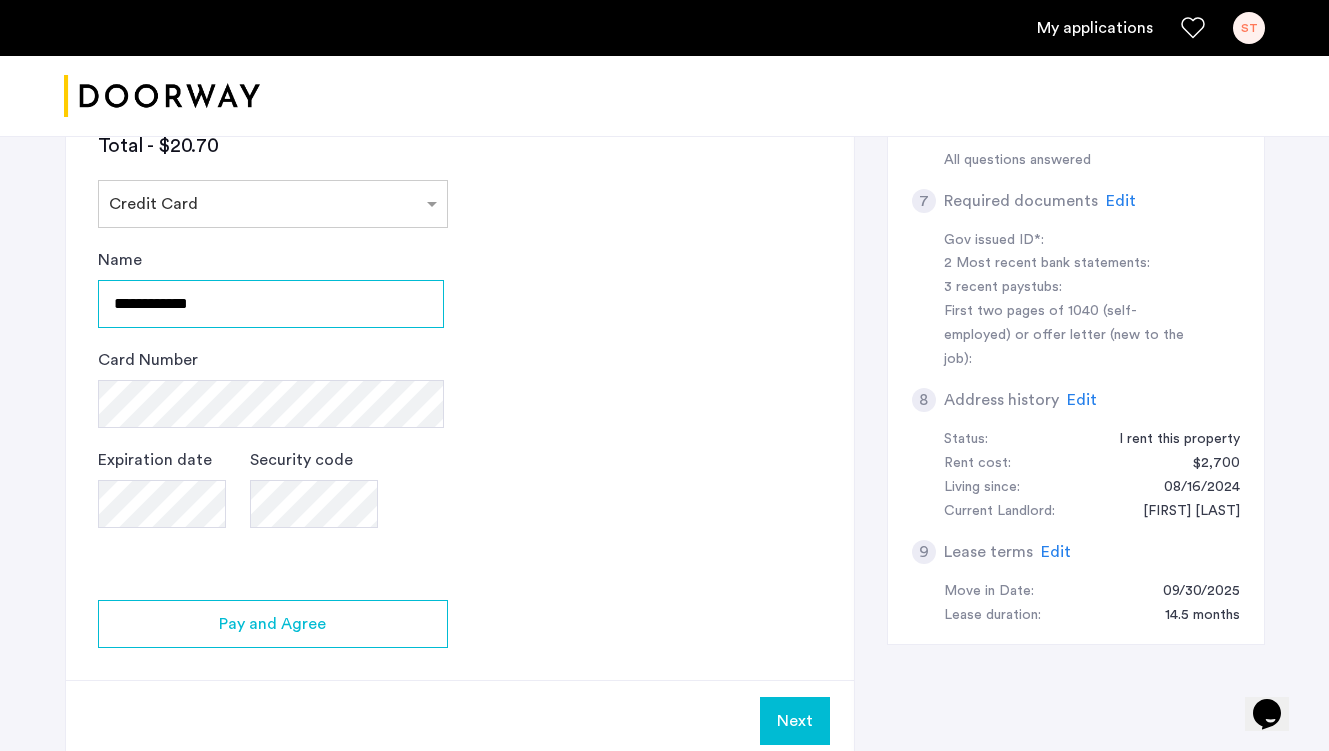 type on "**********" 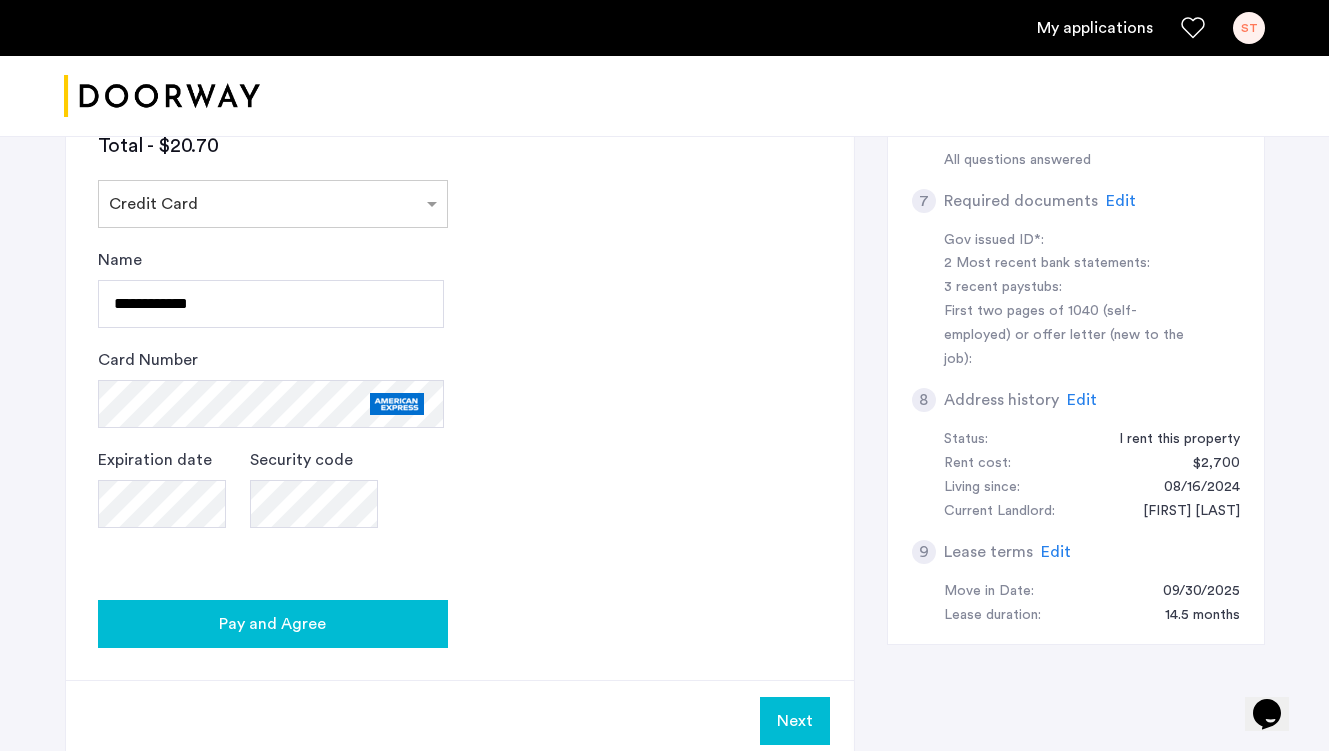 click on "Pay and Agree" 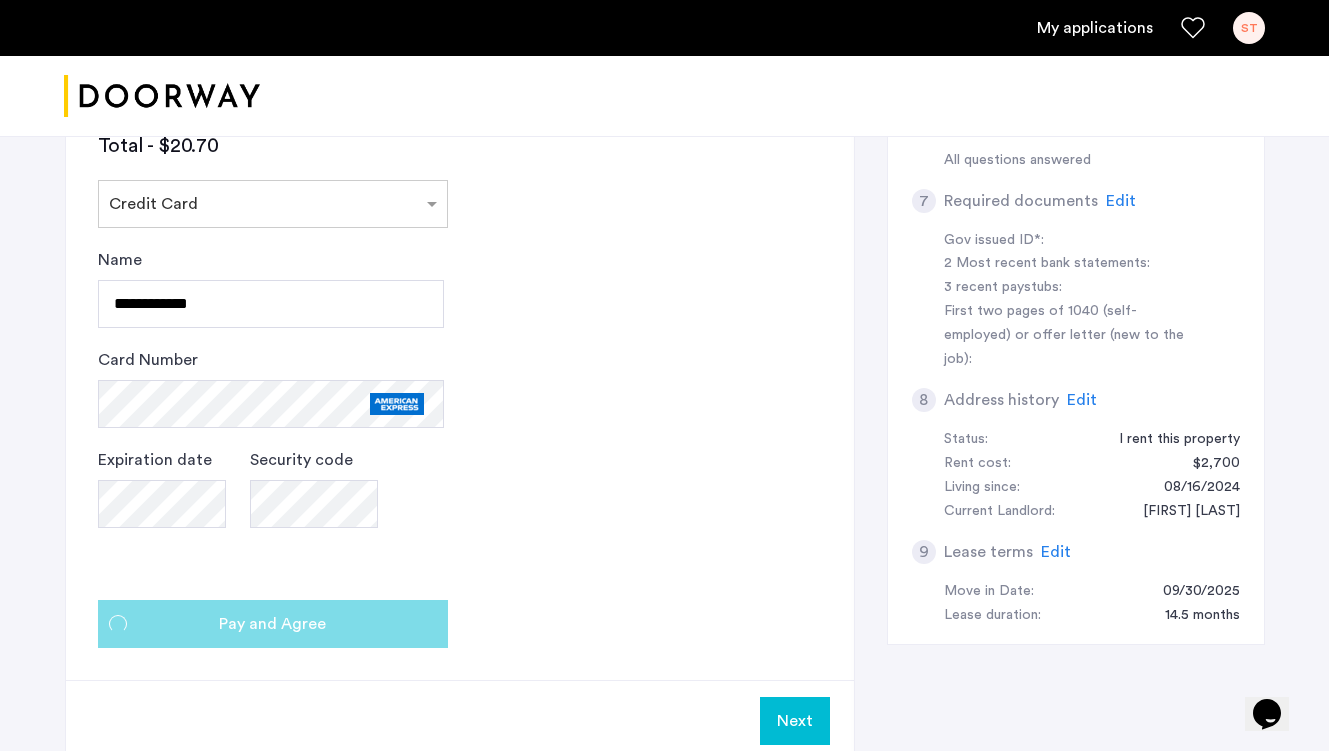 scroll, scrollTop: 0, scrollLeft: 0, axis: both 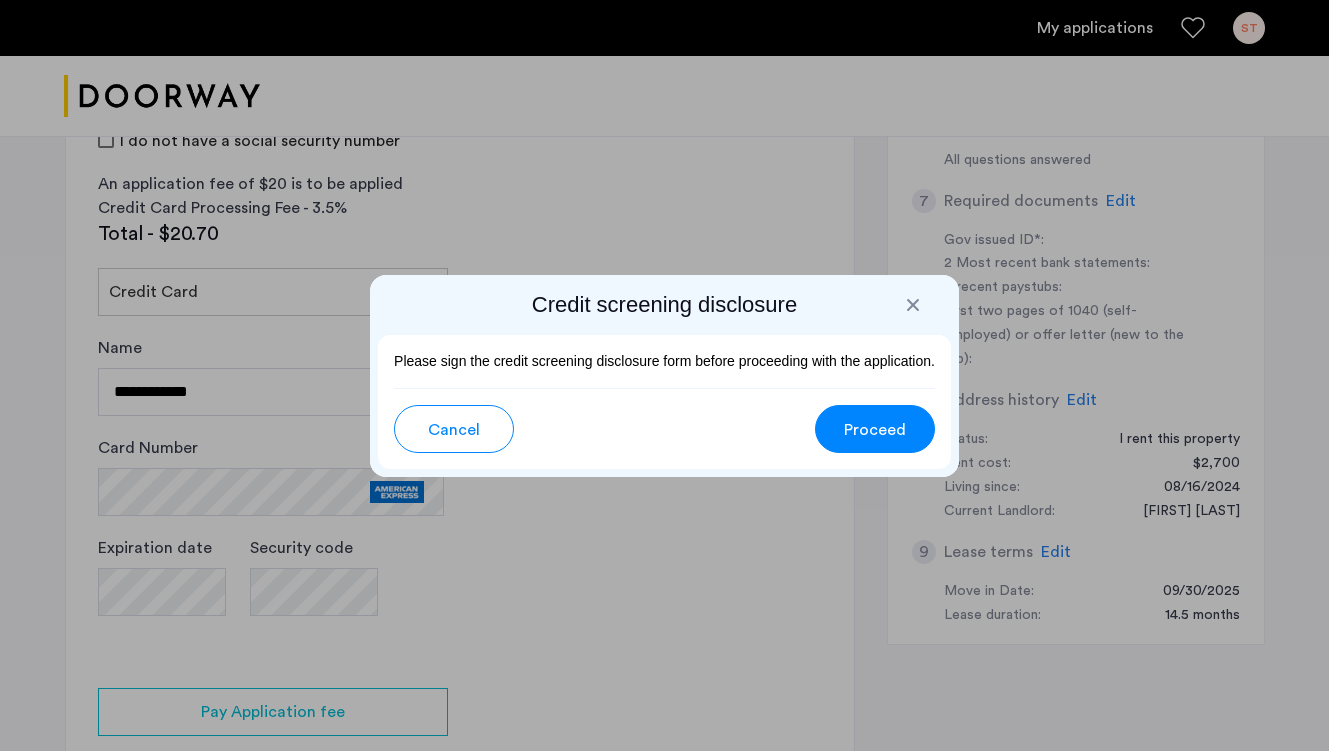 click on "Proceed" at bounding box center [875, 430] 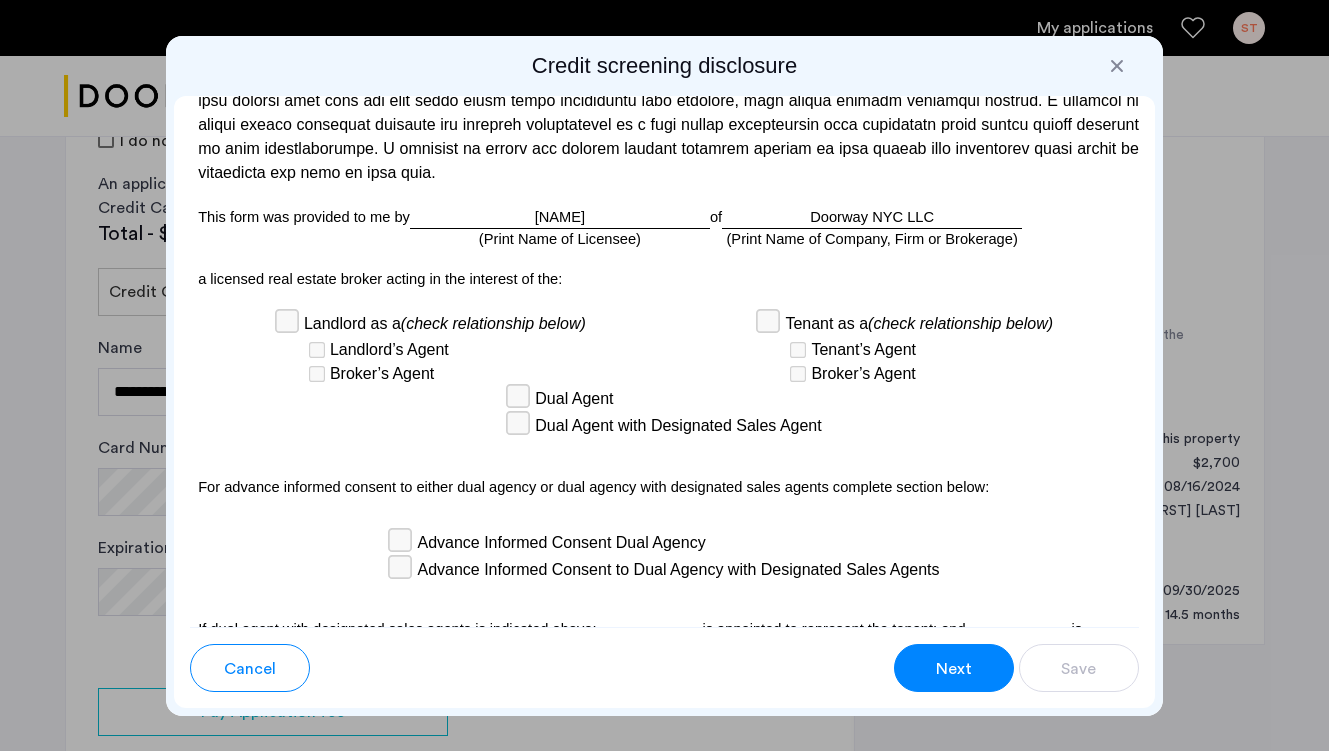 scroll, scrollTop: 6144, scrollLeft: 0, axis: vertical 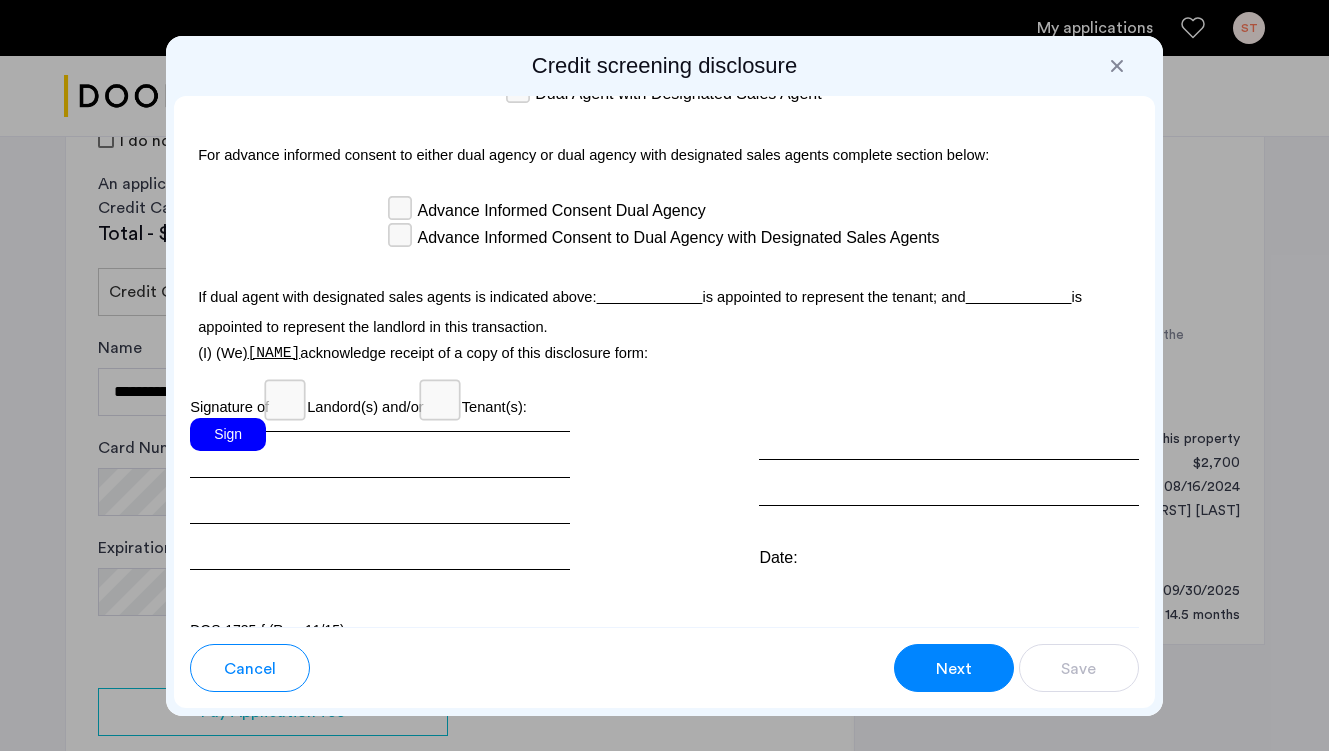click on "Sign" at bounding box center (228, 434) 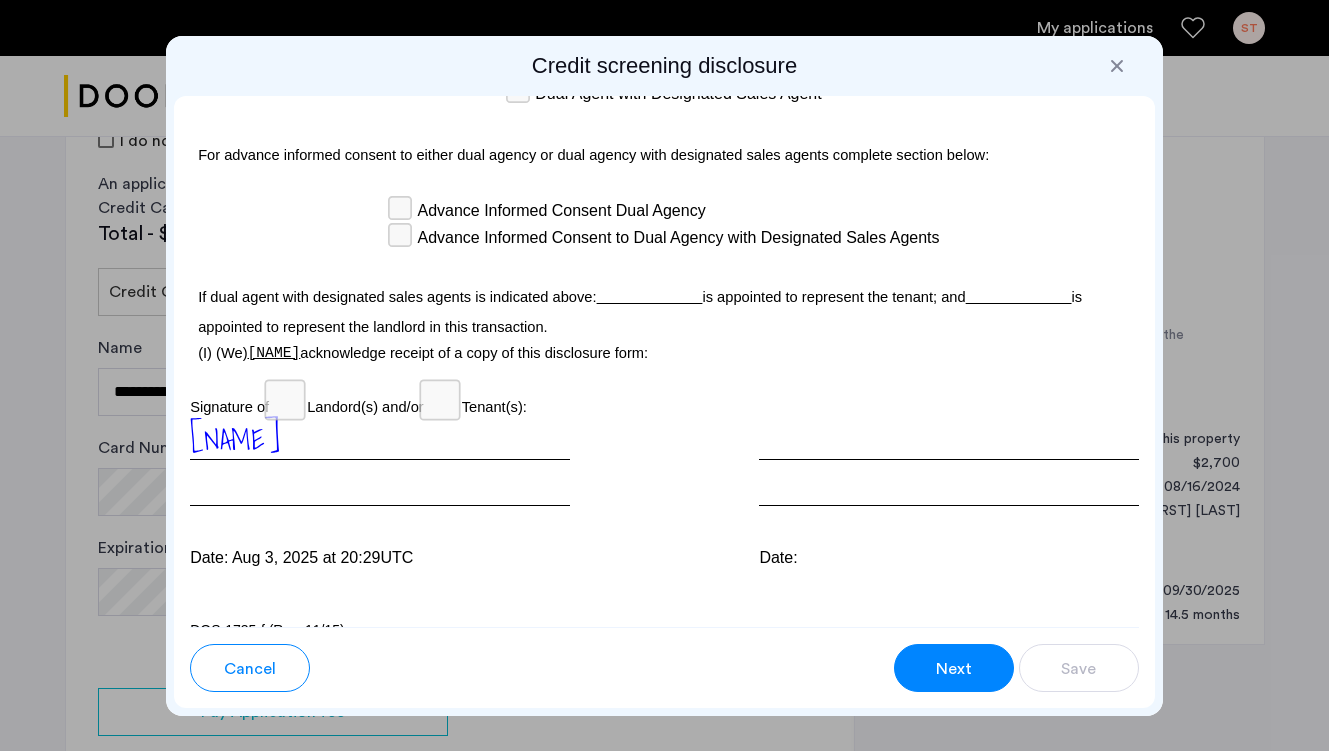 click on "Next" at bounding box center (954, 669) 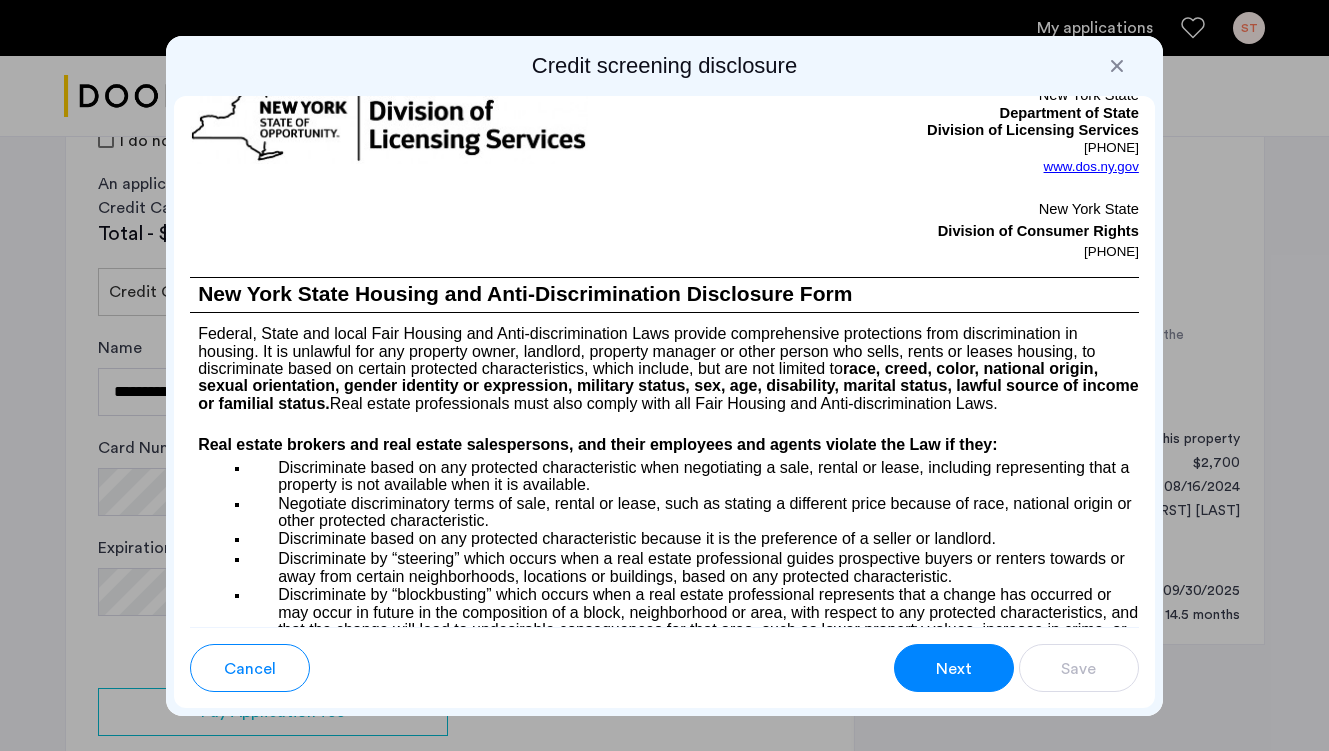scroll, scrollTop: 1600, scrollLeft: 0, axis: vertical 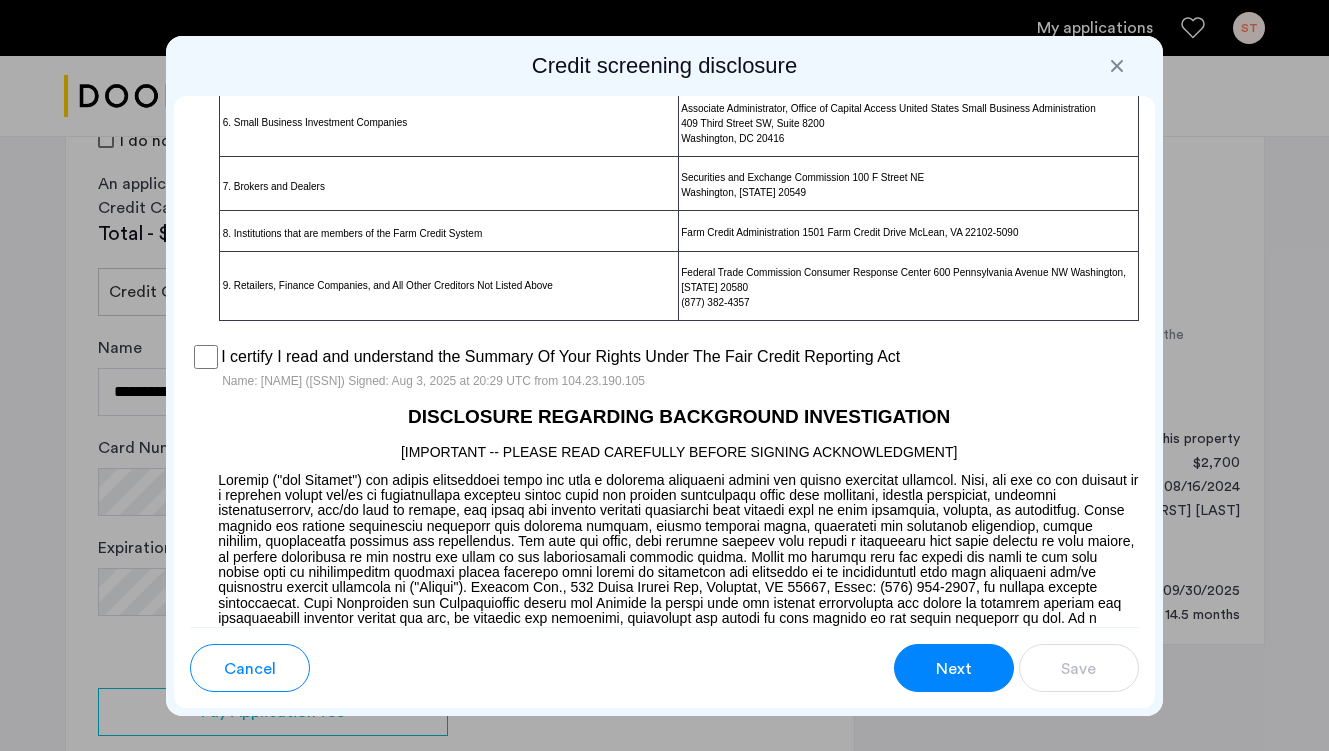 click on "Next" at bounding box center [954, 668] 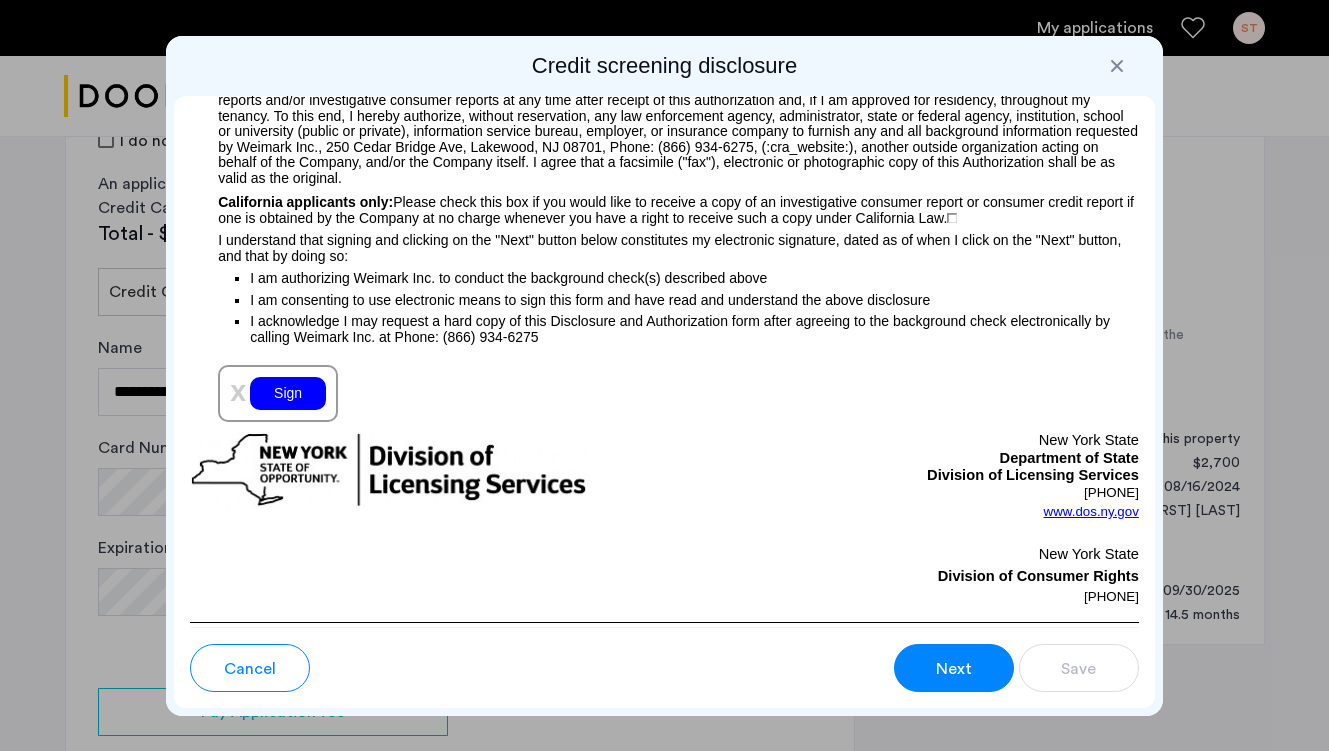 scroll, scrollTop: 2363, scrollLeft: 0, axis: vertical 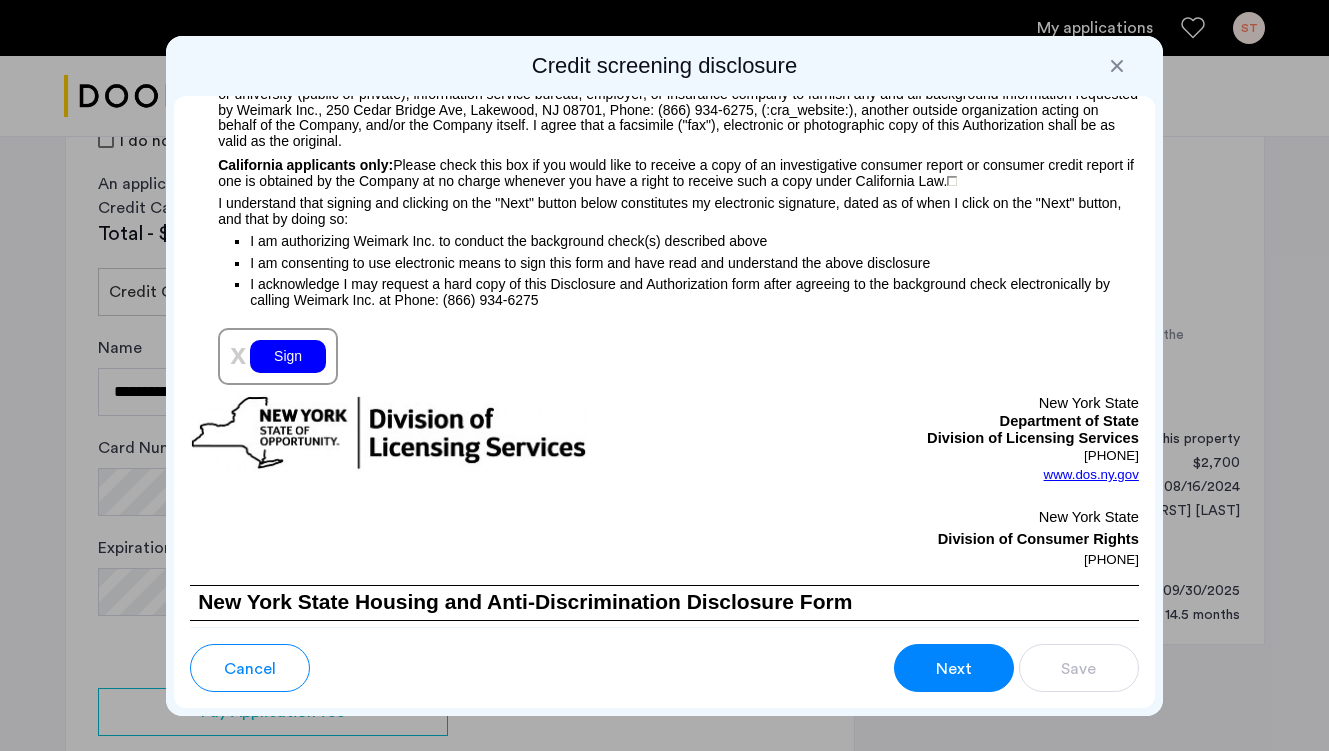 click on "Sign" at bounding box center (288, 356) 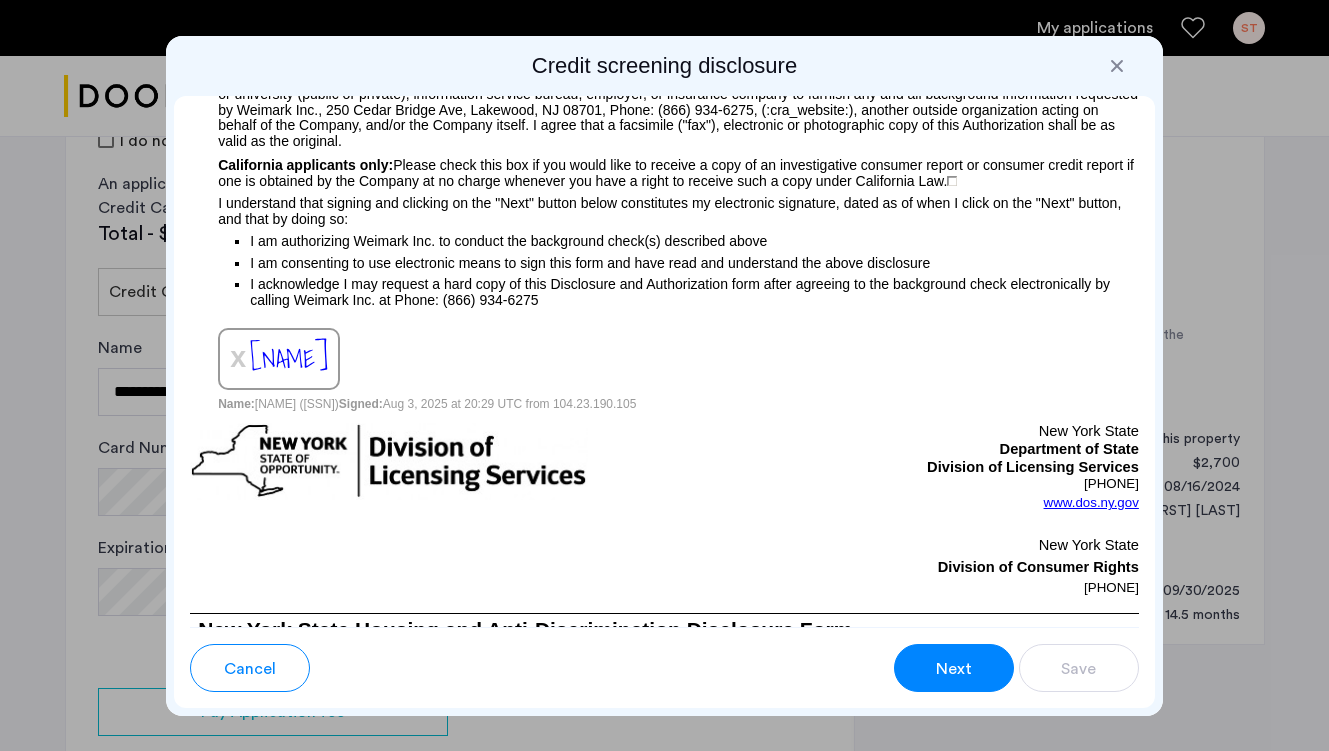 click on "Next" at bounding box center [954, 668] 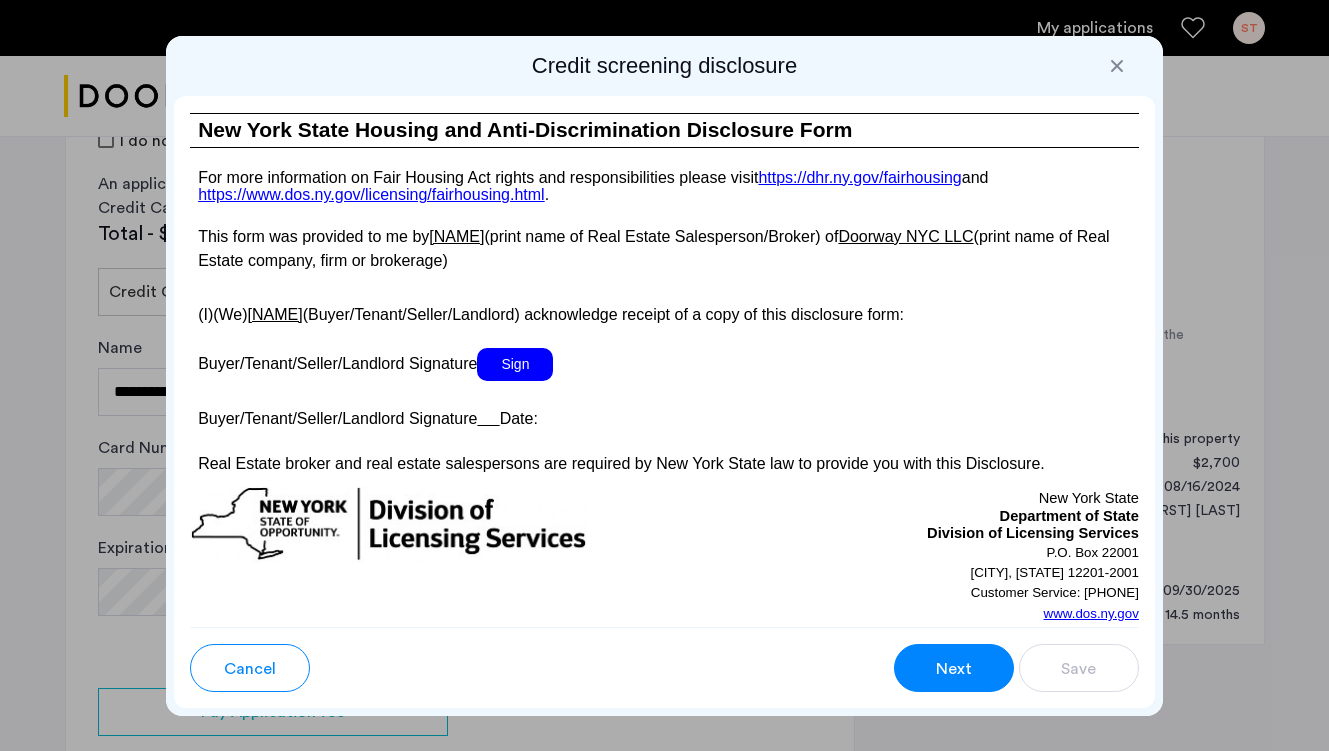 scroll, scrollTop: 3865, scrollLeft: 0, axis: vertical 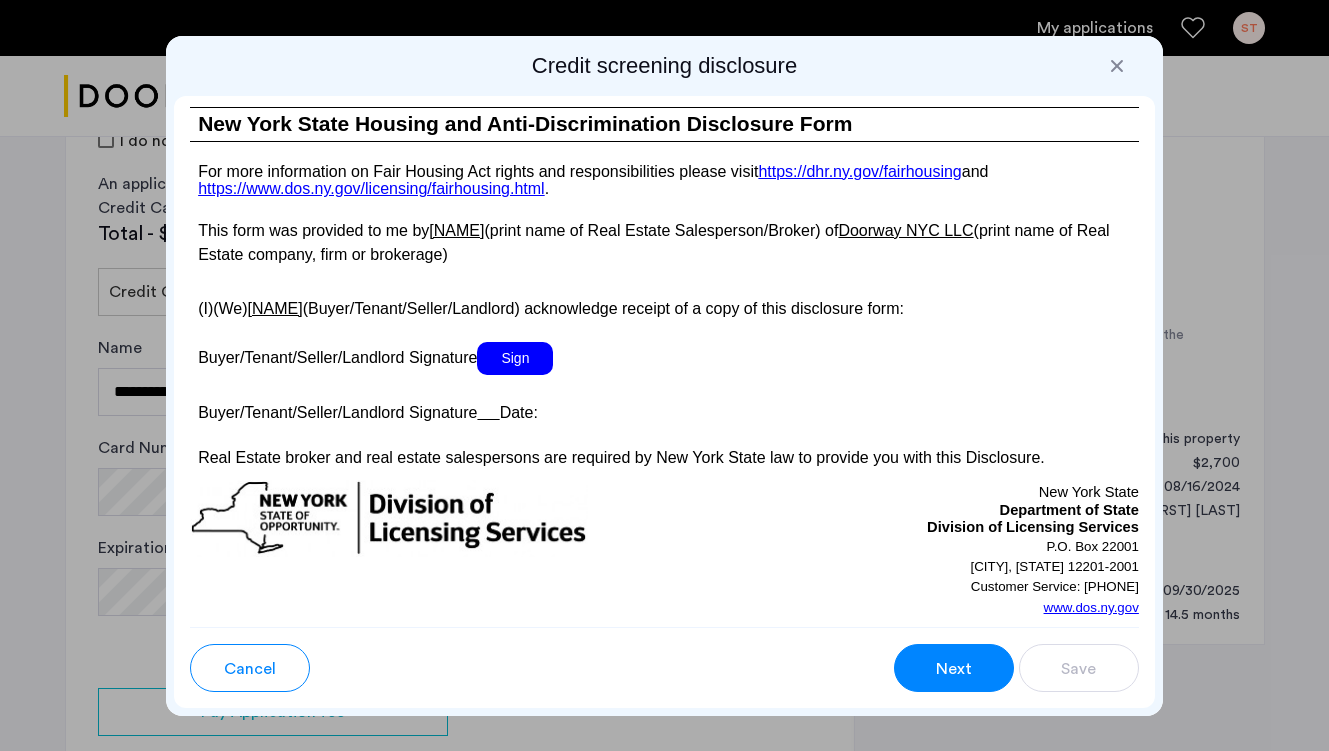 click on "Sign" at bounding box center (515, 358) 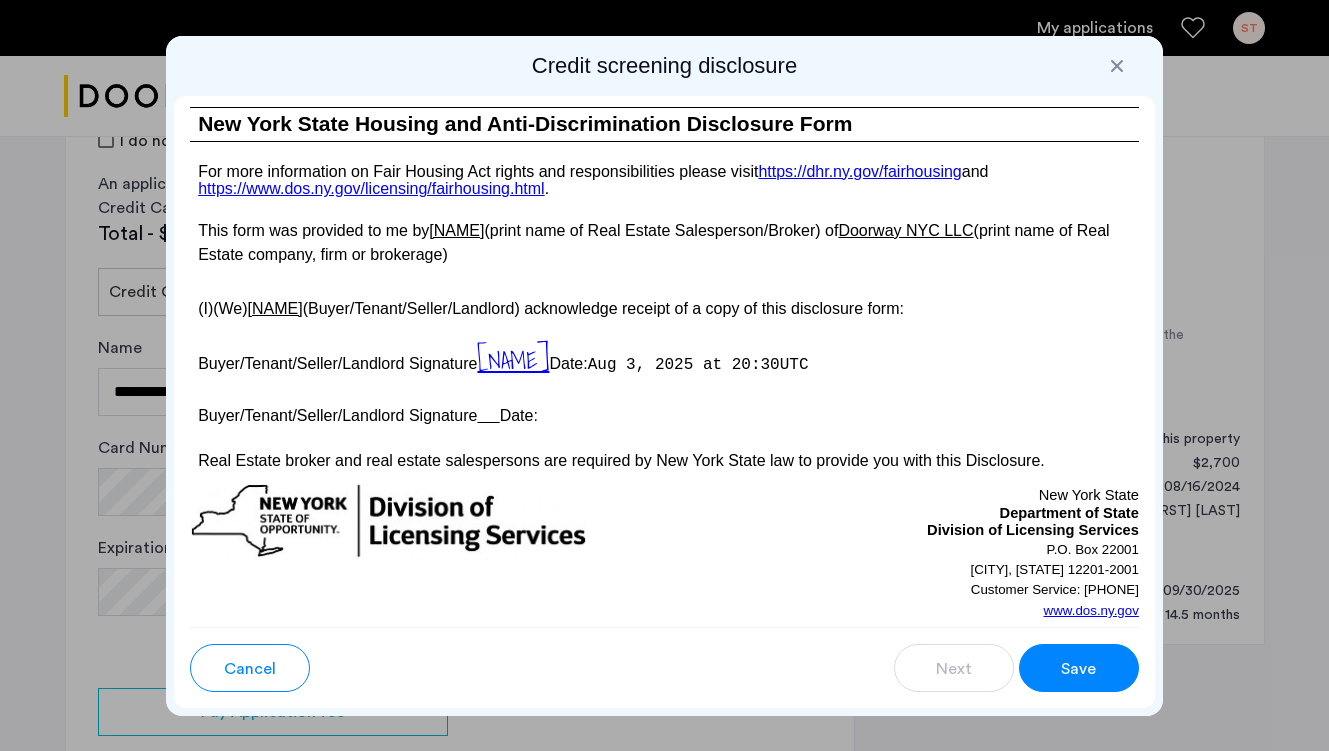 click on "Save" at bounding box center (1079, 668) 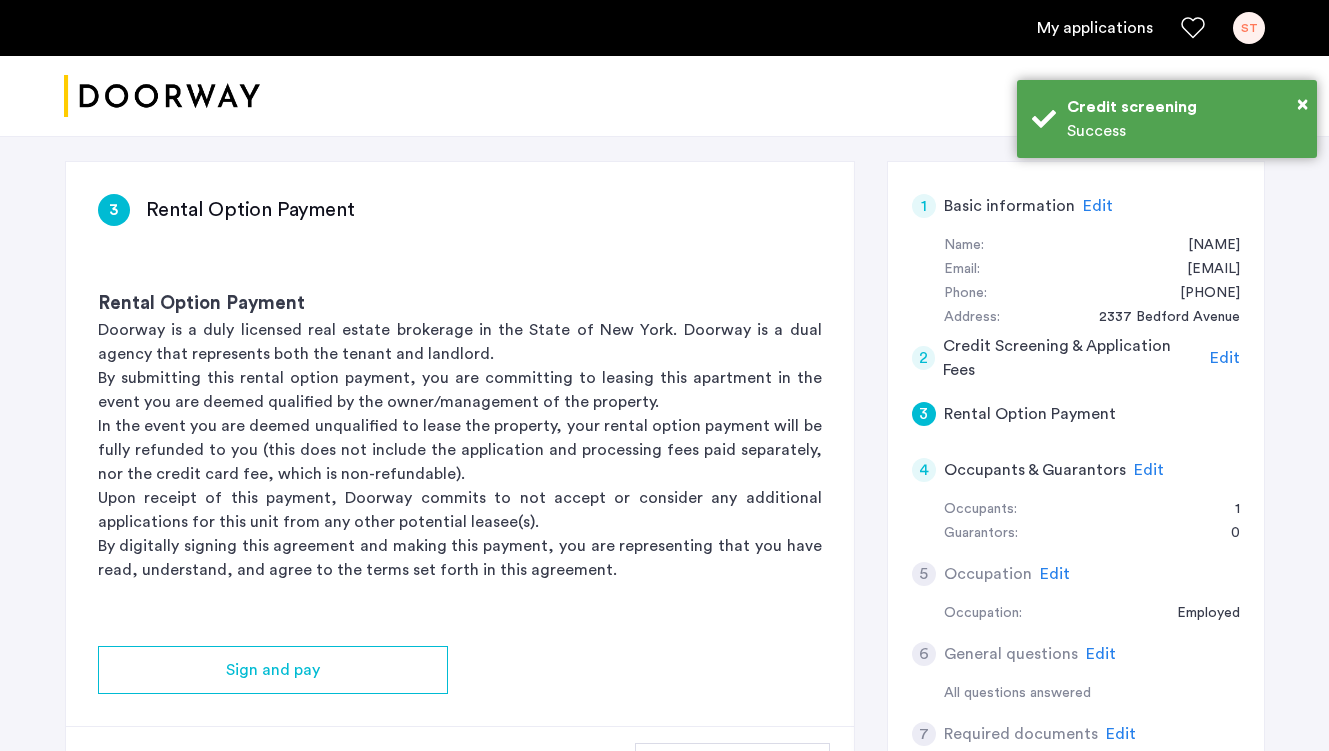 scroll, scrollTop: 287, scrollLeft: 0, axis: vertical 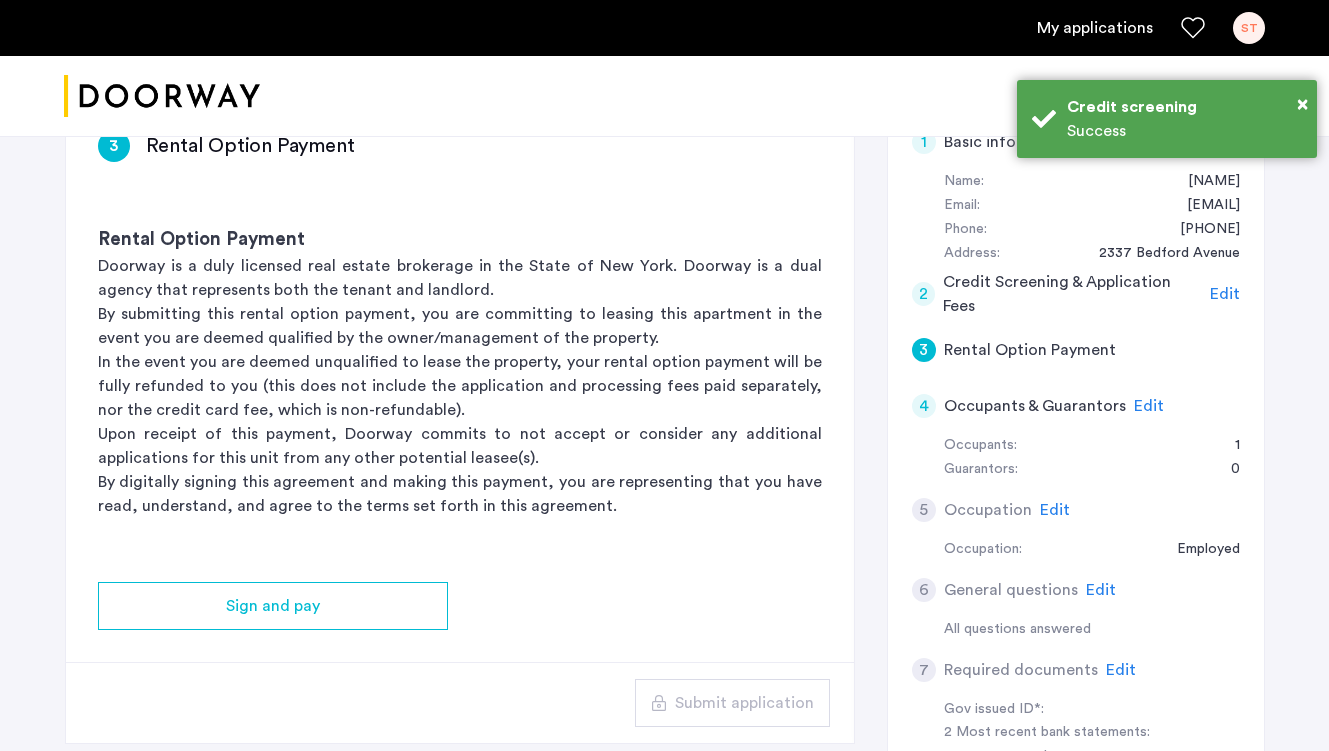 click on "Occupants & Guarantors" 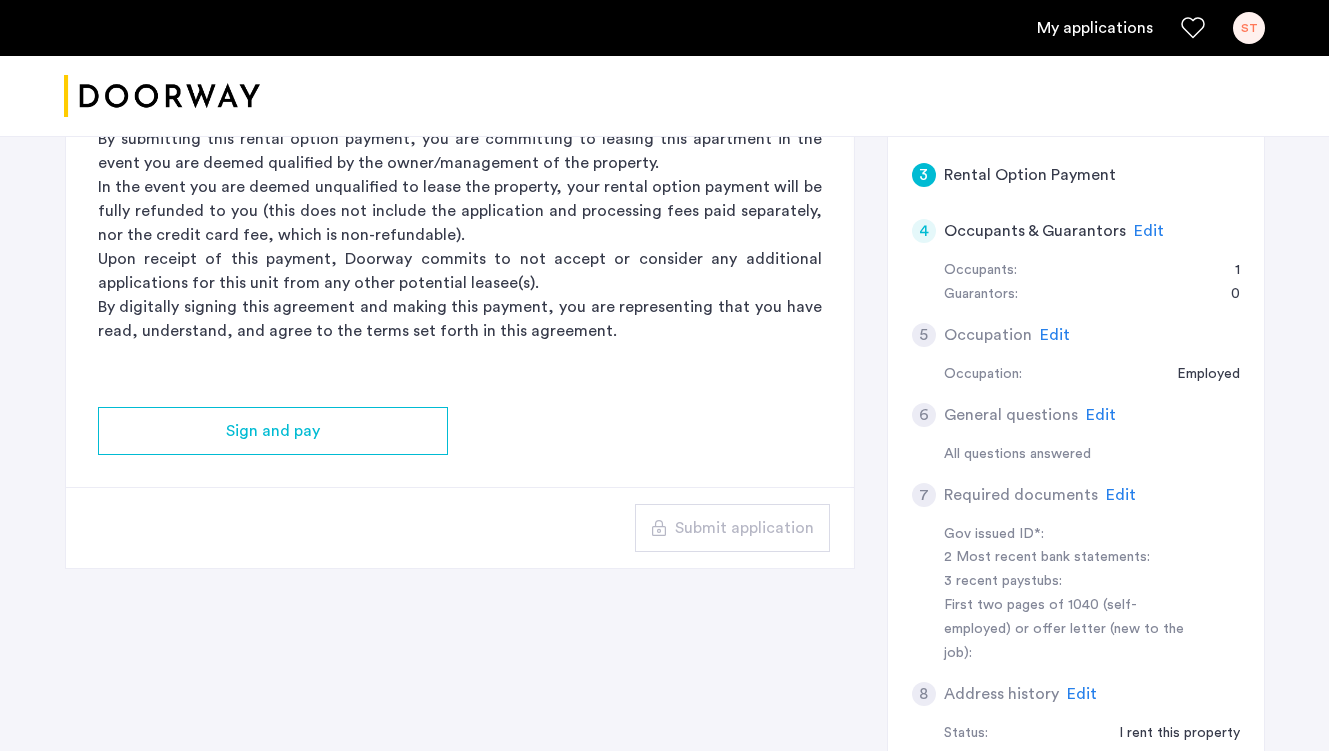 scroll, scrollTop: 459, scrollLeft: 0, axis: vertical 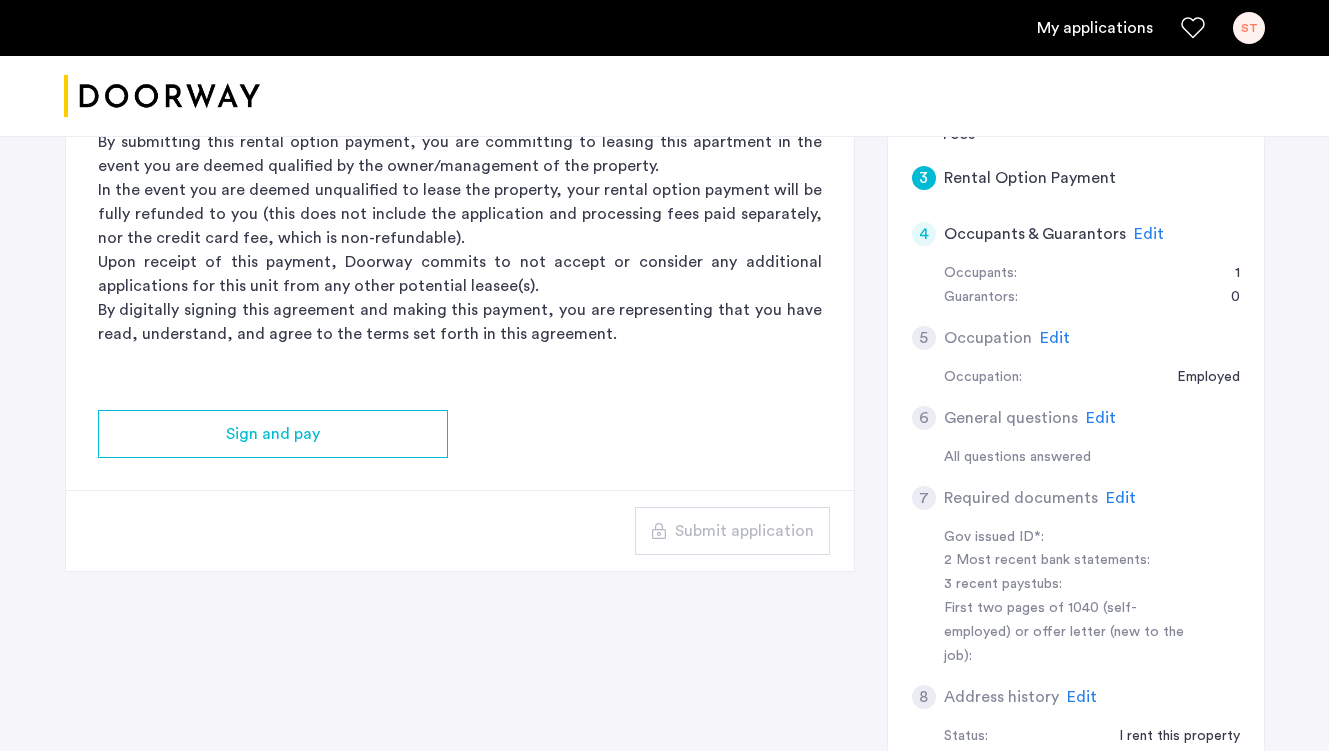 click on "3 Rental Option Payment Rental Option Payment Doorway is a duly licensed real estate brokerage in the State of New York. Doorway is a dual agency that represents both the tenant and landlord. By submitting this rental option payment, you are committing to leasing this apartment in the event you are deemed qualified by the owner/management of the property. In the event you are deemed unqualified to lease the property, your rental option payment will be fully refunded to you (this does not include the application and processing fees paid separately, nor the credit card fee, which is non-refundable). Upon receipt of this payment, Doorway commits to not accept or consider any additional applications for this unit from any other potential leasee(s). By digitally signing this agreement and making this payment, you are representing that you have read, understand, and agree to the terms set forth in this agreement. Sign and pay Submit application" 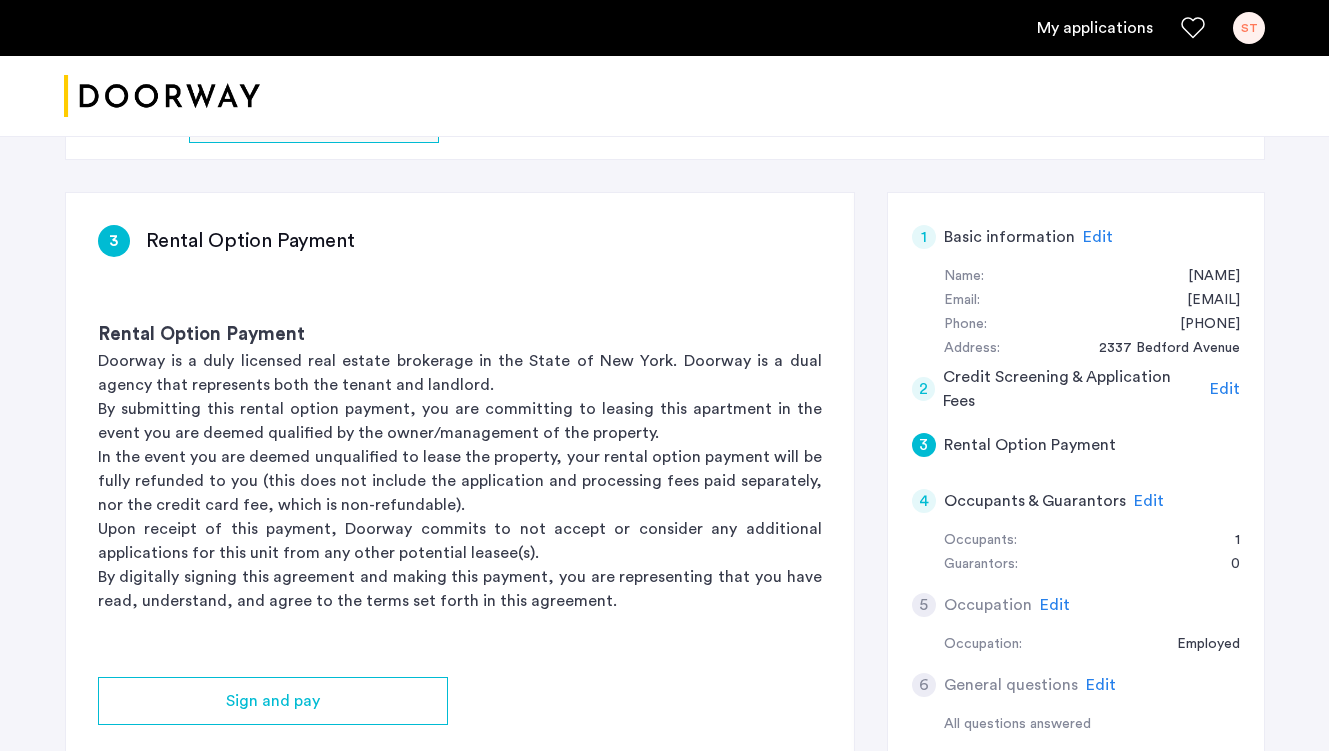 click on "By submitting this rental option payment, you are committing to leasing this apartment in the event you are deemed qualified by the owner/management of the property." 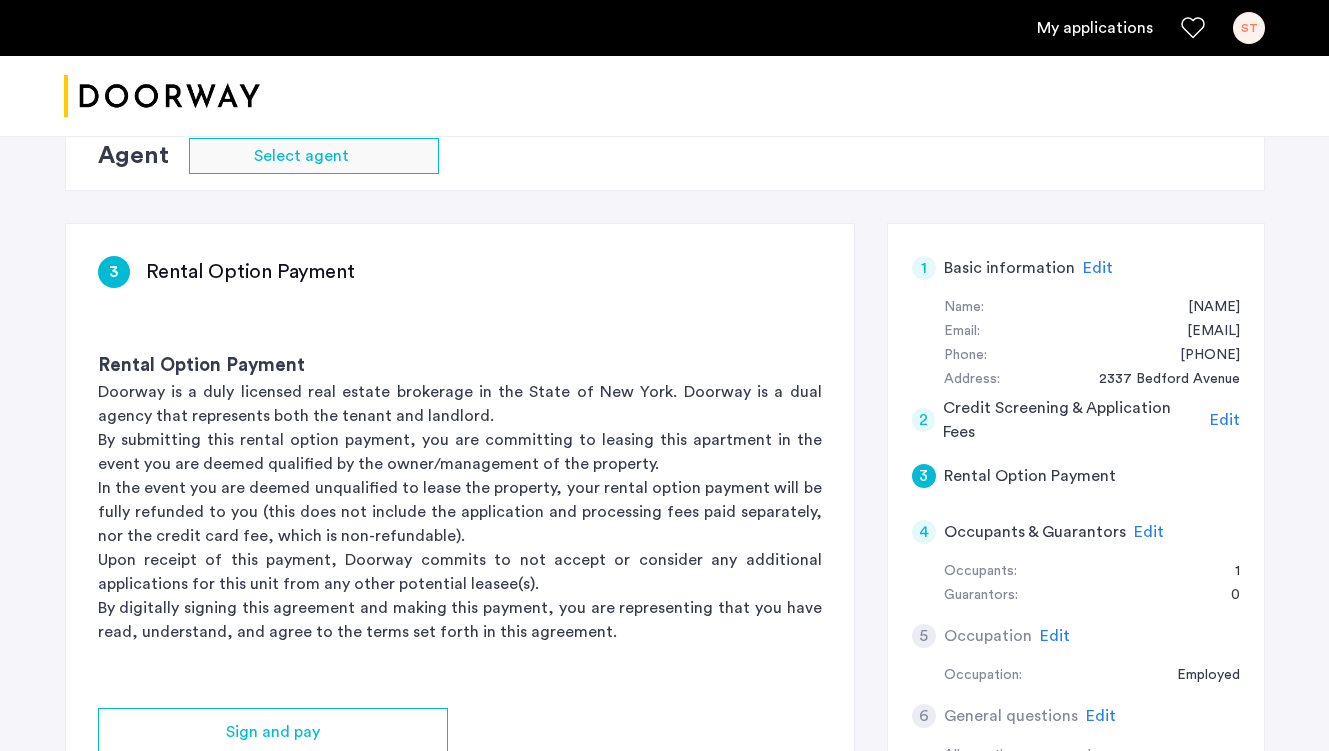 scroll, scrollTop: 159, scrollLeft: 0, axis: vertical 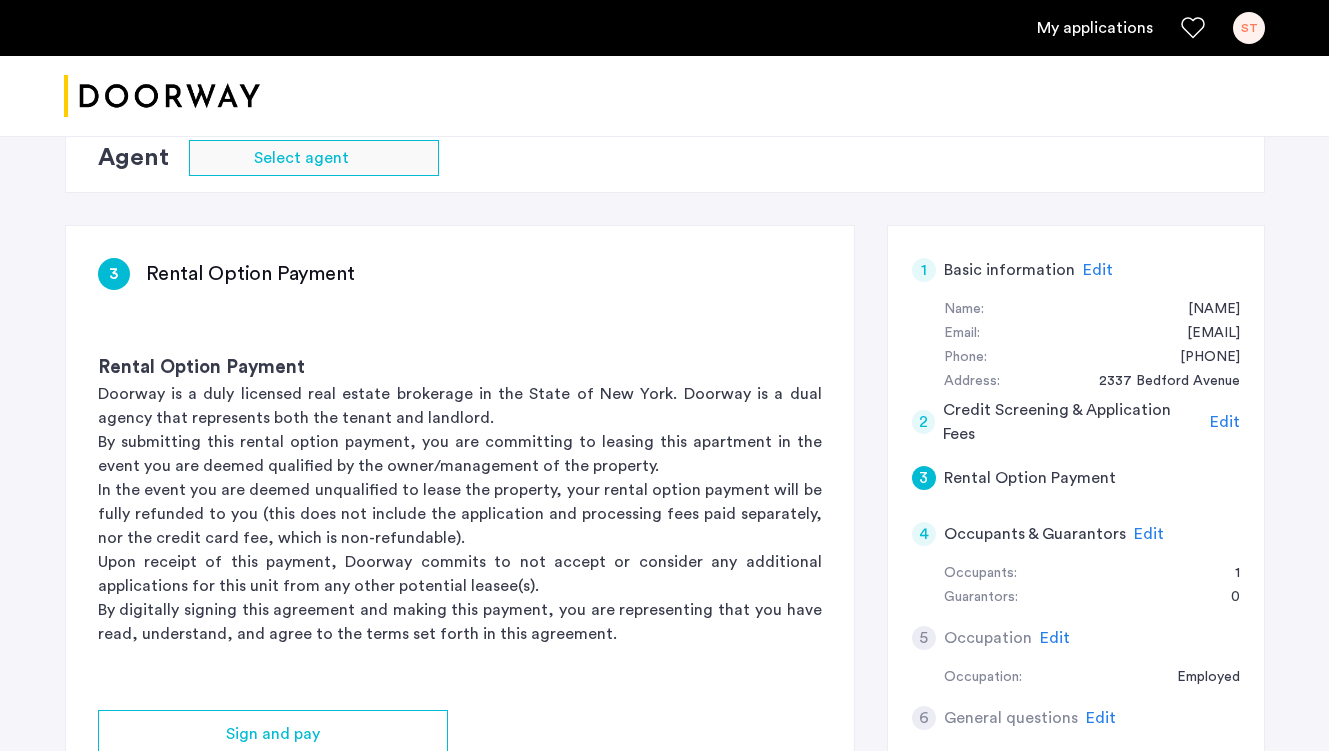 click on "Occupants & Guarantors" 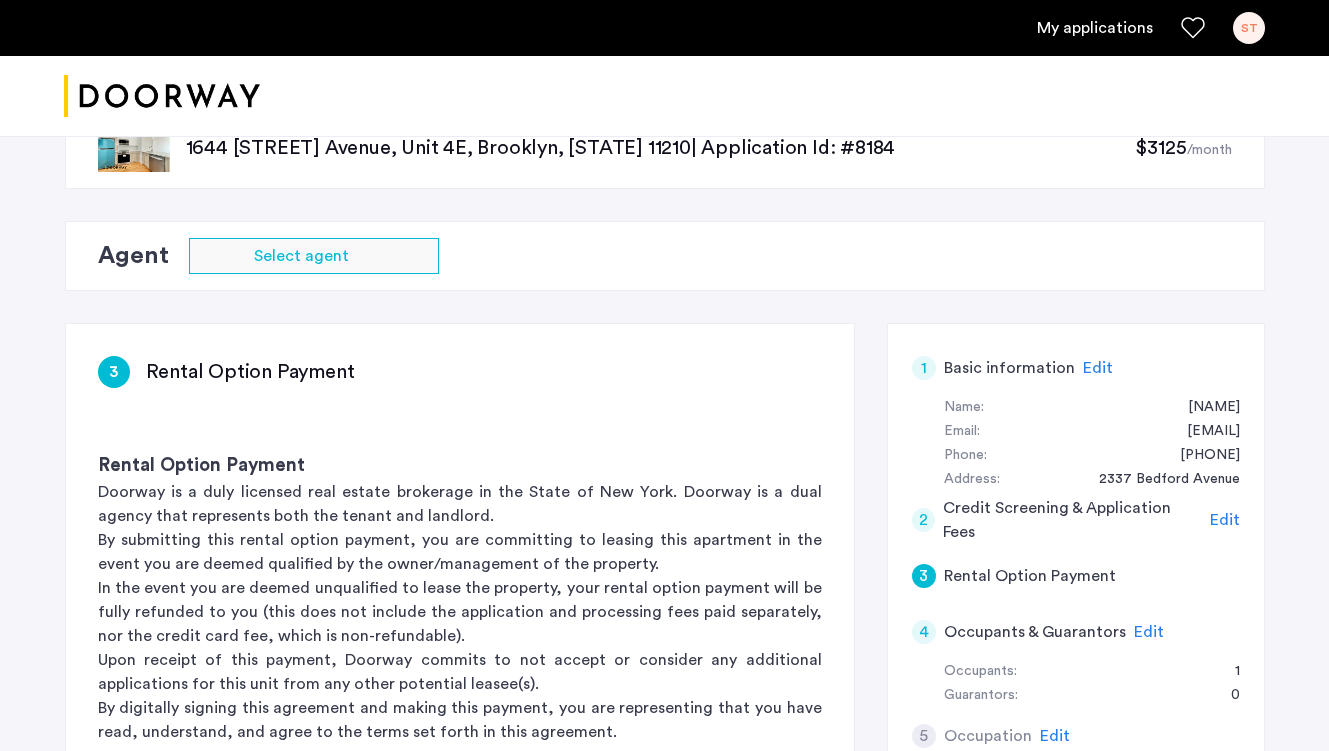 scroll, scrollTop: 259, scrollLeft: 0, axis: vertical 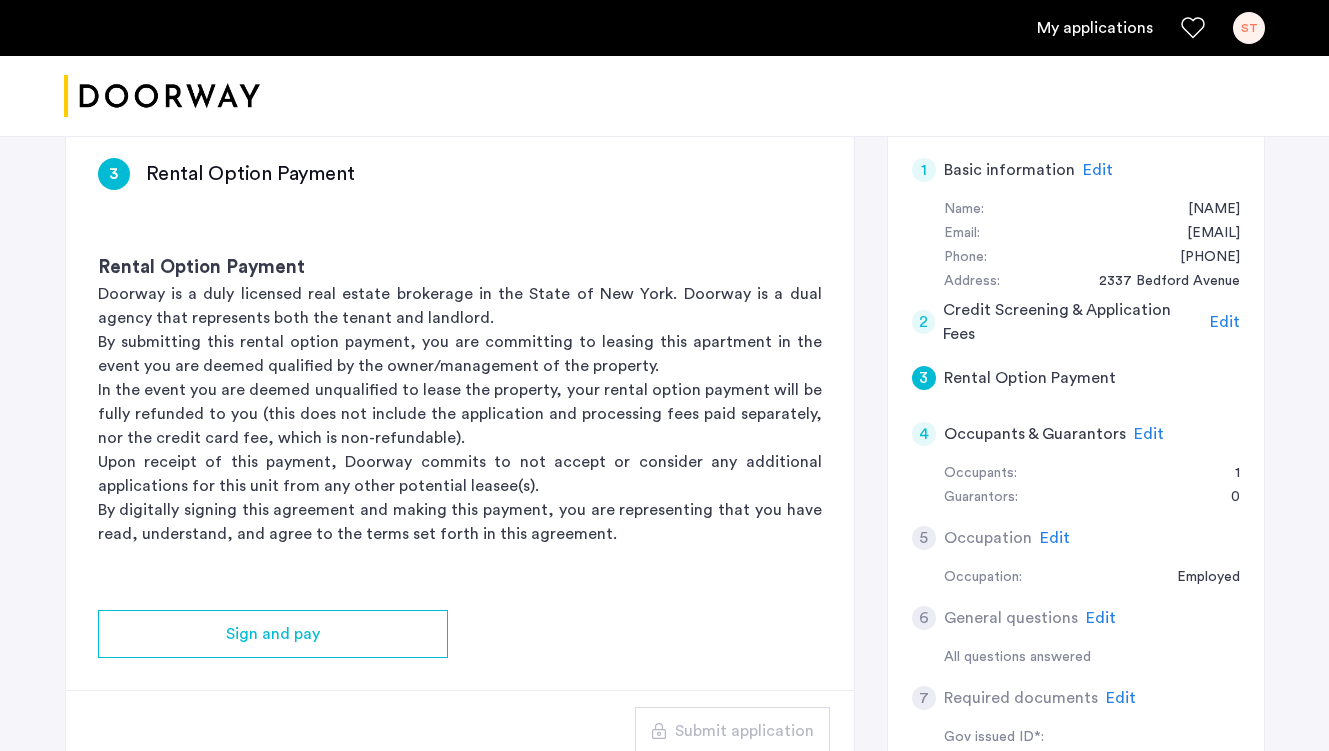 click on "Rental Option Payment" 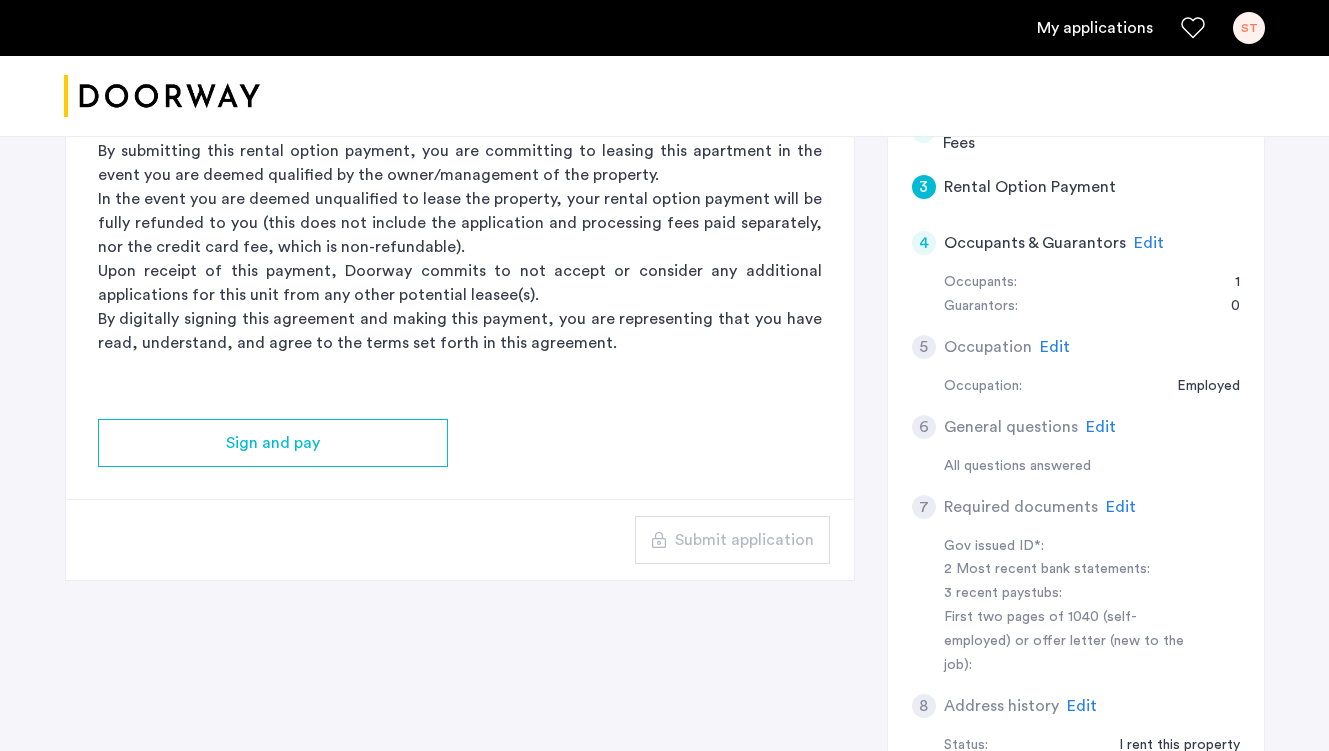 scroll, scrollTop: 465, scrollLeft: 0, axis: vertical 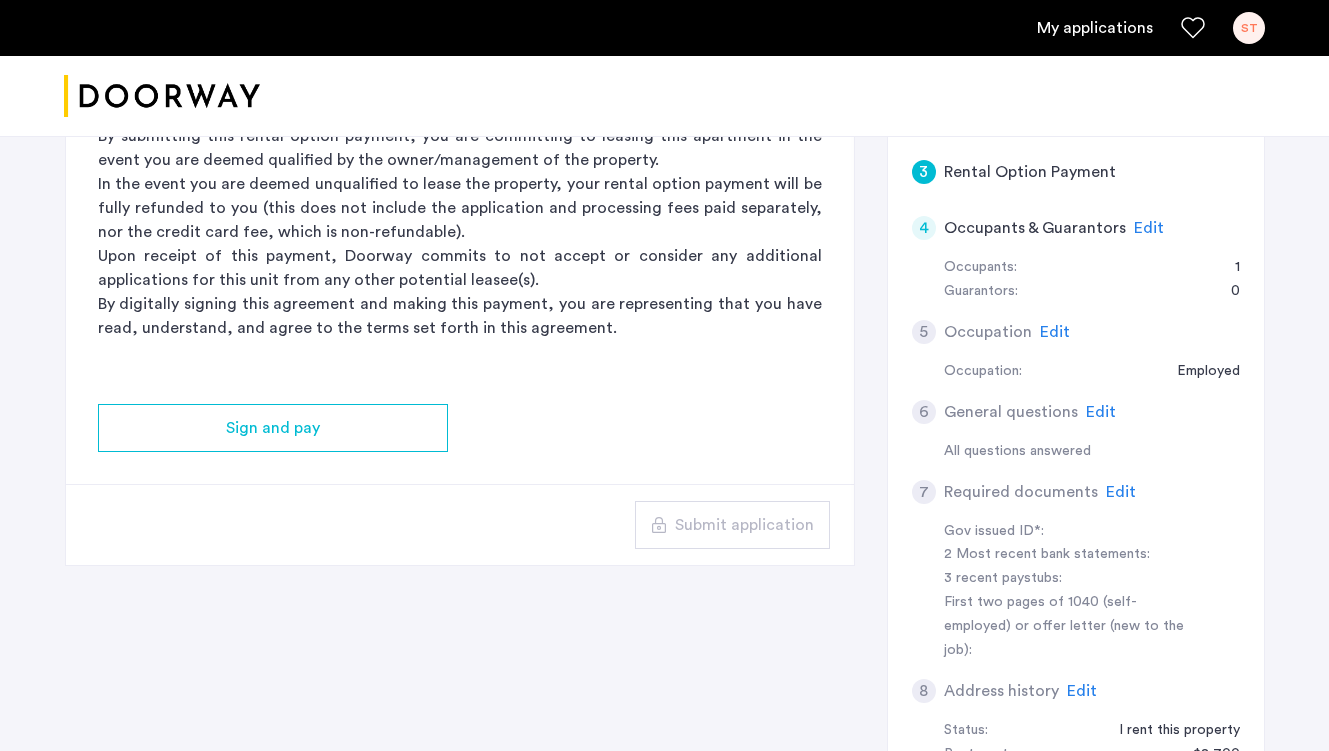 click on "Required documents" 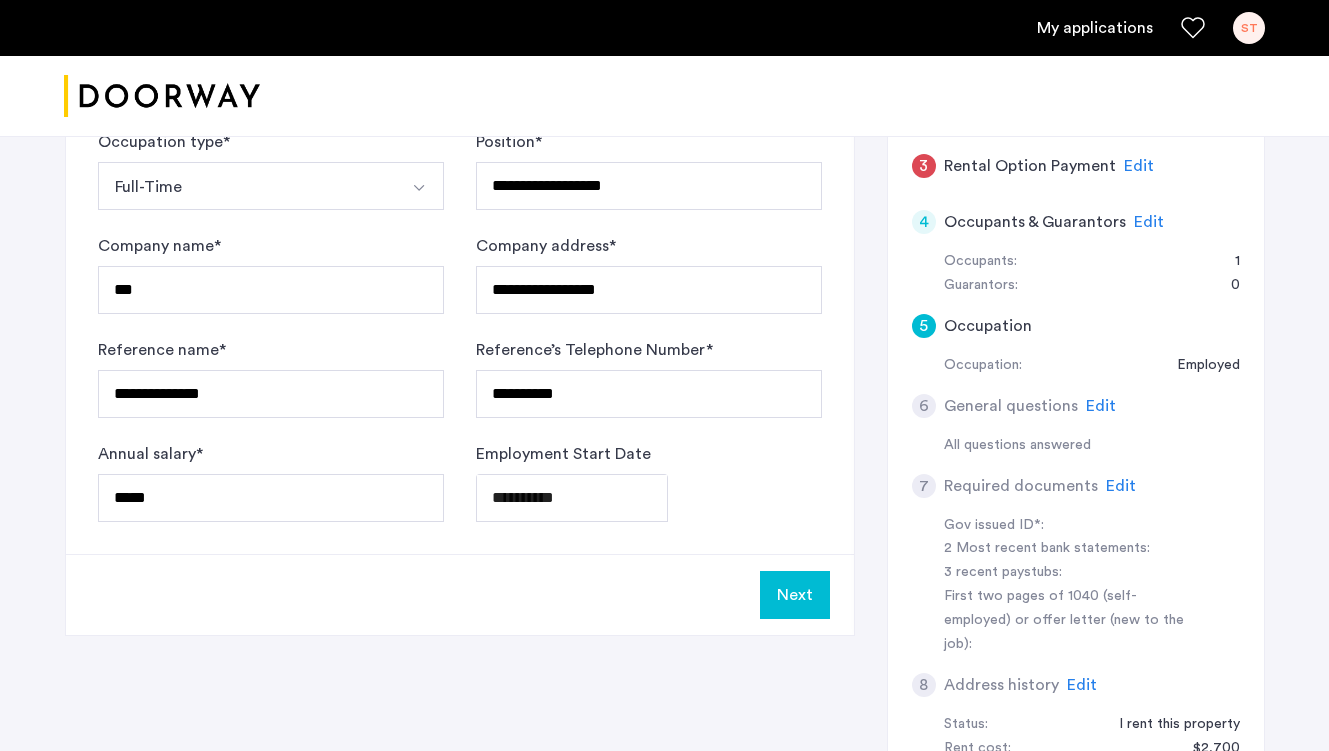 scroll, scrollTop: 474, scrollLeft: 0, axis: vertical 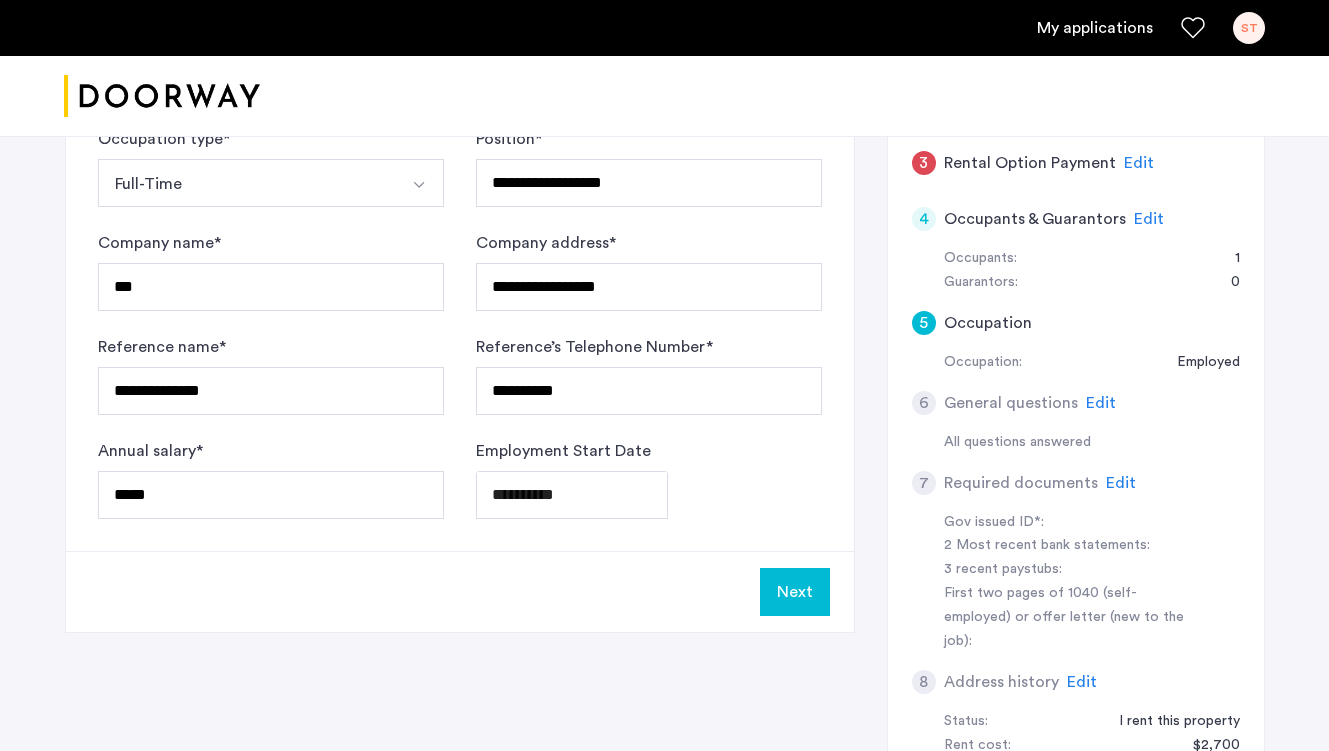 click on "Next" 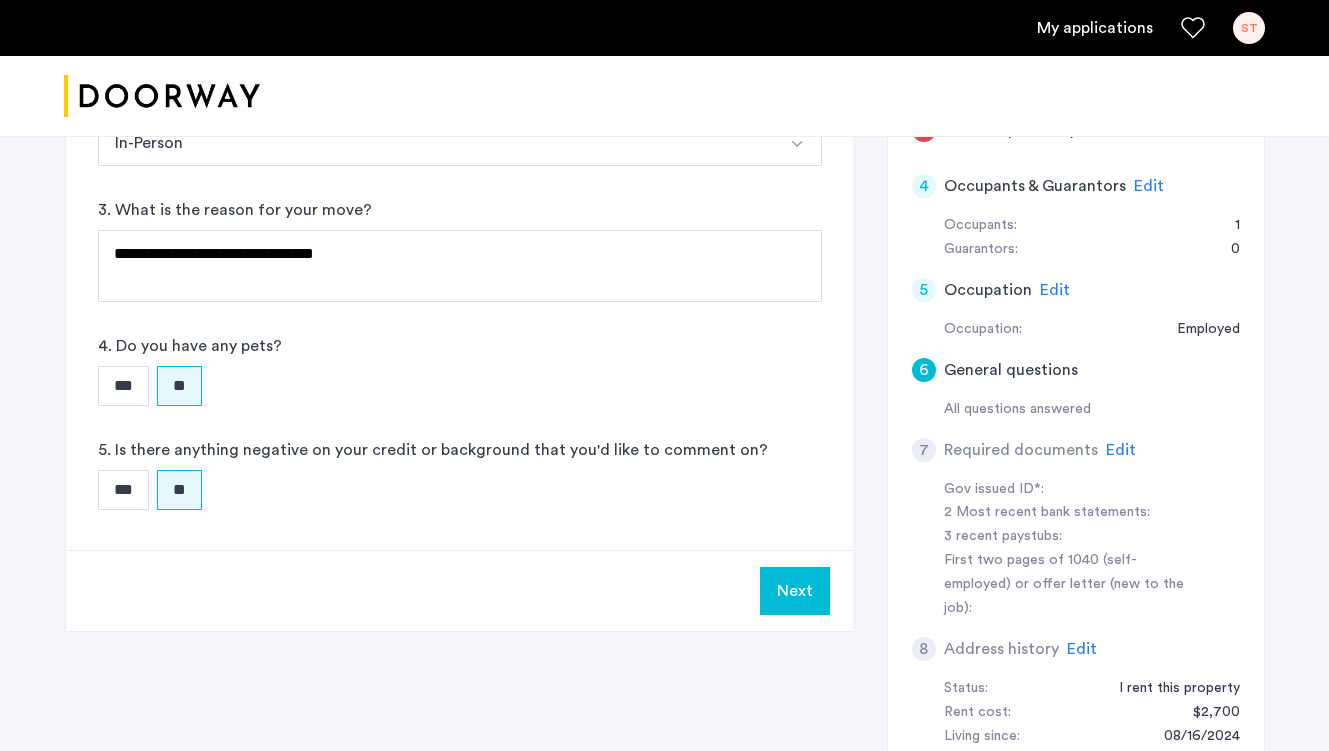 scroll, scrollTop: 571, scrollLeft: 0, axis: vertical 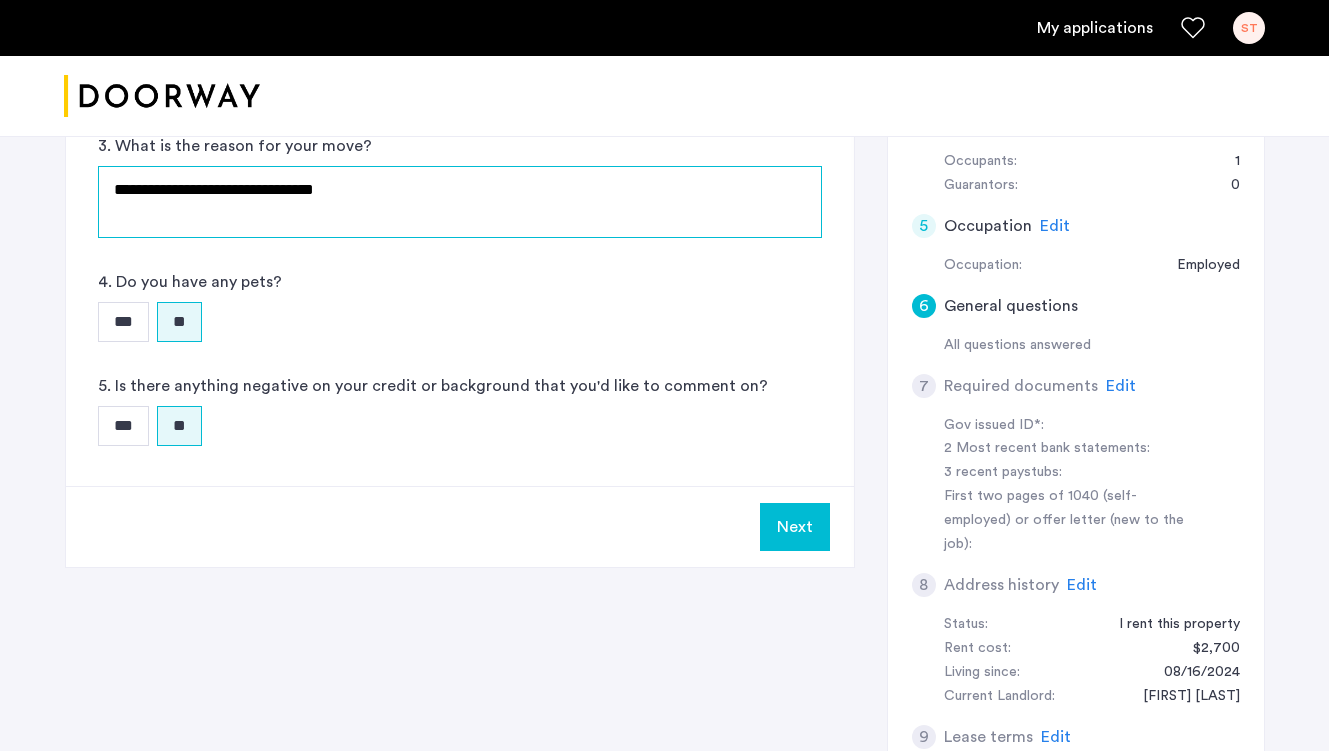 drag, startPoint x: 408, startPoint y: 194, endPoint x: 47, endPoint y: 190, distance: 361.02216 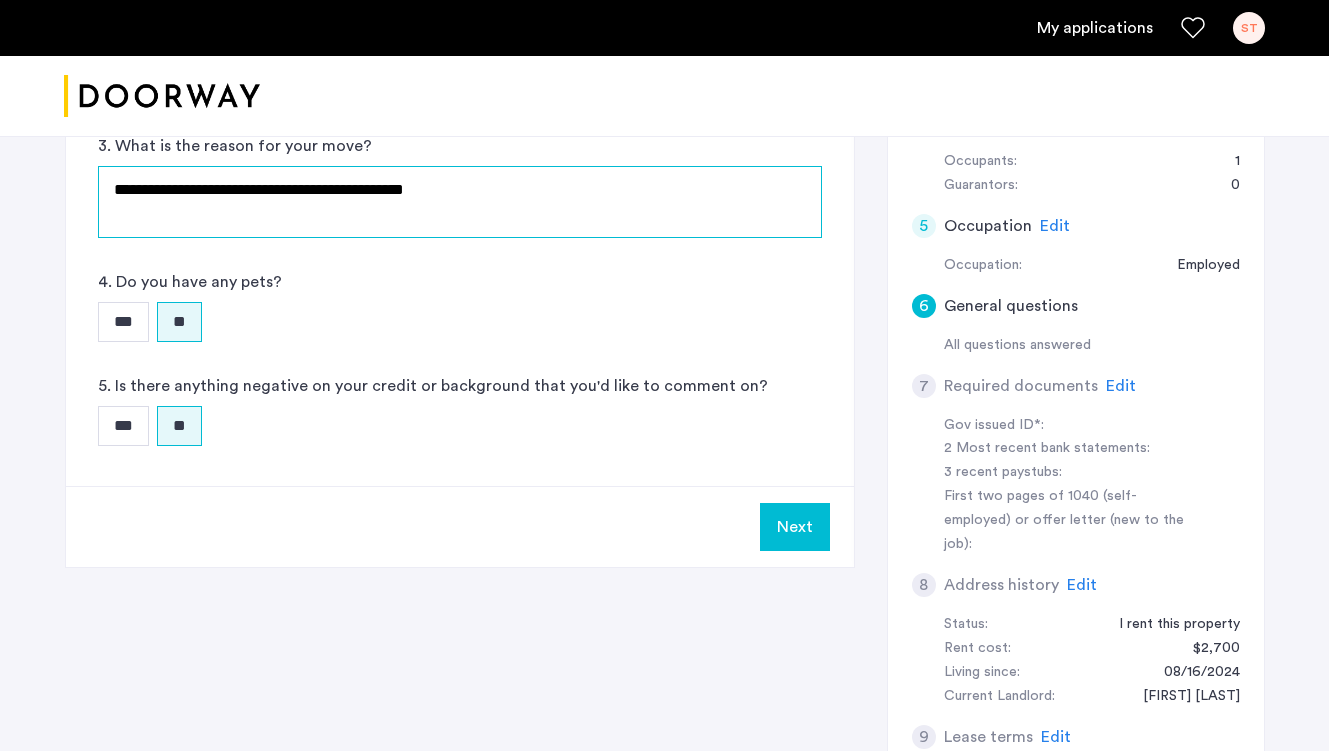 type on "**********" 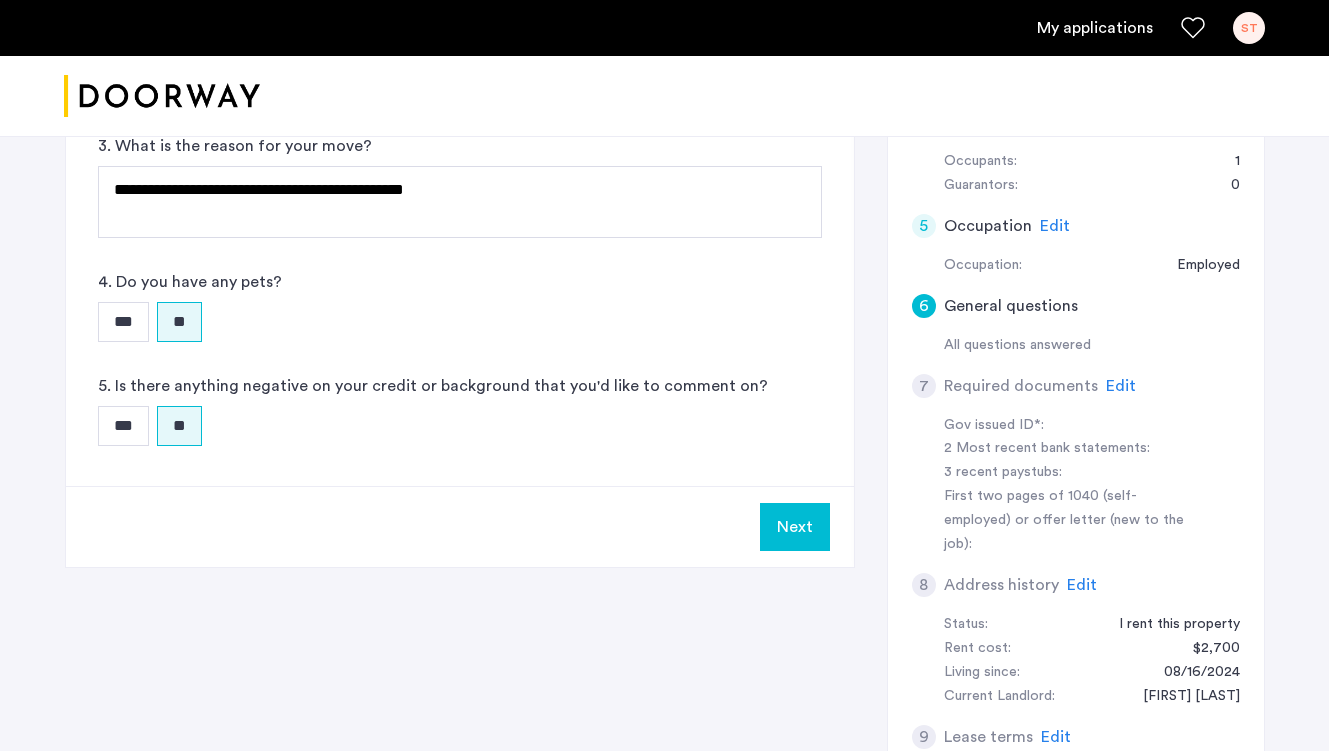 click on "Next" at bounding box center (795, 527) 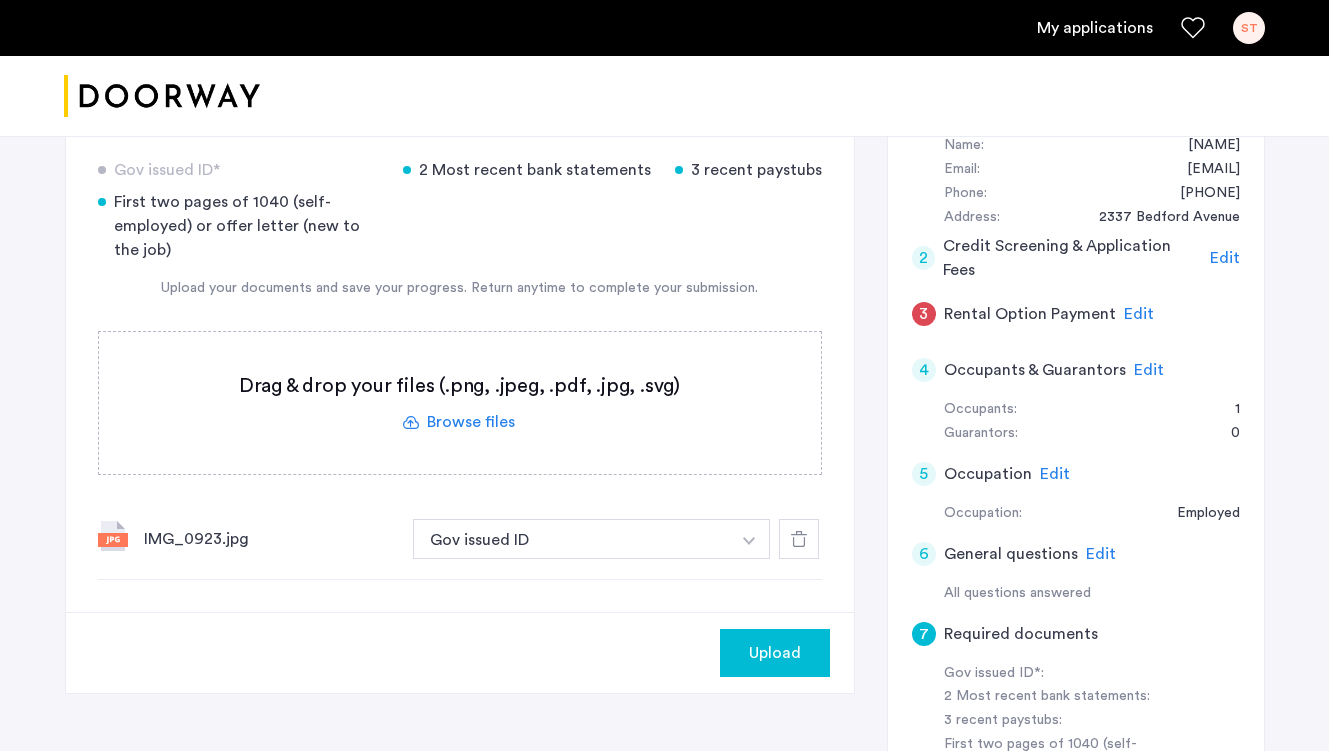 scroll, scrollTop: 334, scrollLeft: 0, axis: vertical 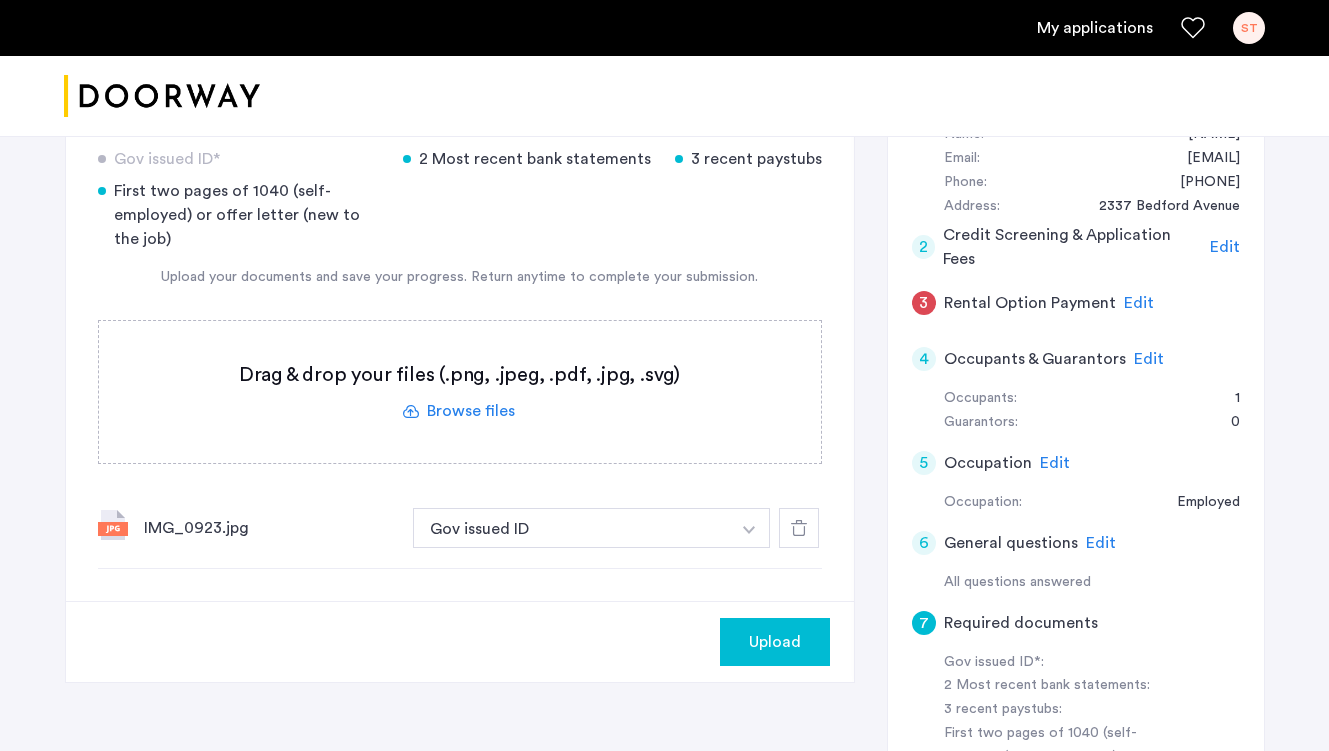 click on "Upload" 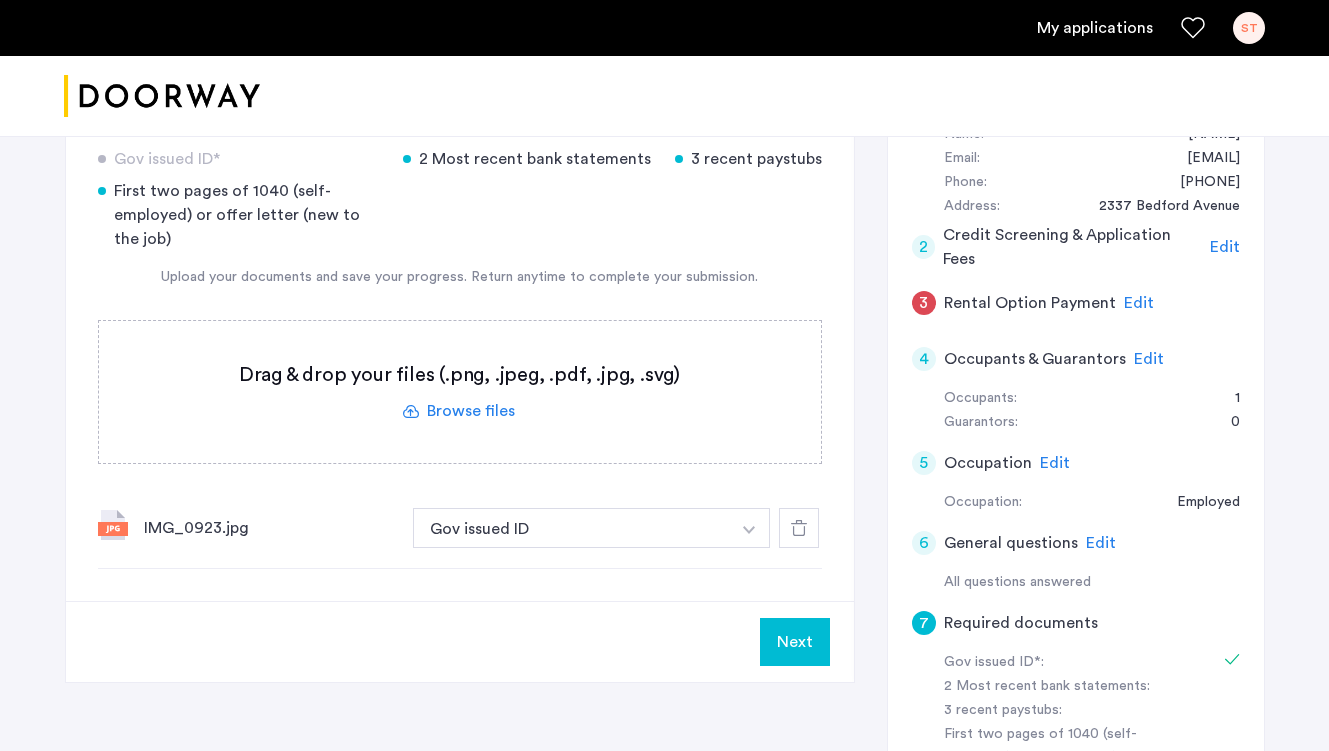 click on "Next" 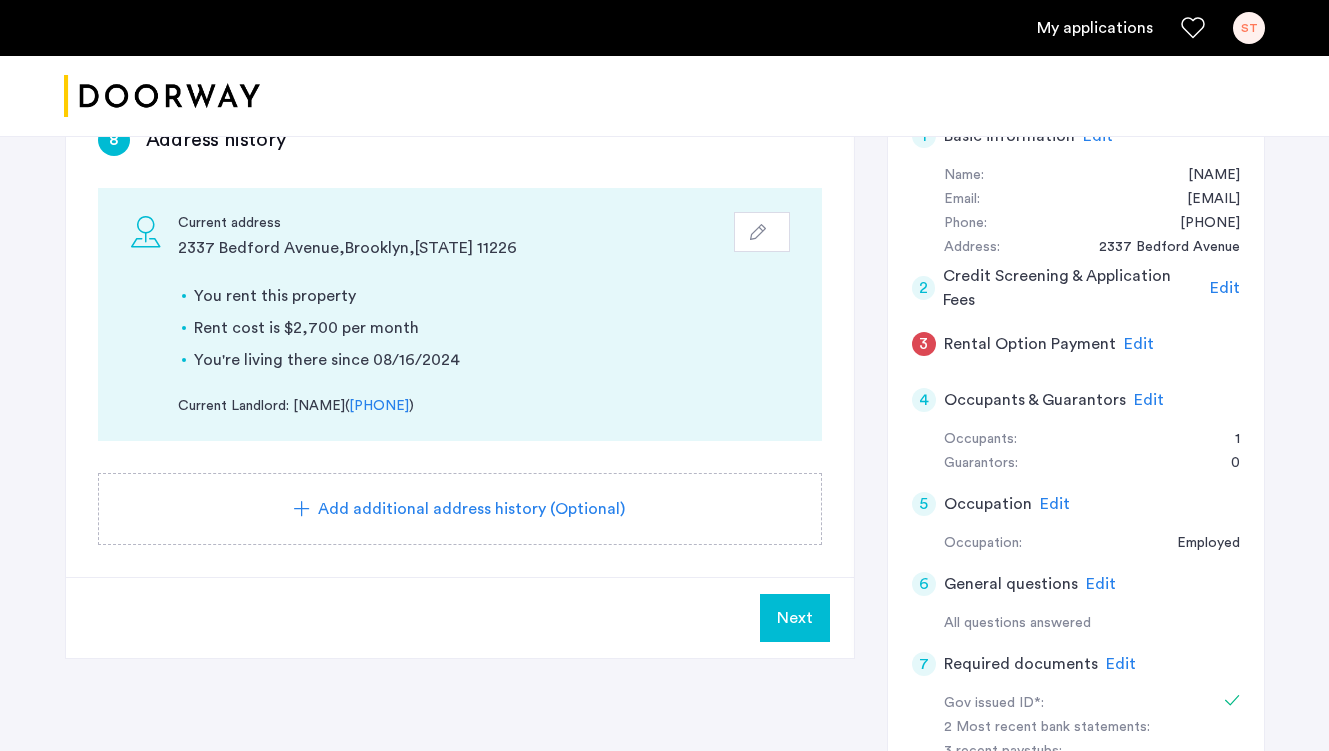 scroll, scrollTop: 297, scrollLeft: 0, axis: vertical 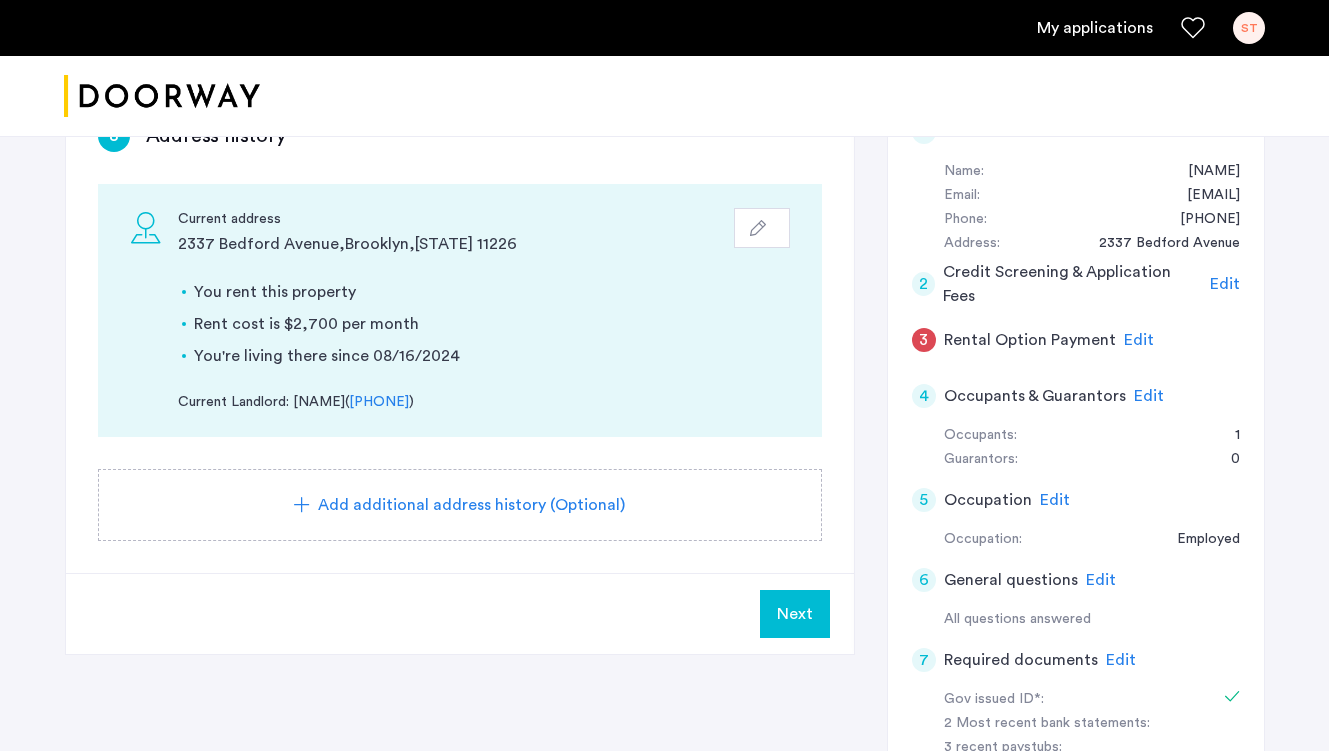 click on "Next" 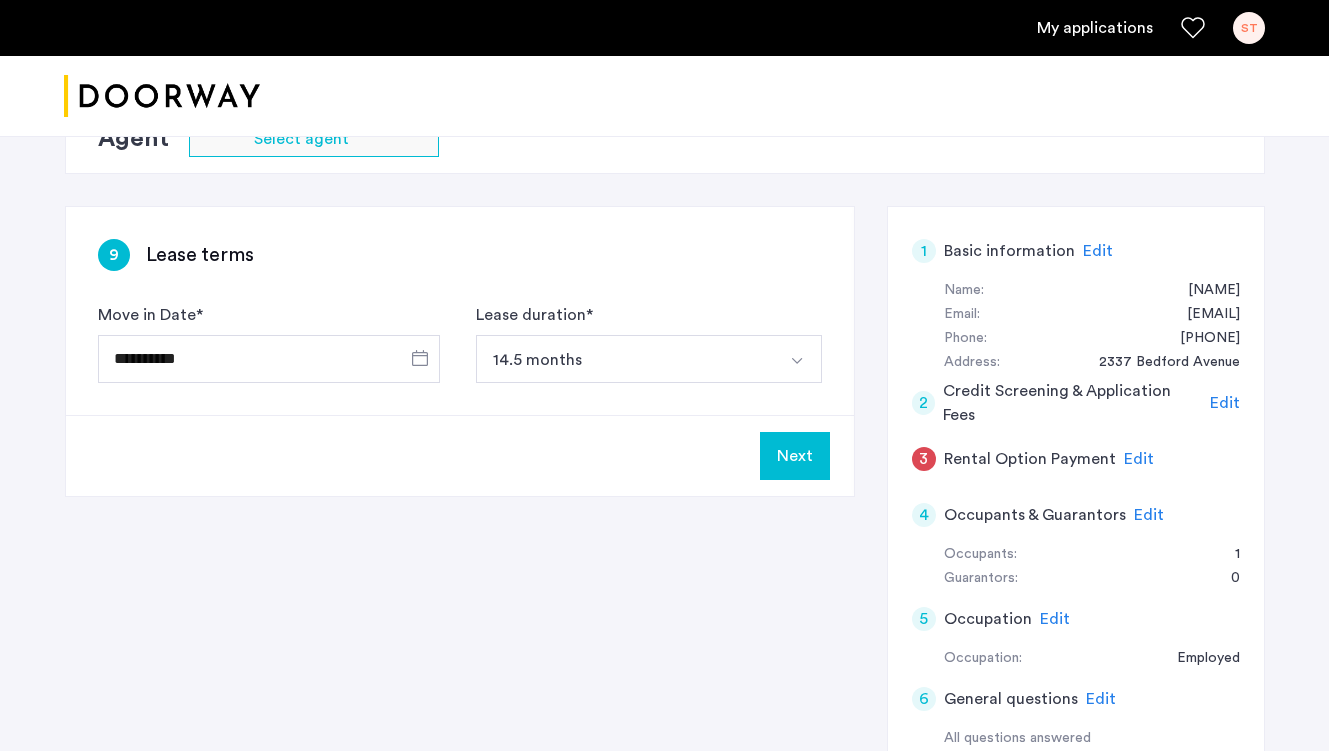 scroll, scrollTop: 239, scrollLeft: 0, axis: vertical 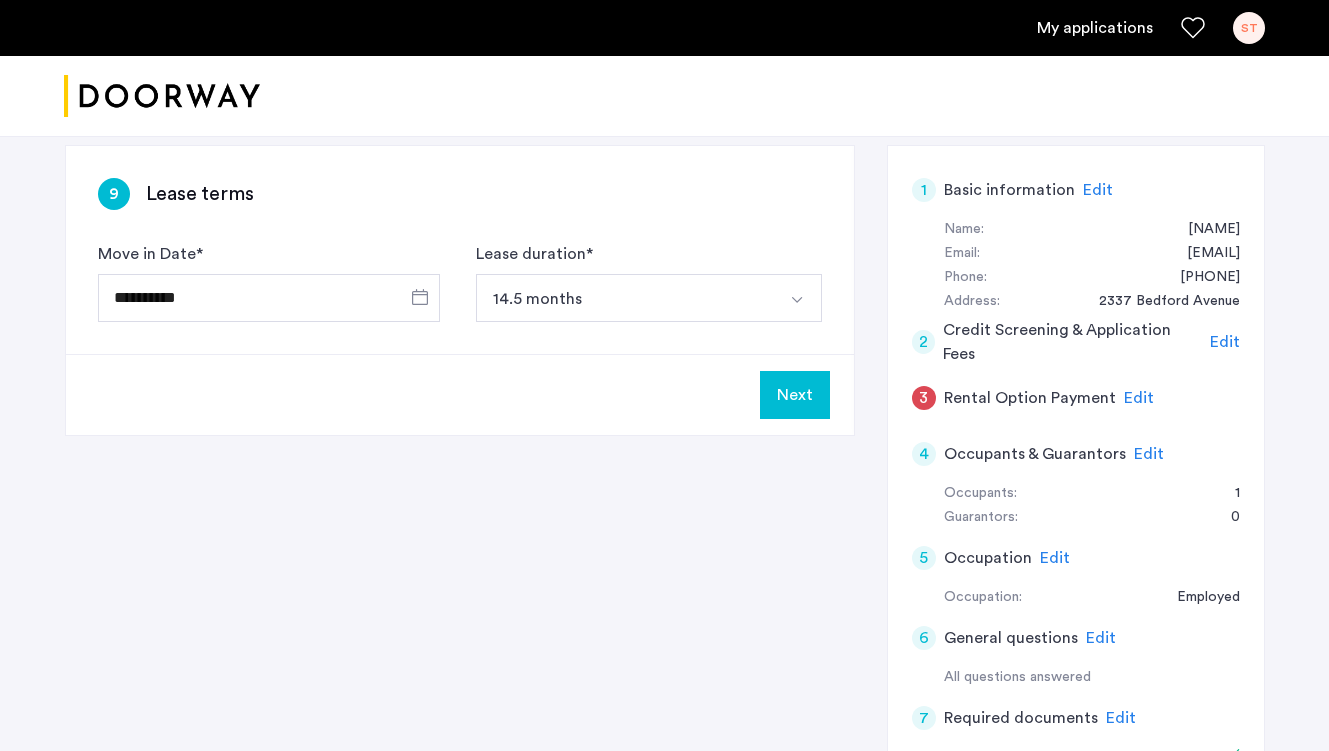 click on "Next" 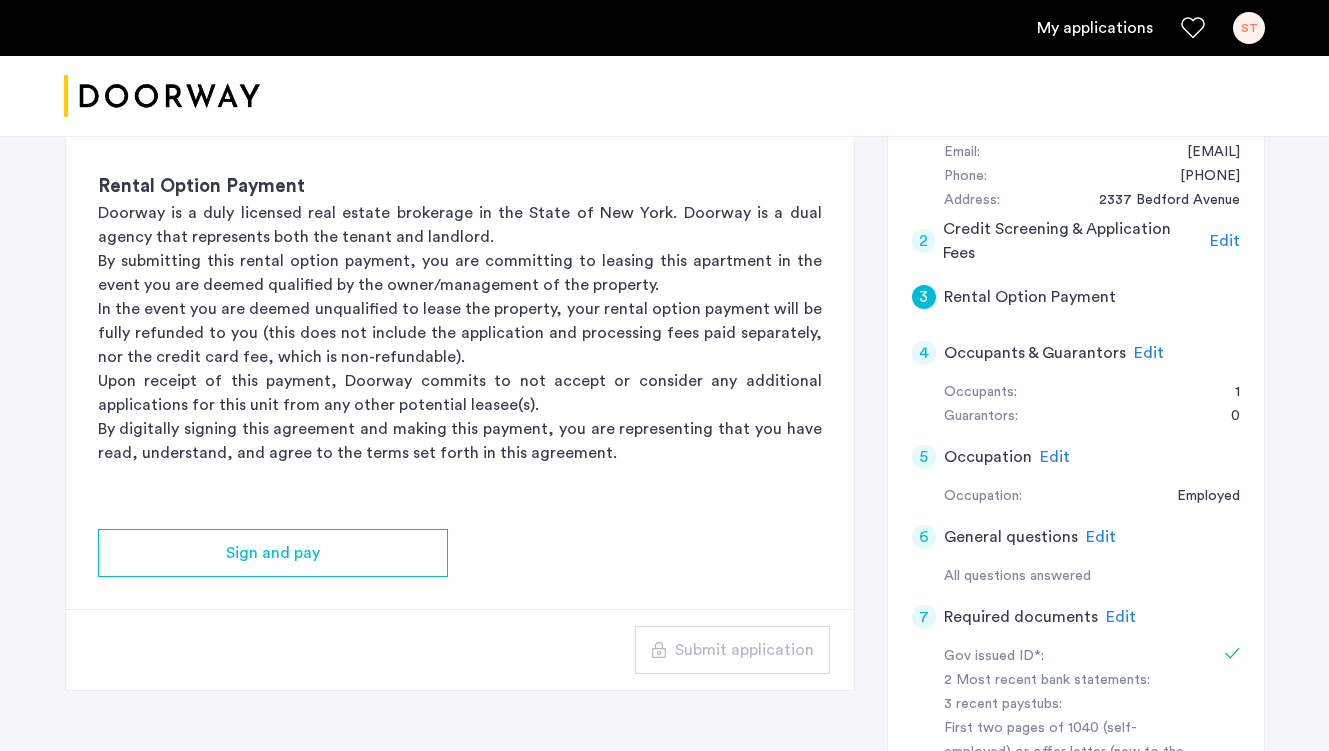 scroll, scrollTop: 0, scrollLeft: 0, axis: both 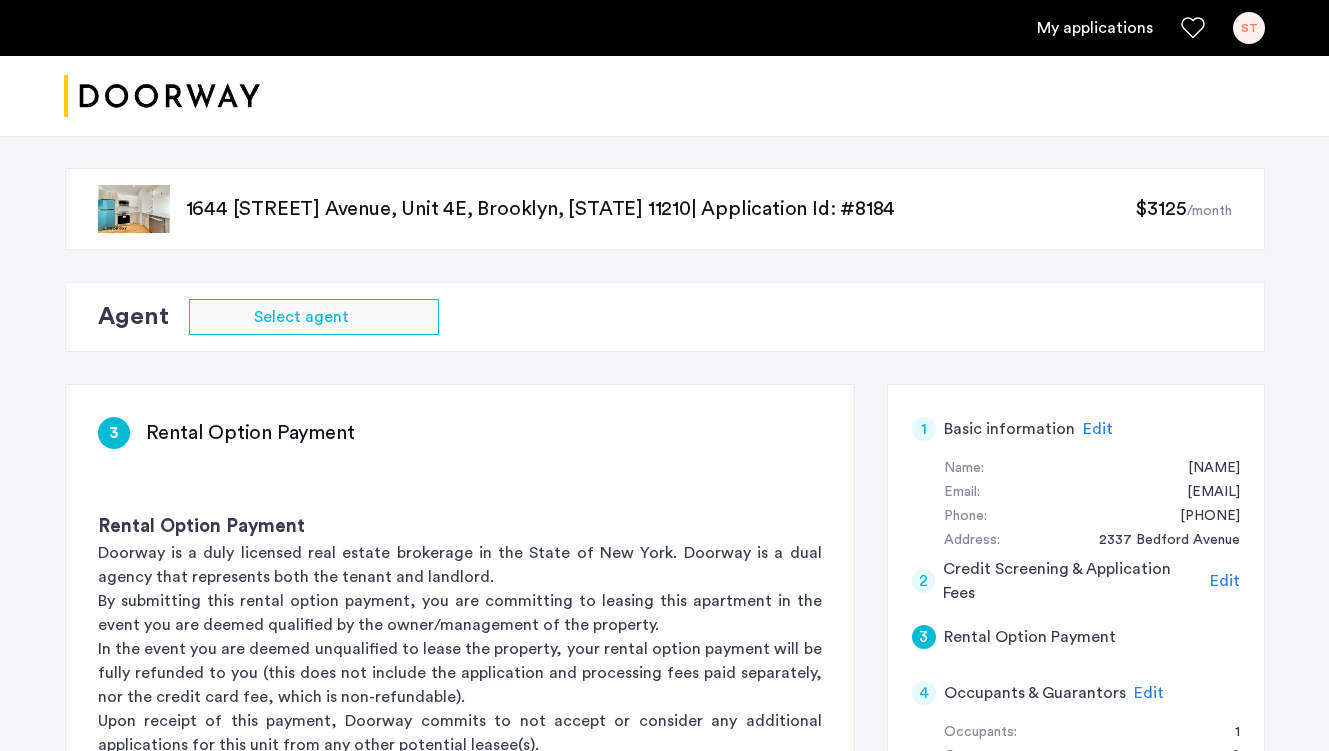 click on "[NUMBER] [STREET], Unit [NUMBER], [CITY], [STATE] [POSTAL_CODE]  | Application Id: #[NUMBER] $[NUMBER]  /month Agent Select agent [NUMBER] Rental Option Payment Rental Option Payment Doorway is a duly licensed real estate brokerage in the State of [STATE]. Doorway is a dual agency that represents both the tenant and landlord. By submitting this rental option payment, you are committing to leasing this apartment in the event you are deemed qualified by the owner/management of the property. In the event you are deemed unqualified to lease the property, your rental option payment will be fully refunded to you (this does not include the application and processing fees paid separately, nor the credit card fee, which is non-refundable). Upon receipt of this payment, Doorway commits to not accept or consider any additional applications for this unit from any other potential leasee(s). Sign and pay Submit application [NUMBER] Basic information Edit First name [FIRST] Last name [LAST] Email address [EMAIL] Phone number Date of birth" 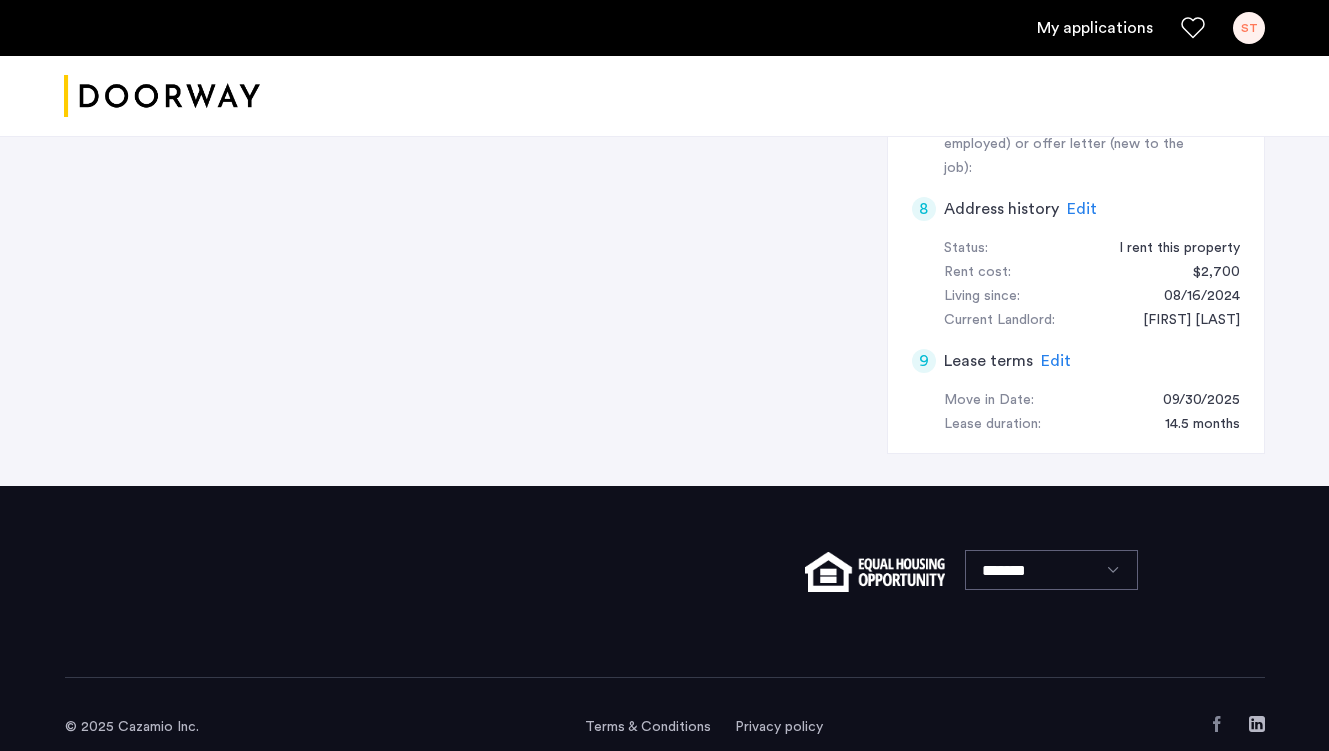 click on "*******" 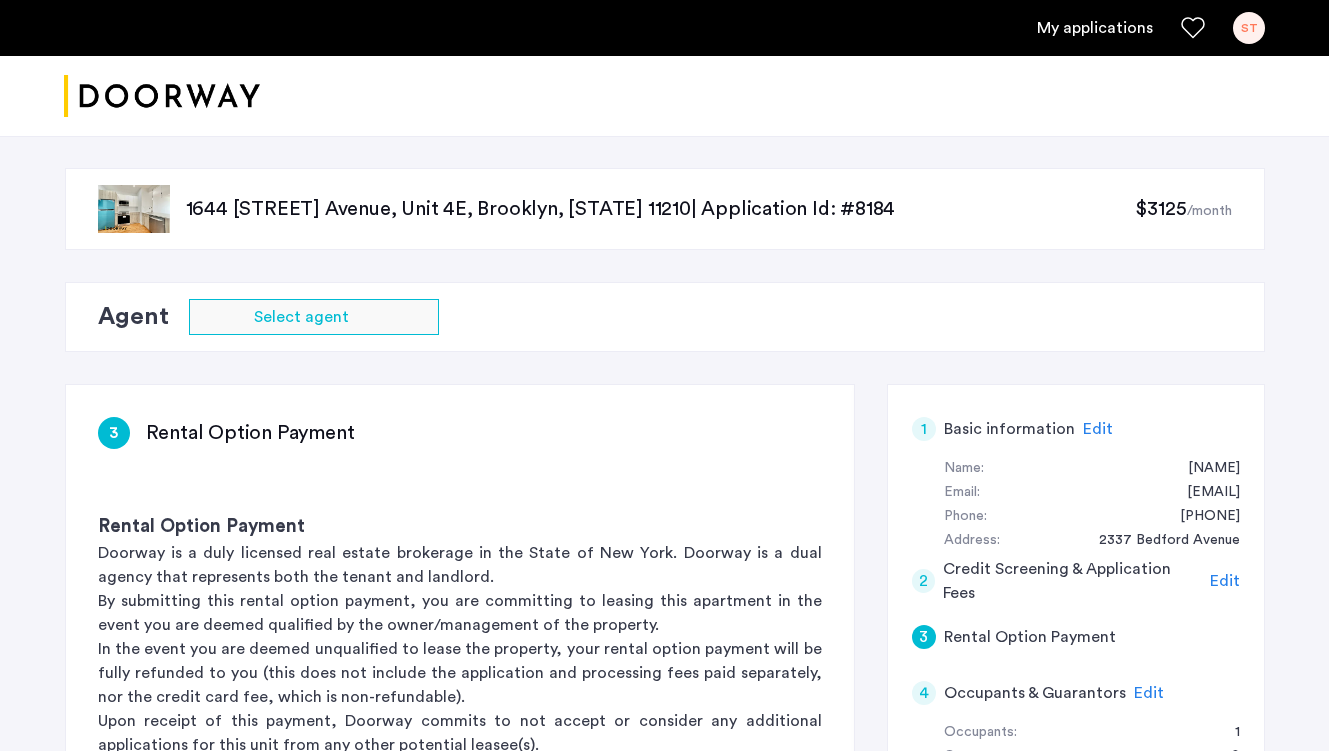 click on "My applications" at bounding box center [1095, 28] 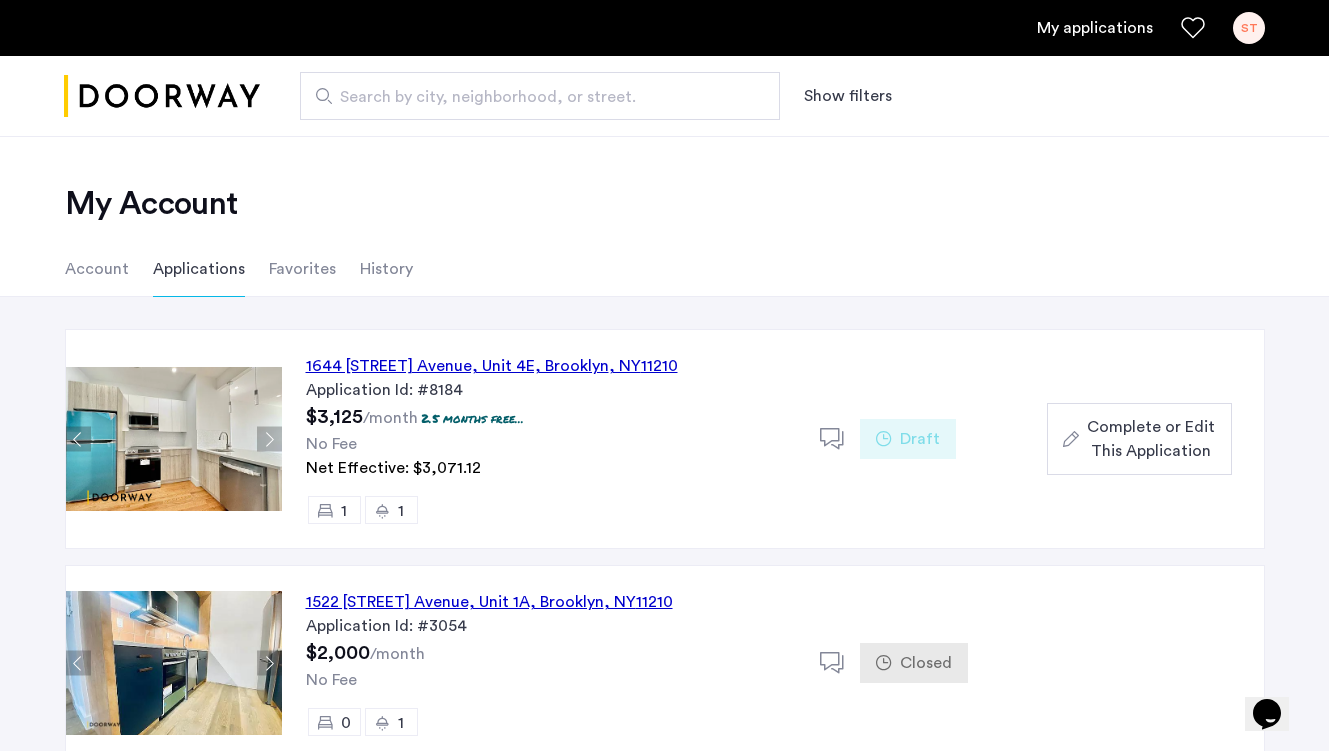 click on "1644 [STREET] Avenue, Unit 4E, Brooklyn , [STATE] 11210" 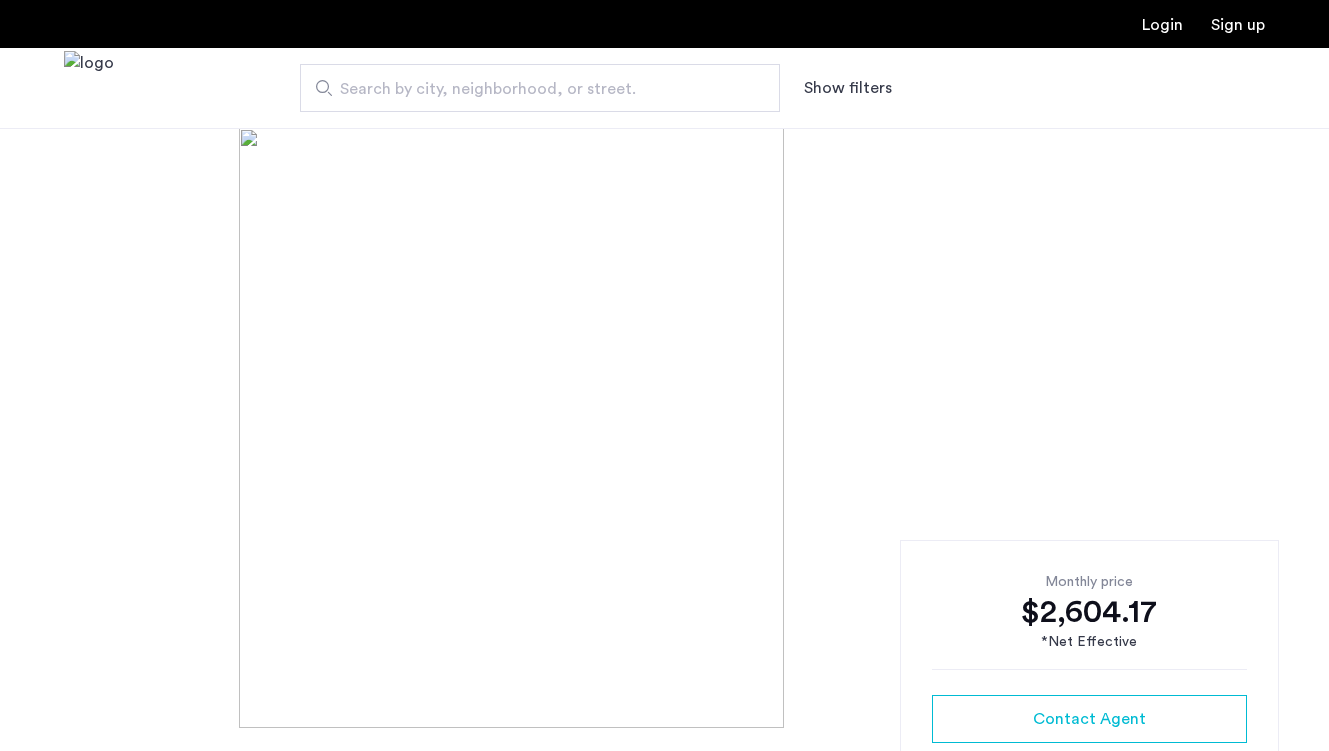 scroll, scrollTop: 0, scrollLeft: 0, axis: both 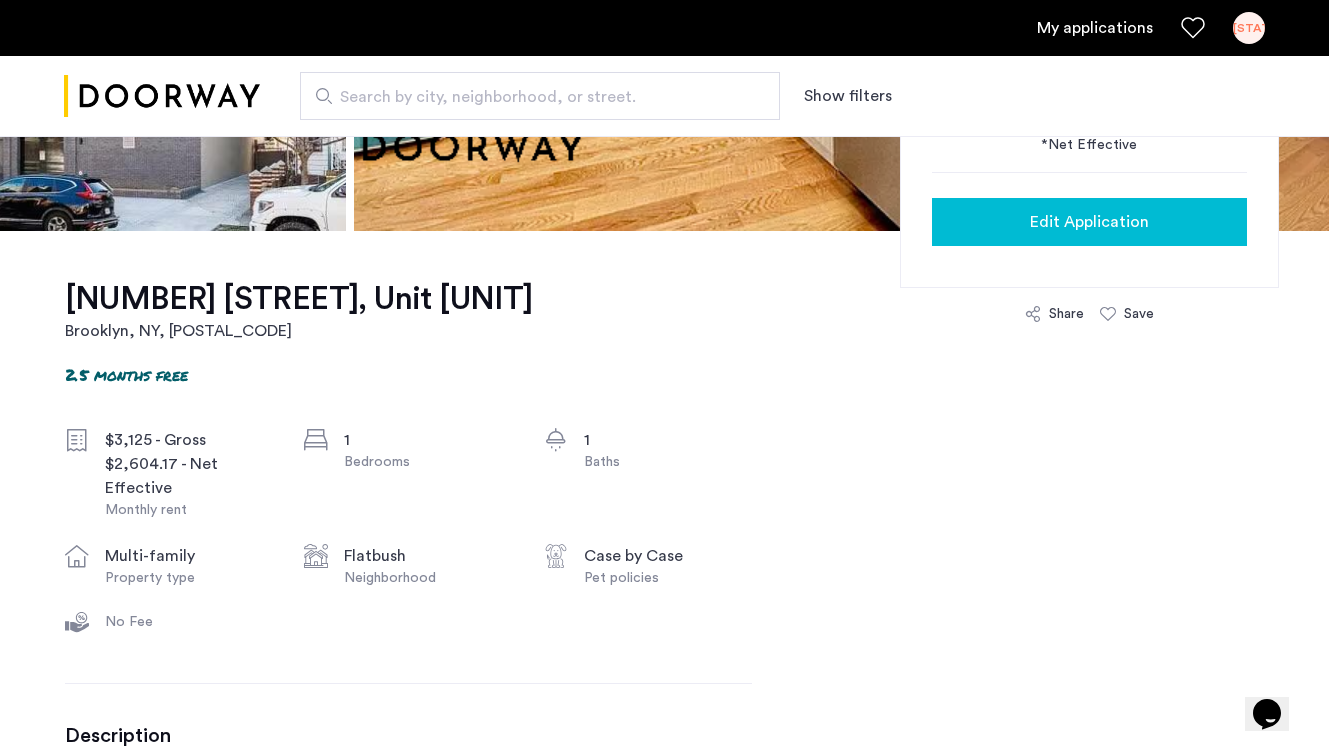 click on "Edit Application" 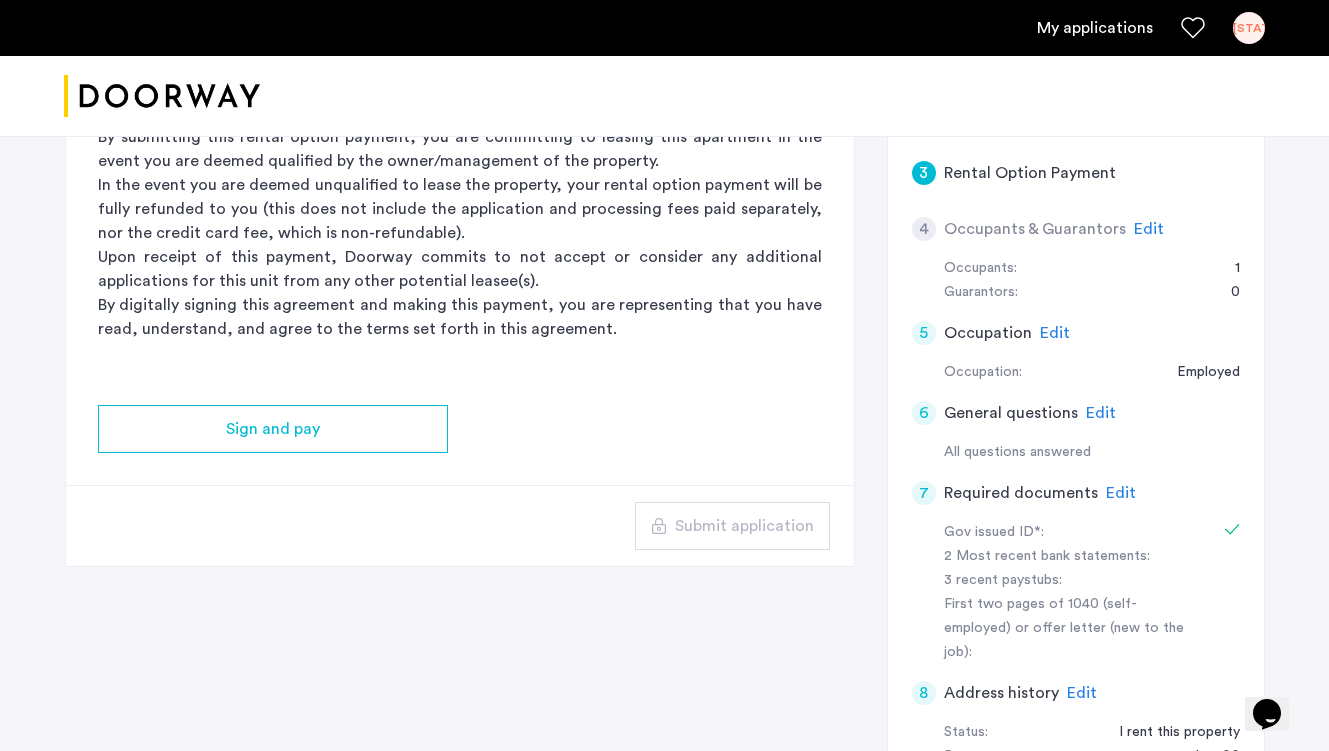 scroll, scrollTop: 546, scrollLeft: 0, axis: vertical 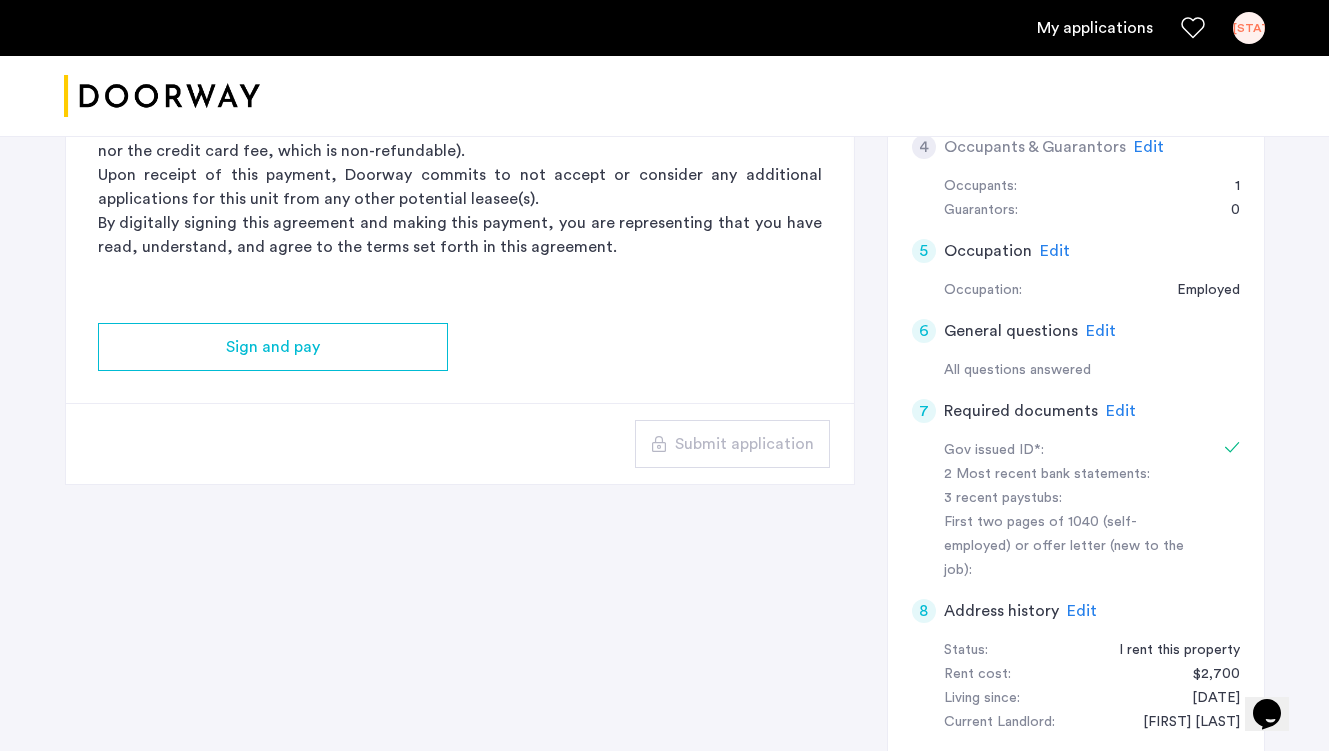 click on "Edit" 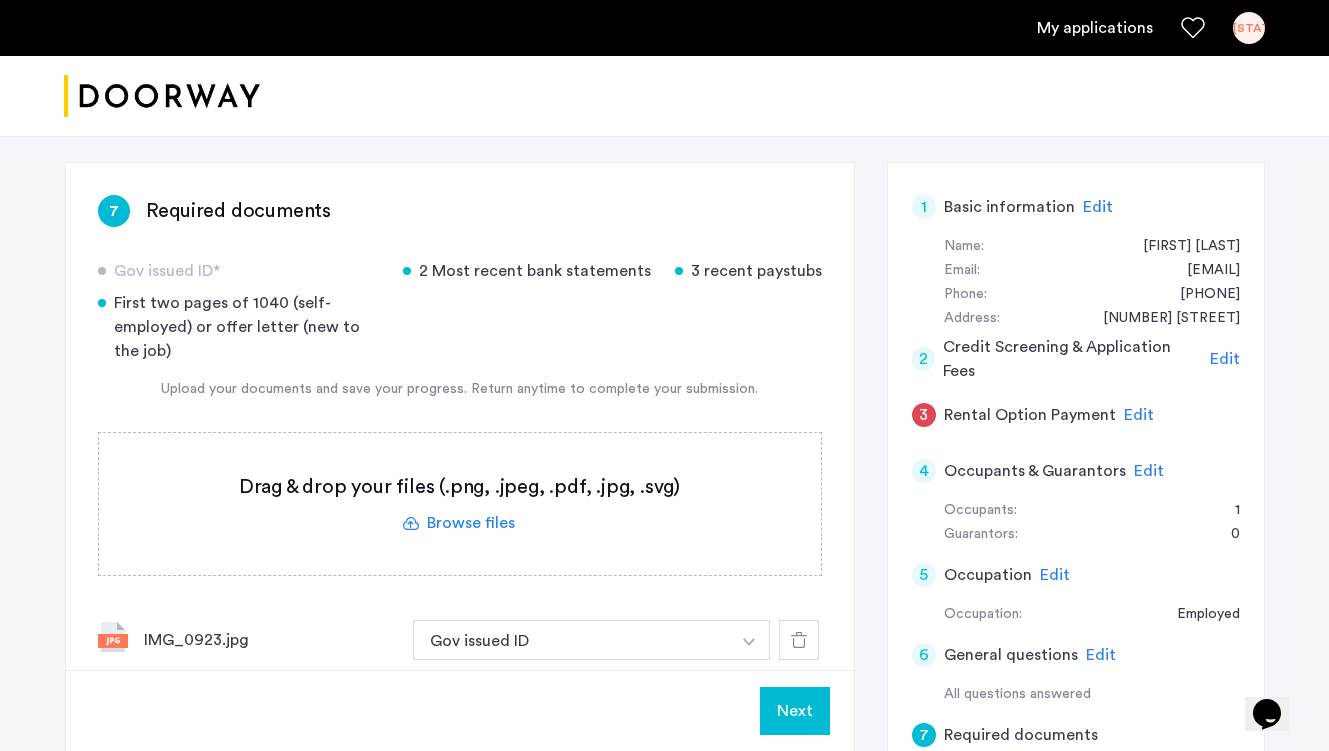 scroll, scrollTop: 382, scrollLeft: 0, axis: vertical 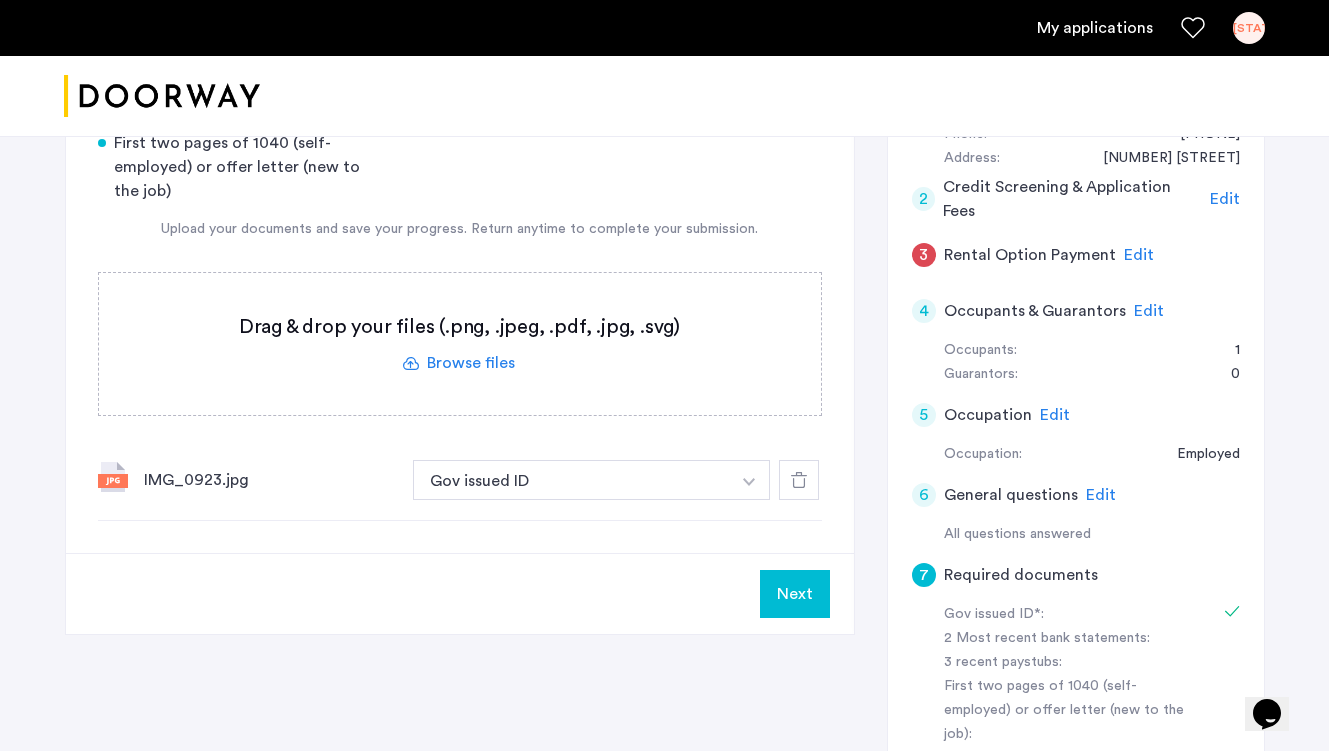 click on "Edit" 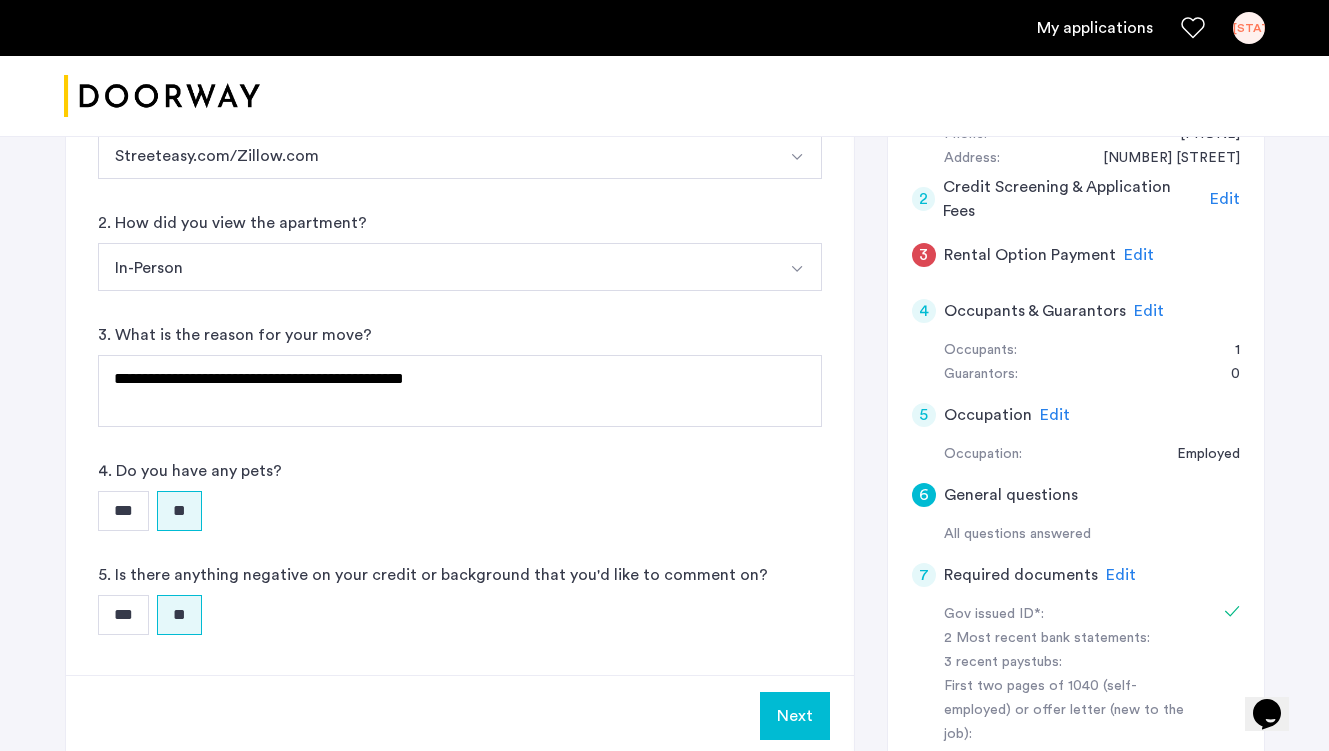 scroll, scrollTop: 0, scrollLeft: 0, axis: both 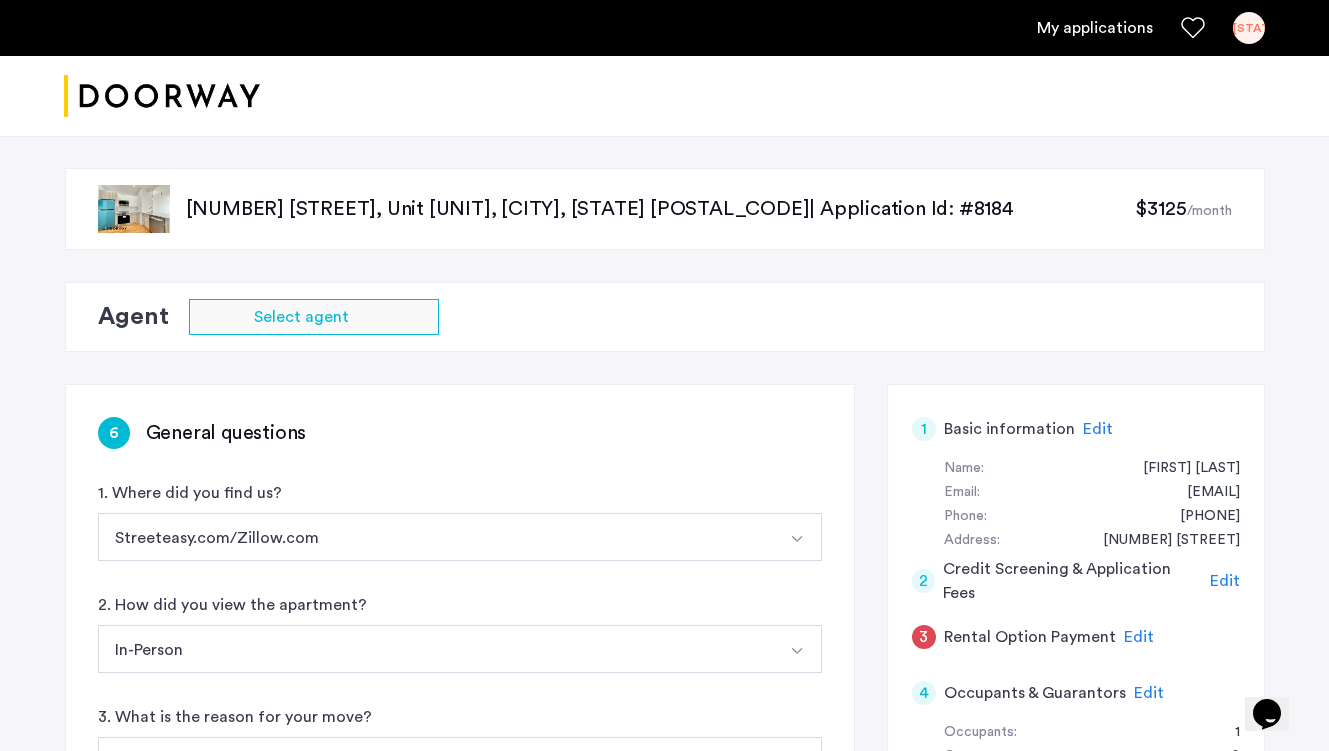 click on "ST" at bounding box center (1249, 28) 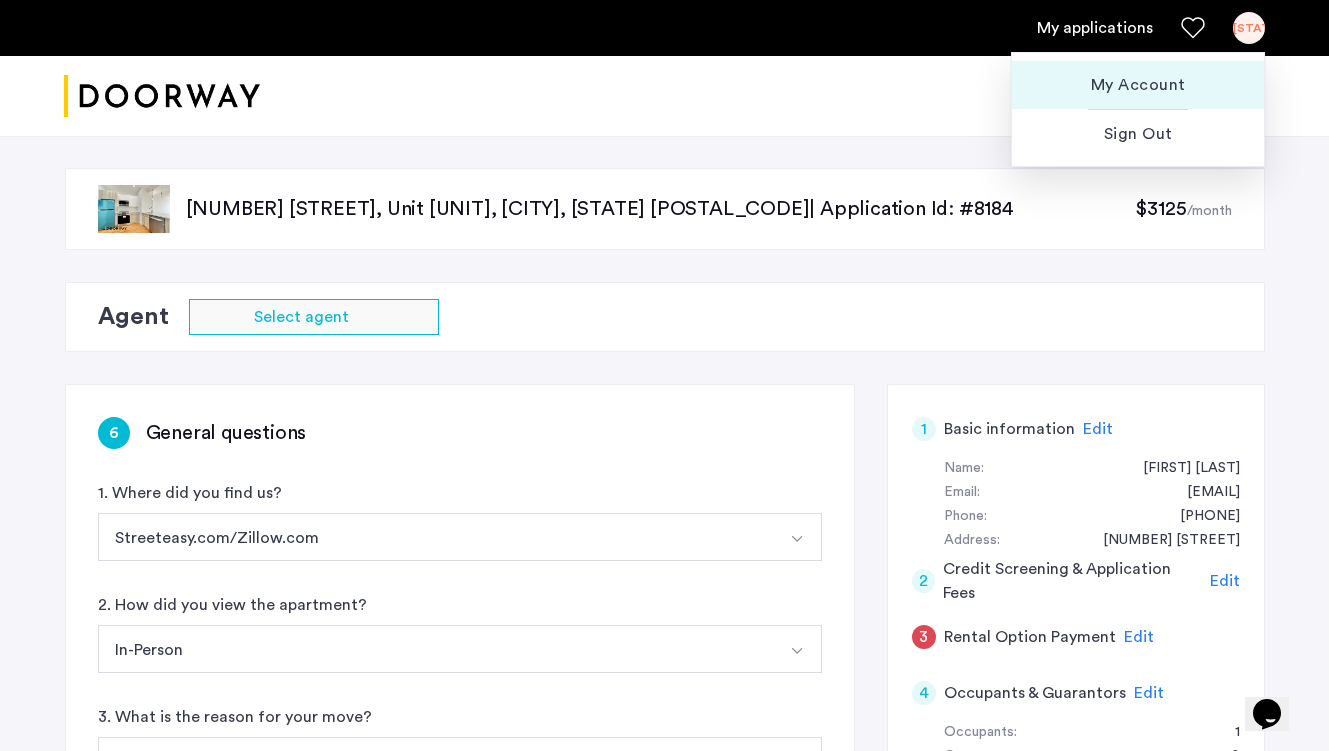 click on "My Account" at bounding box center [1138, 85] 